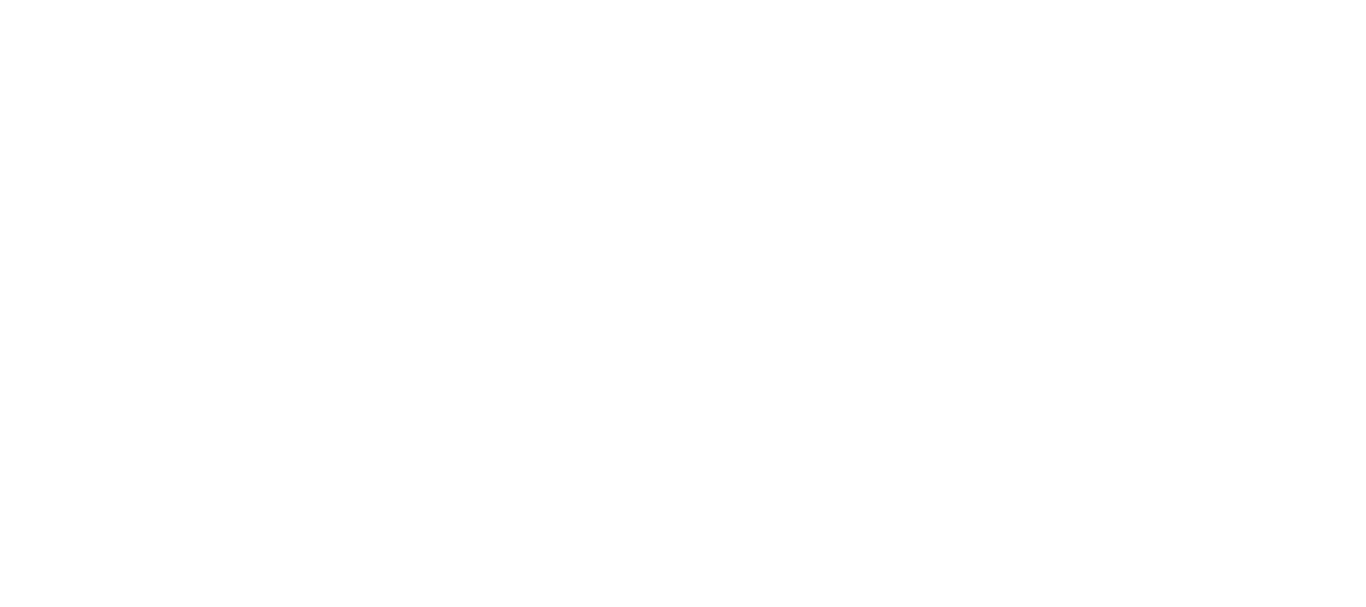 scroll, scrollTop: 0, scrollLeft: 0, axis: both 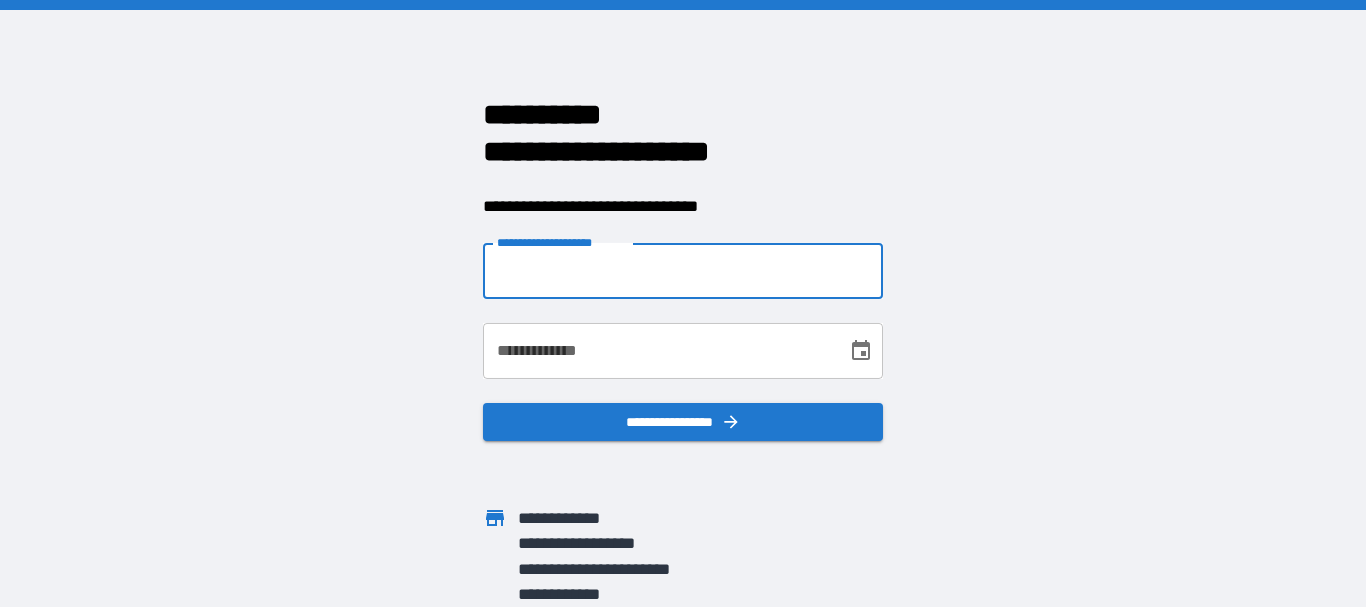 click on "**********" at bounding box center (683, 271) 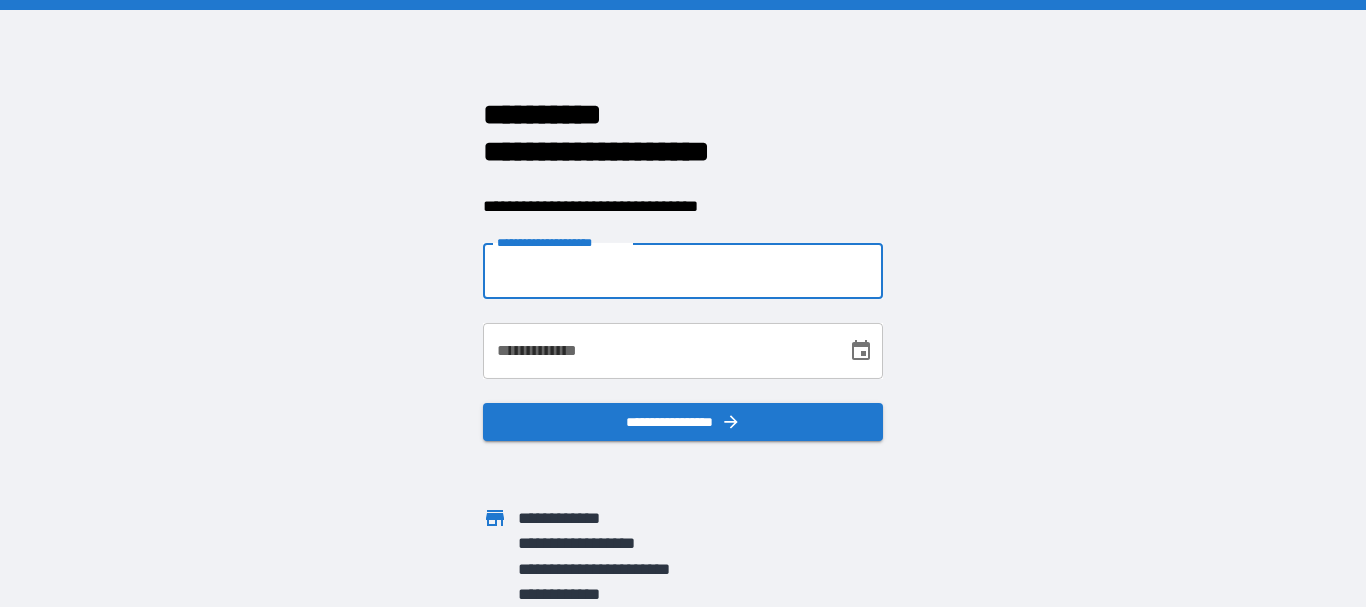 type on "**********" 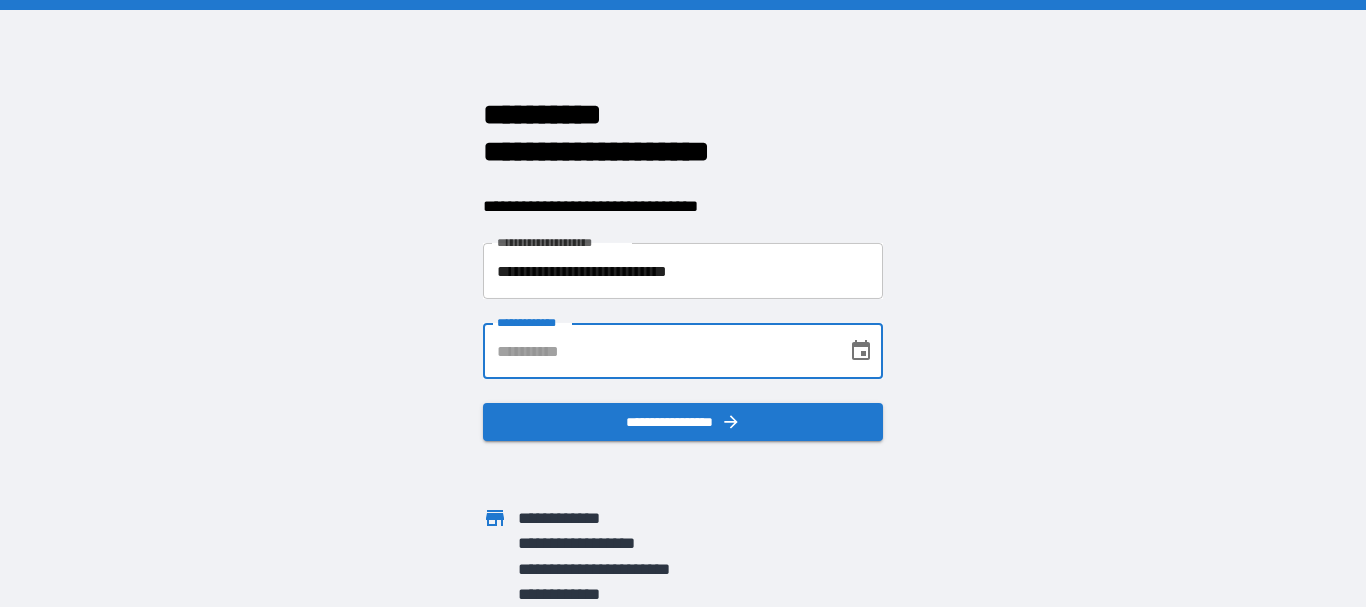 click on "**********" at bounding box center [658, 351] 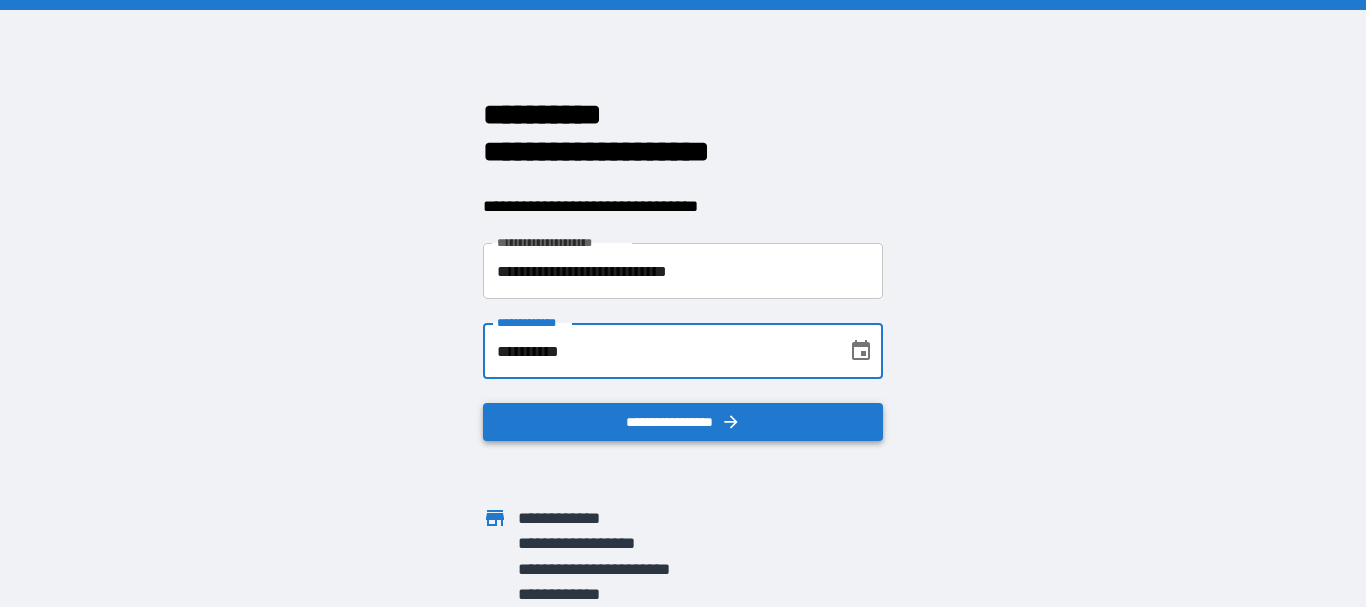 type on "**********" 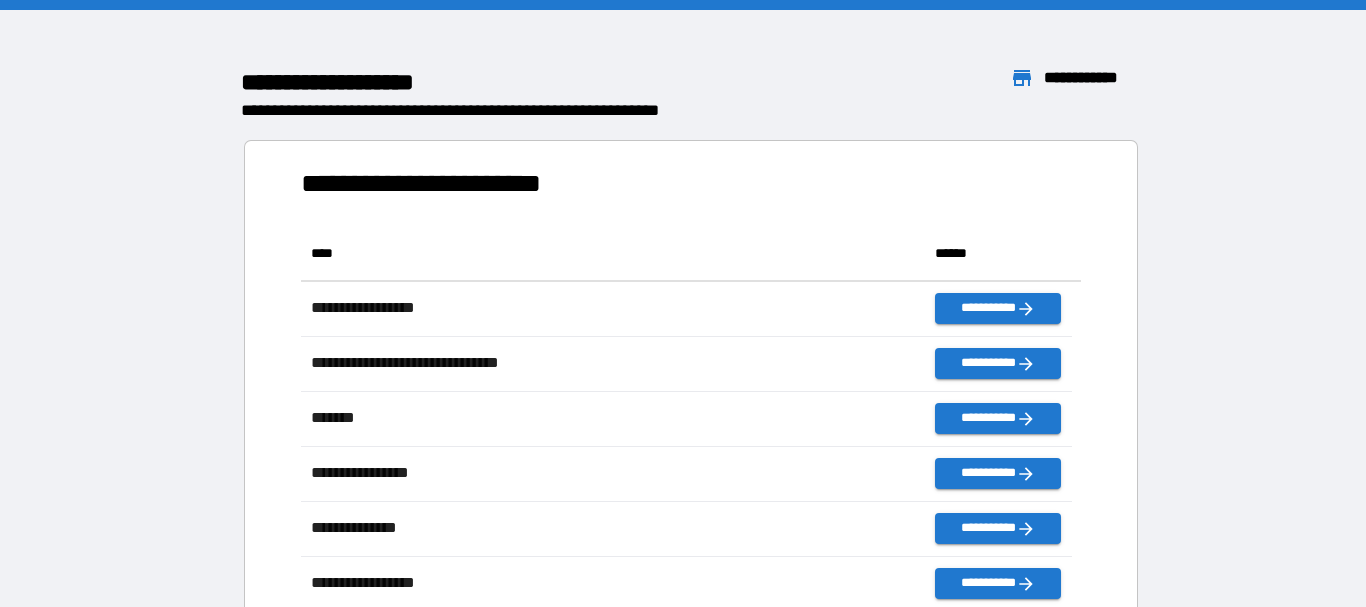 scroll, scrollTop: 16, scrollLeft: 16, axis: both 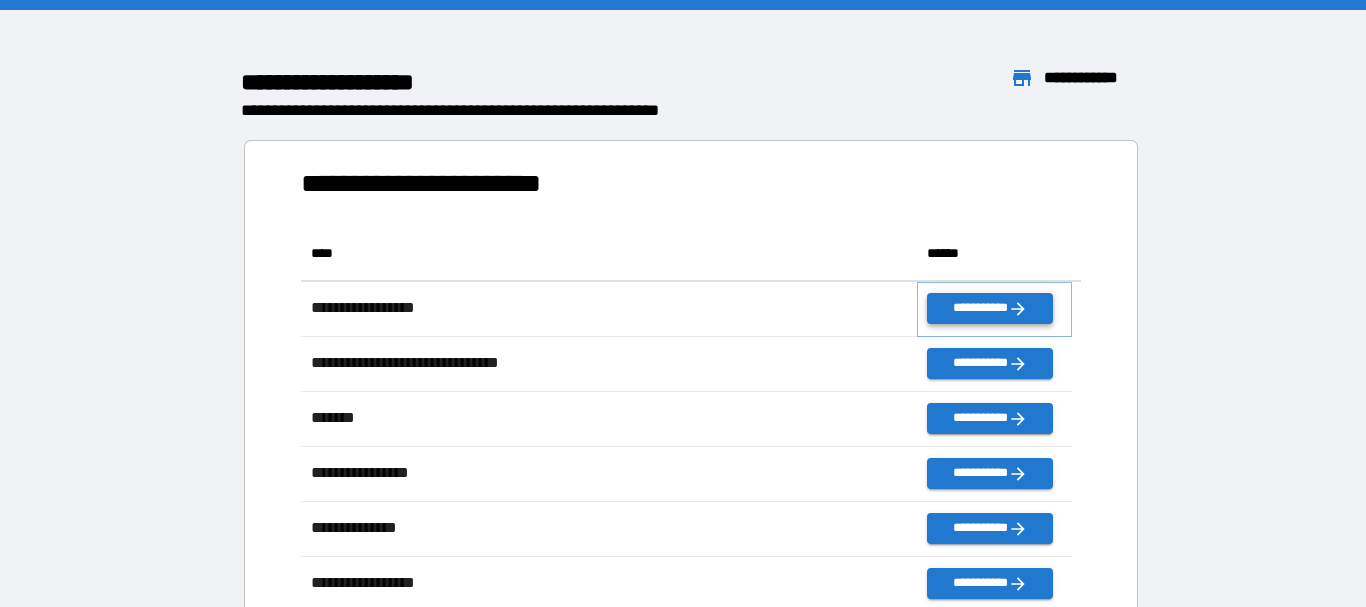 click on "**********" at bounding box center [989, 308] 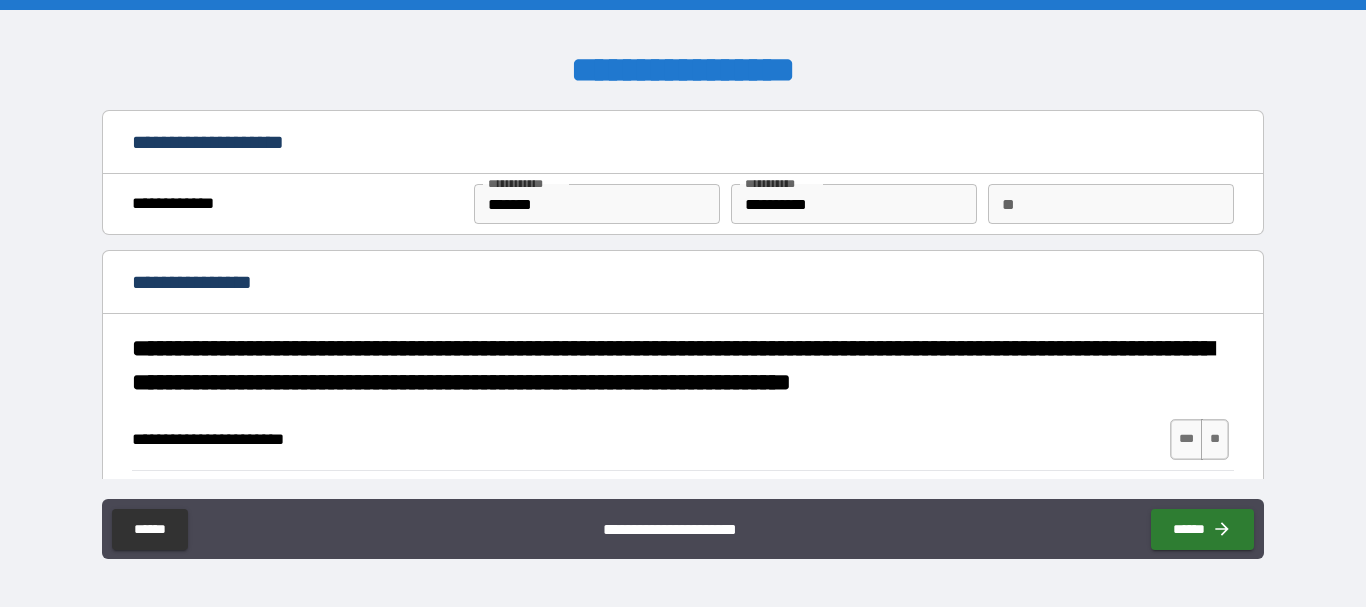 type on "*" 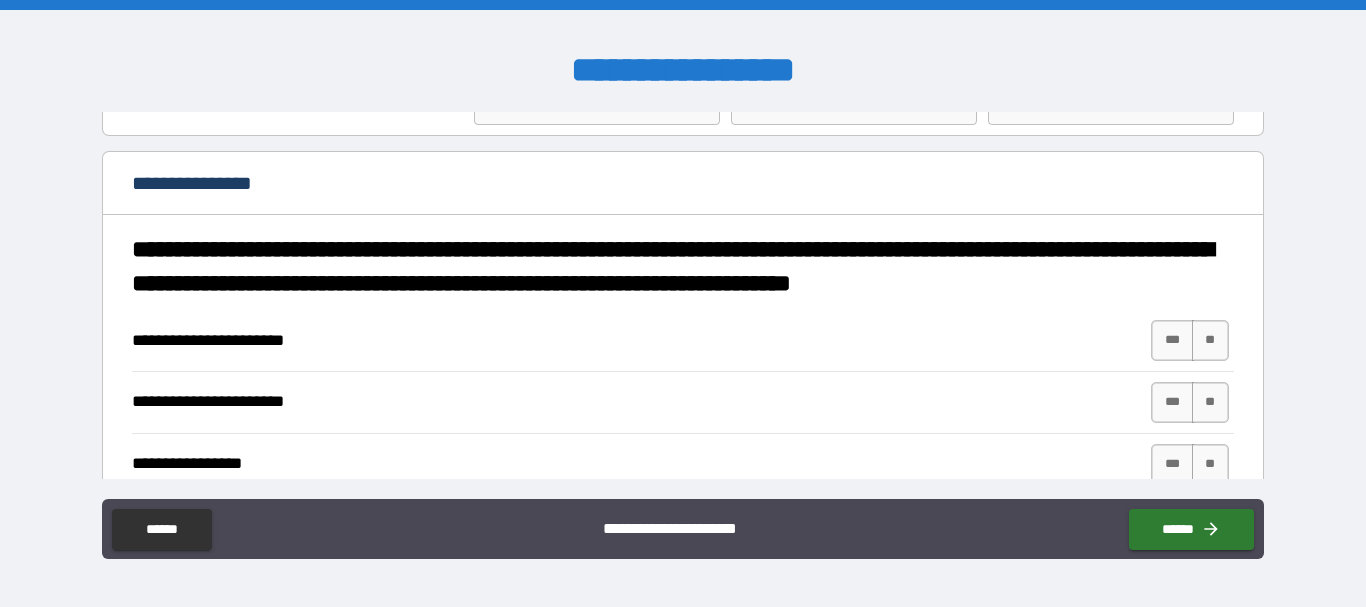 scroll, scrollTop: 100, scrollLeft: 0, axis: vertical 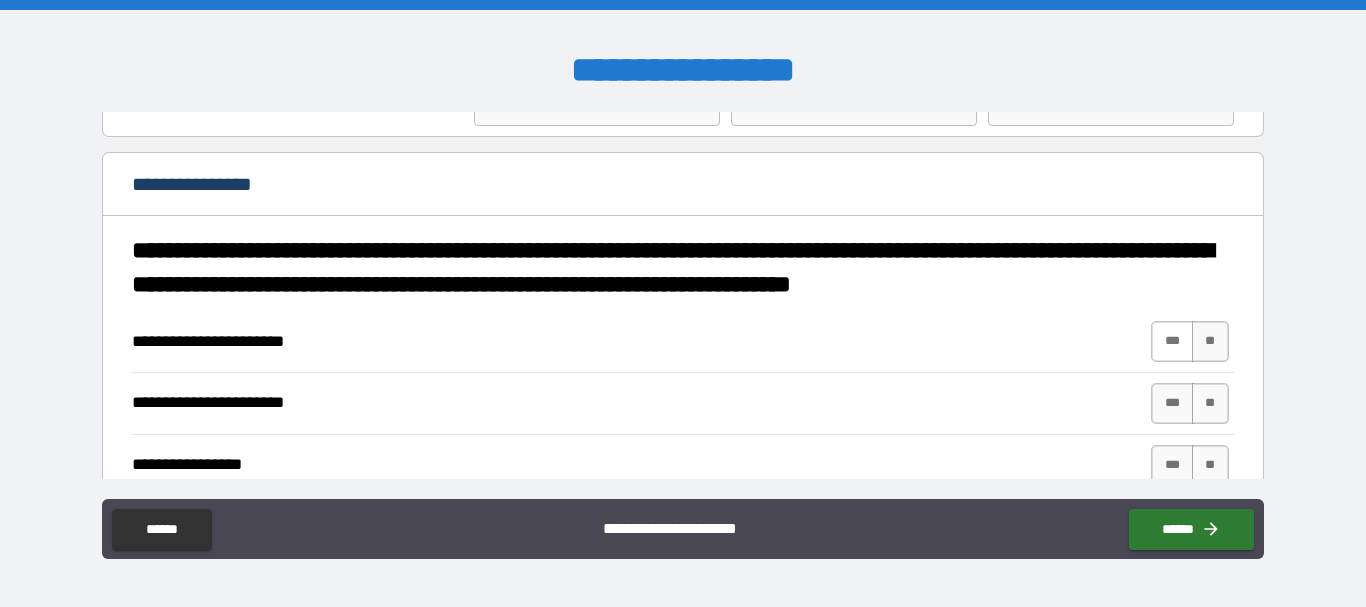 click on "***" at bounding box center (1172, 341) 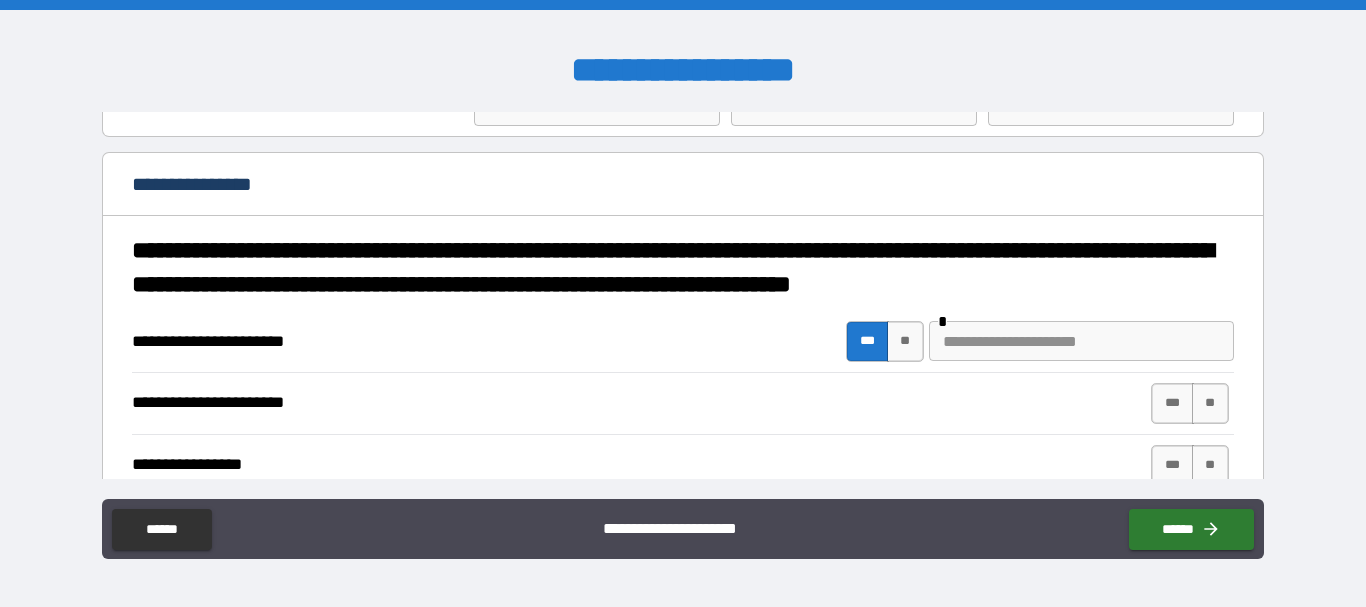type on "*" 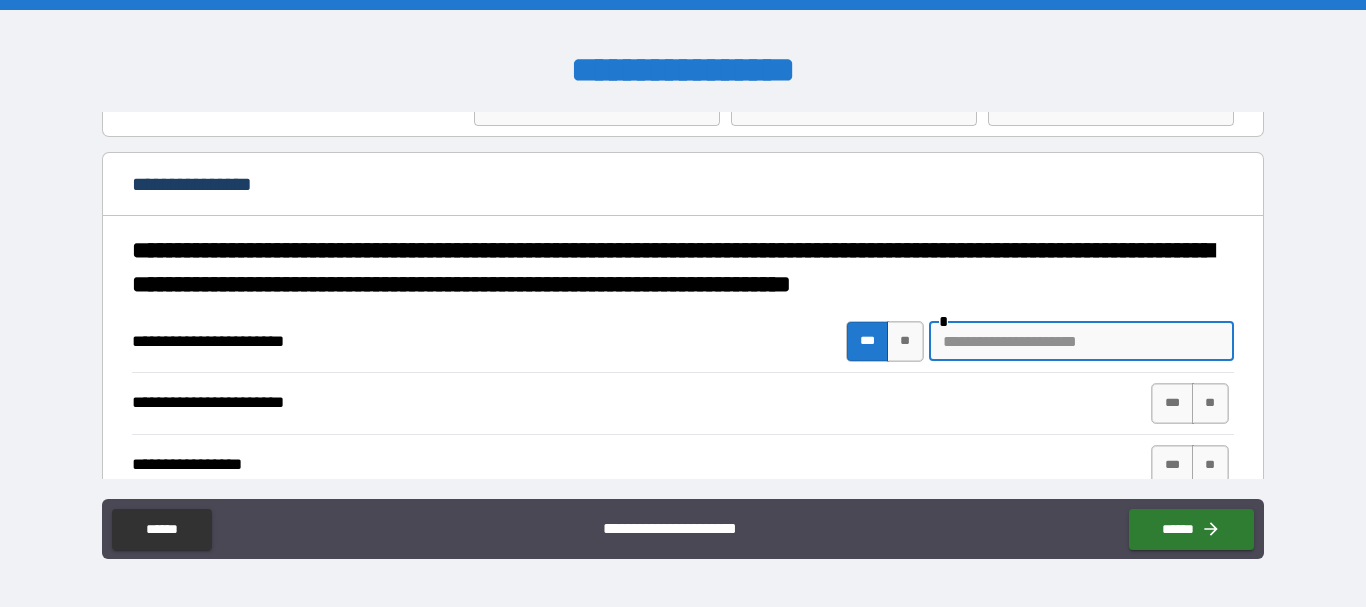 click at bounding box center [1081, 341] 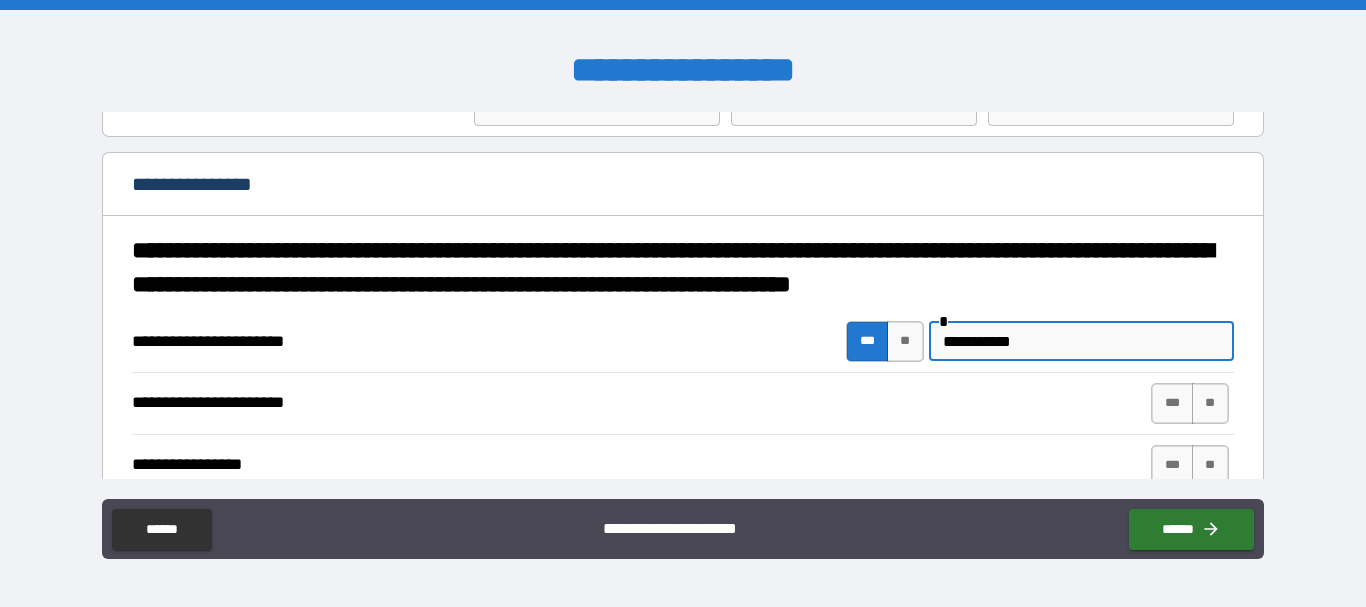 type on "**********" 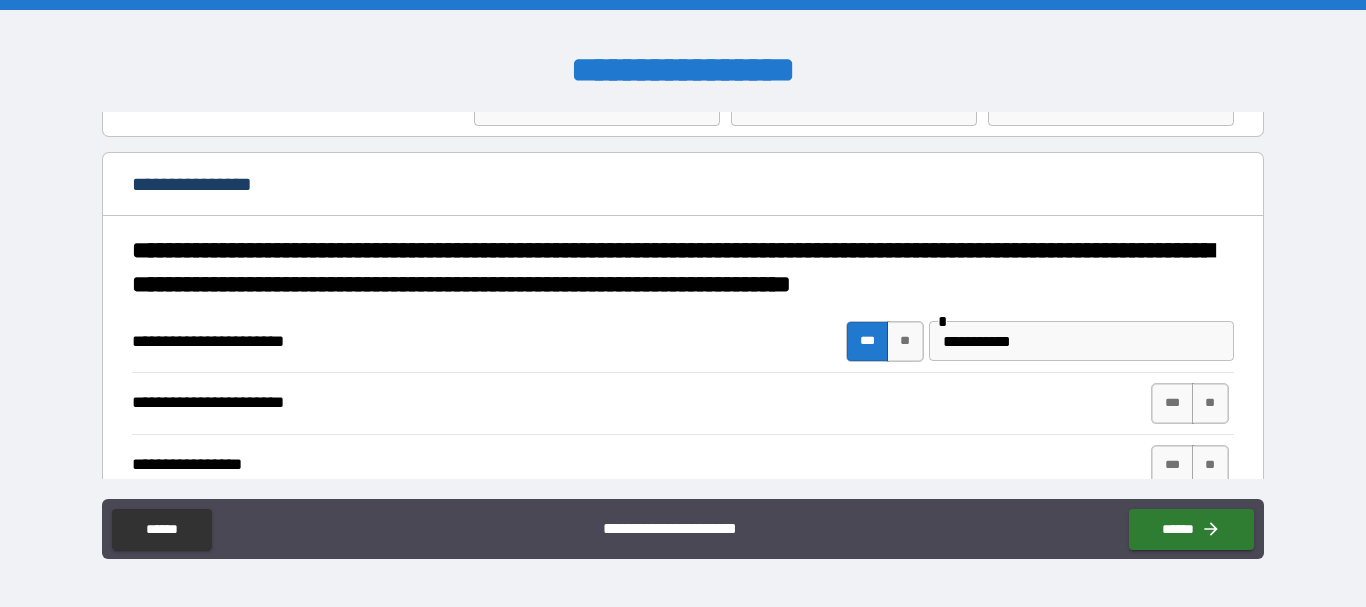 type on "*" 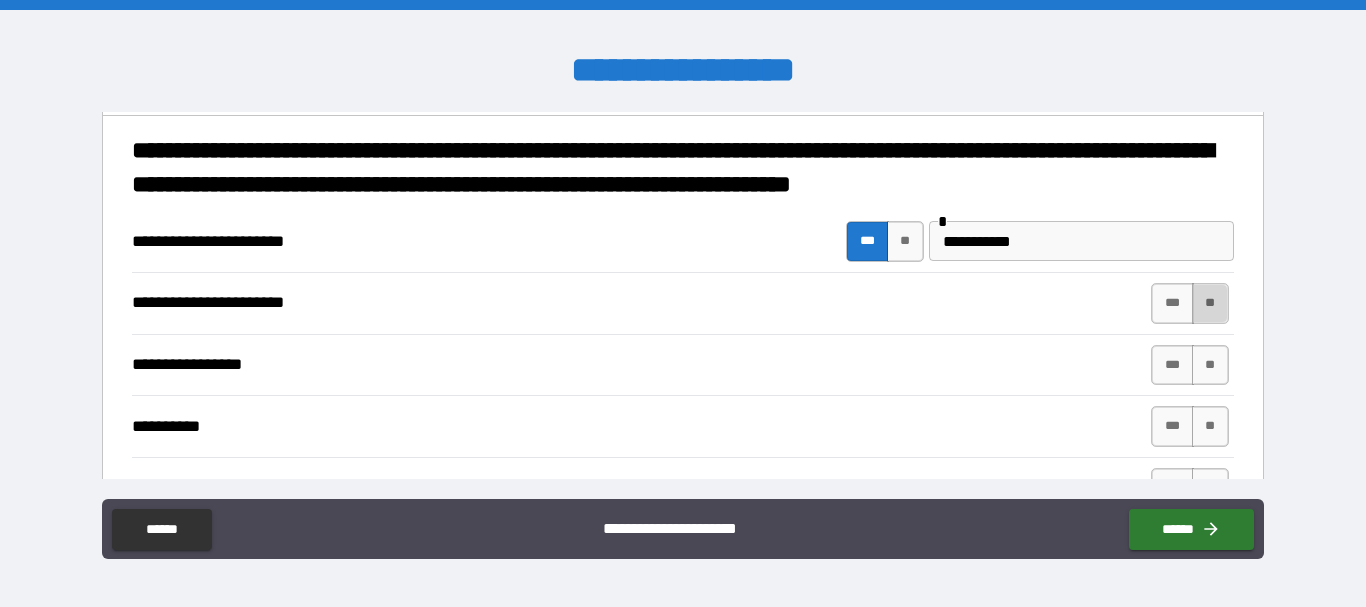 click on "**" at bounding box center [1210, 303] 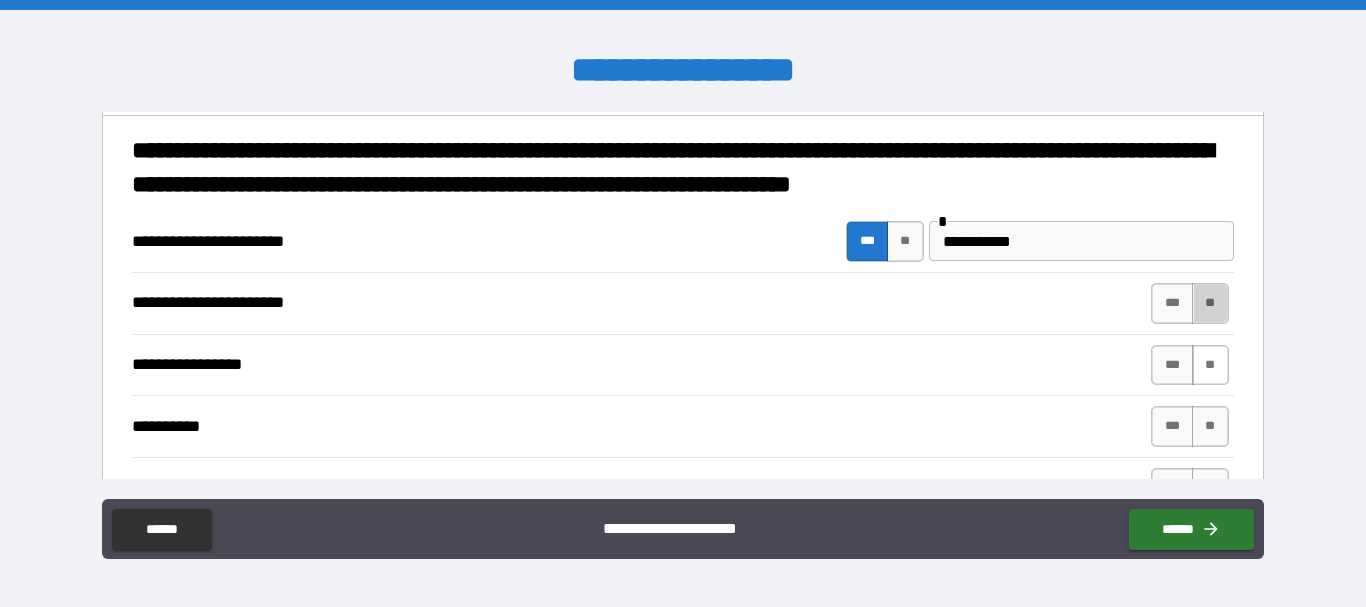 type on "*" 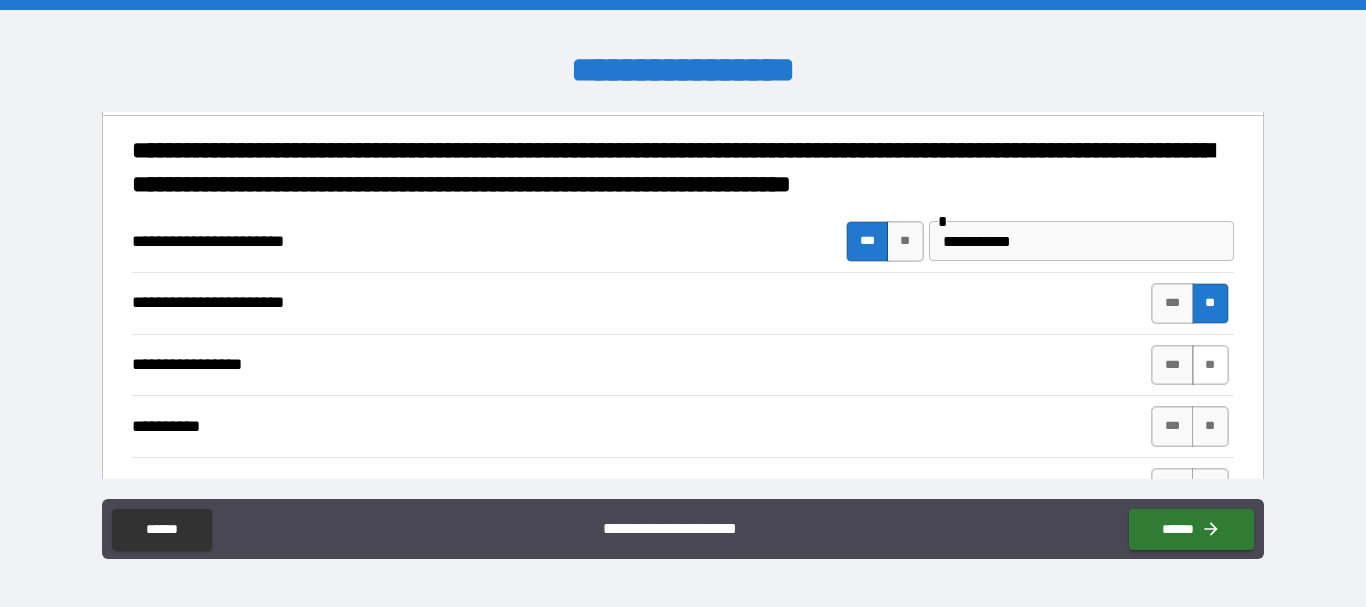 type on "*" 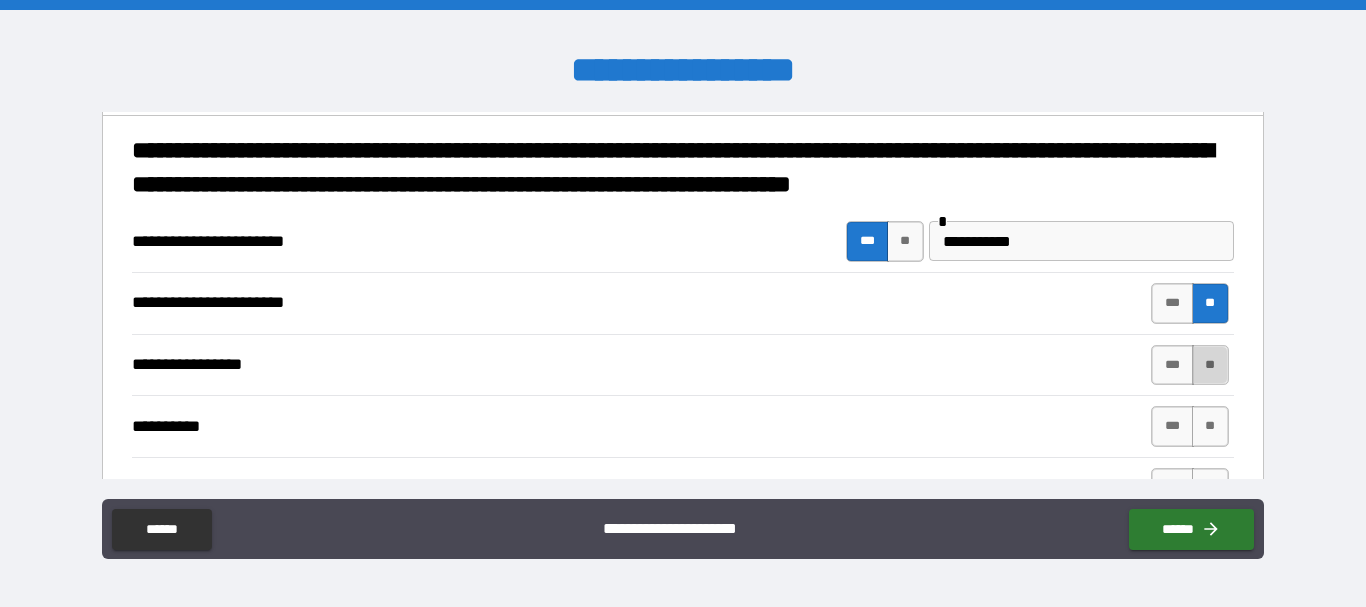 click on "**" at bounding box center [1210, 365] 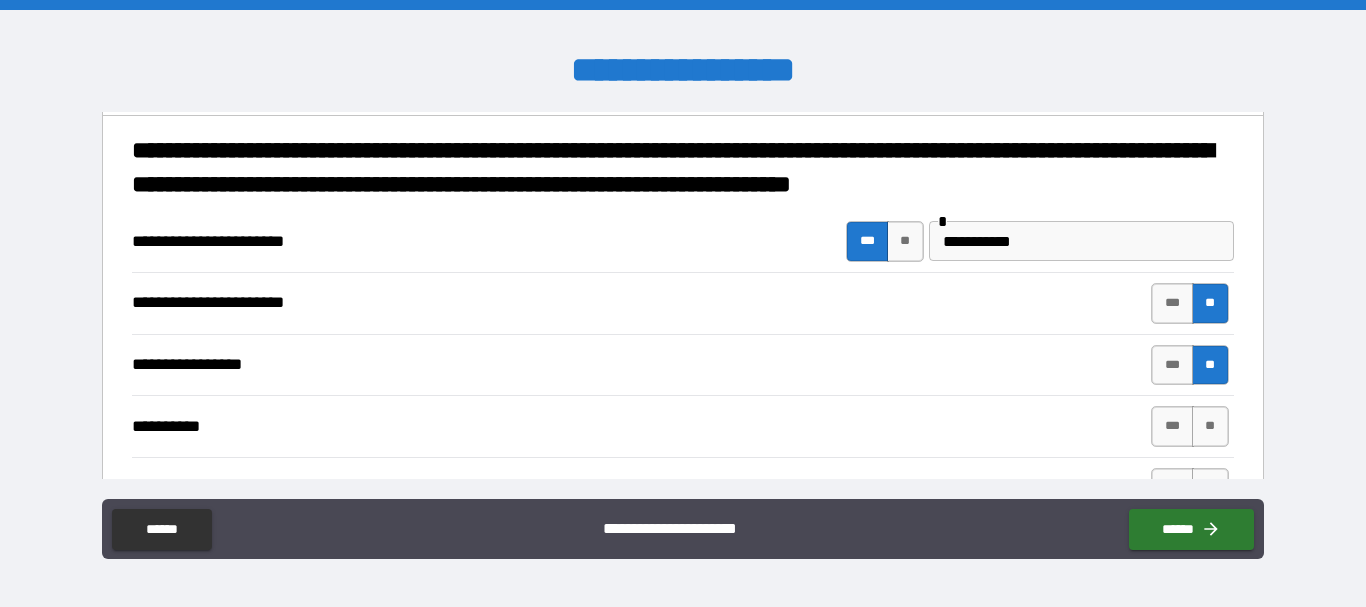 type on "*" 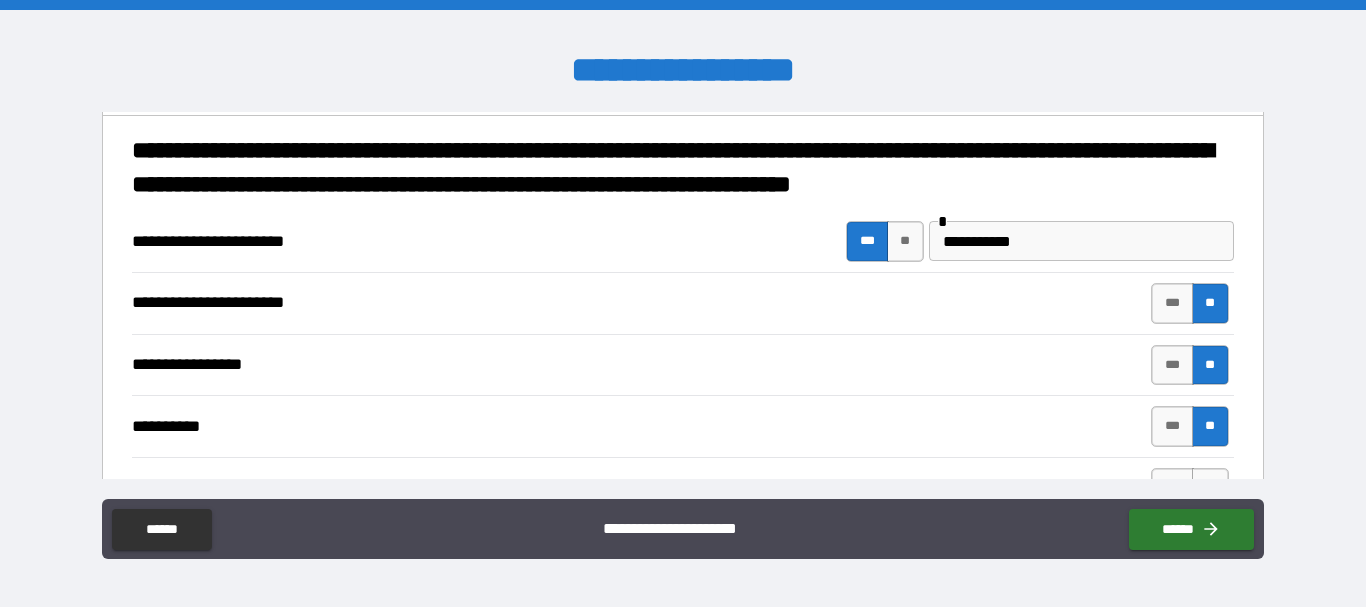 type on "*" 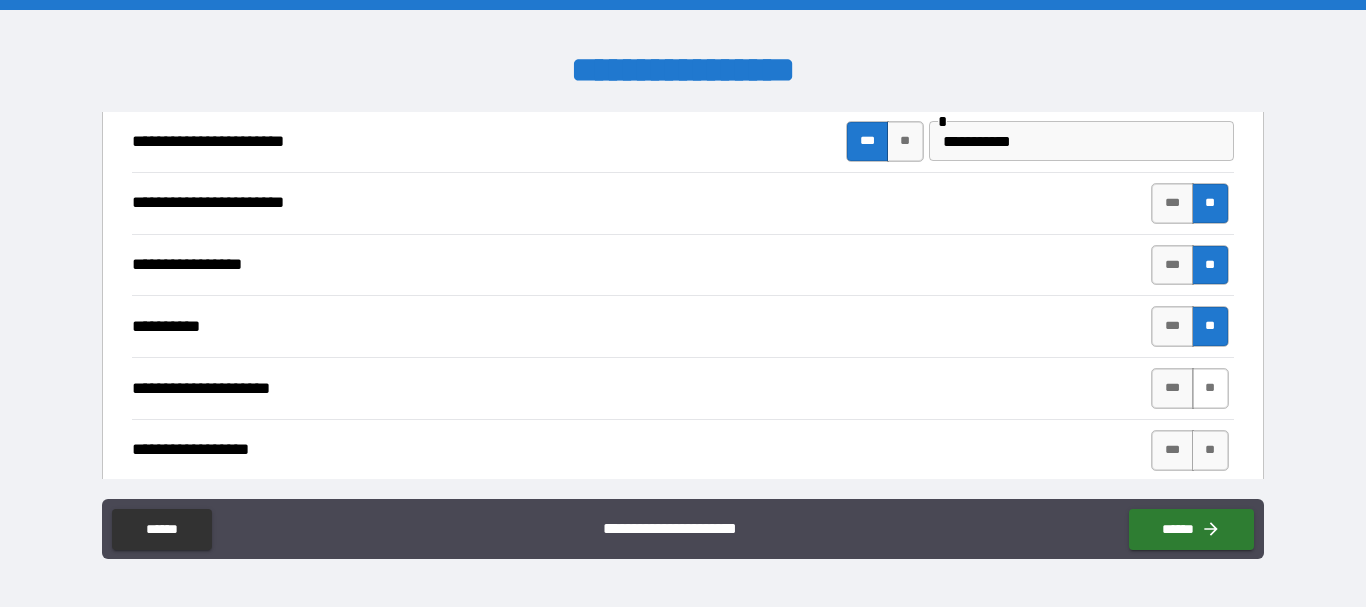 click on "**" at bounding box center [1210, 388] 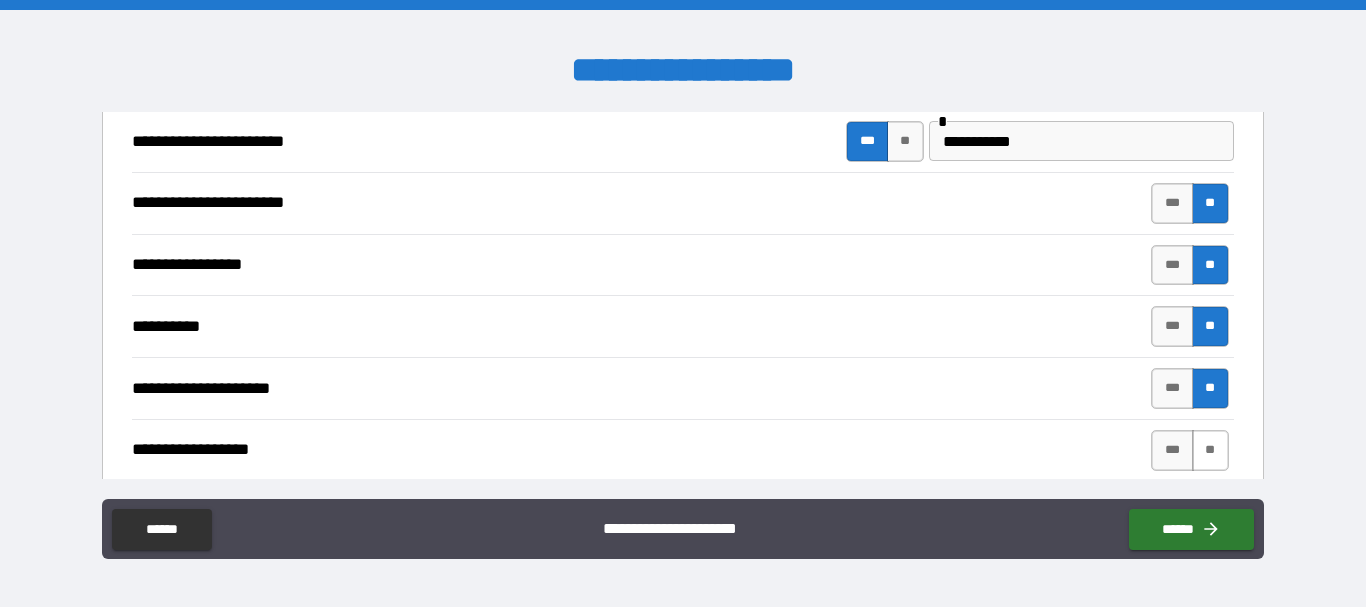 type on "*" 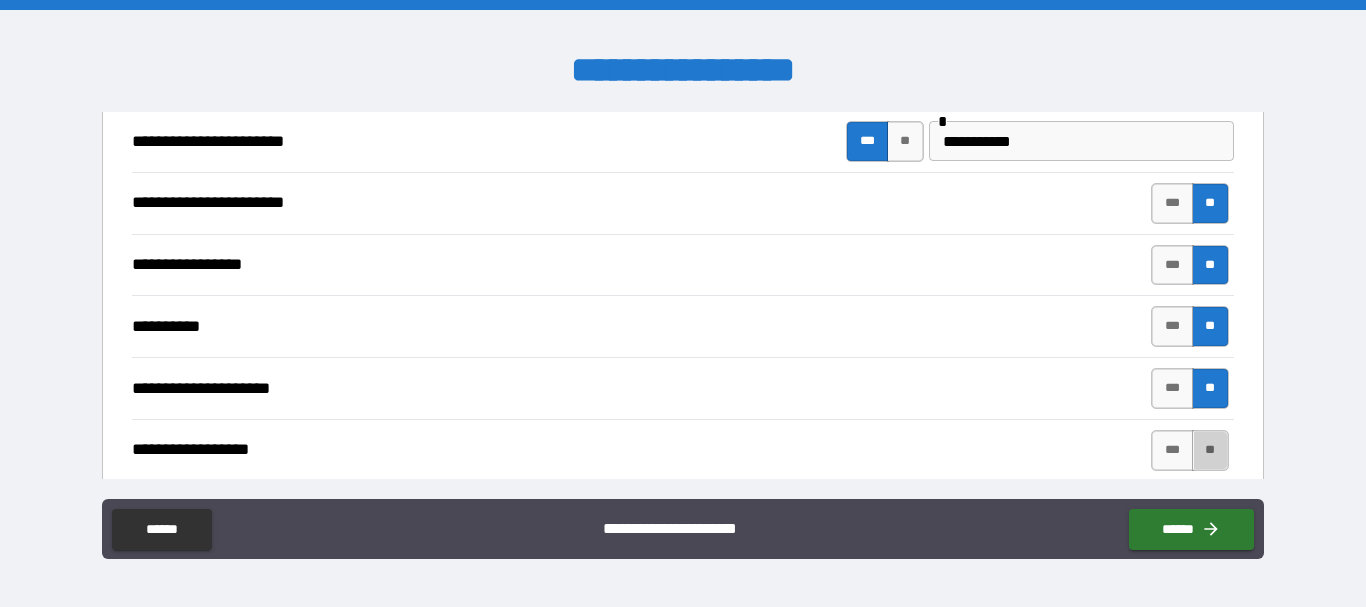 drag, startPoint x: 1200, startPoint y: 442, endPoint x: 1176, endPoint y: 422, distance: 31.241 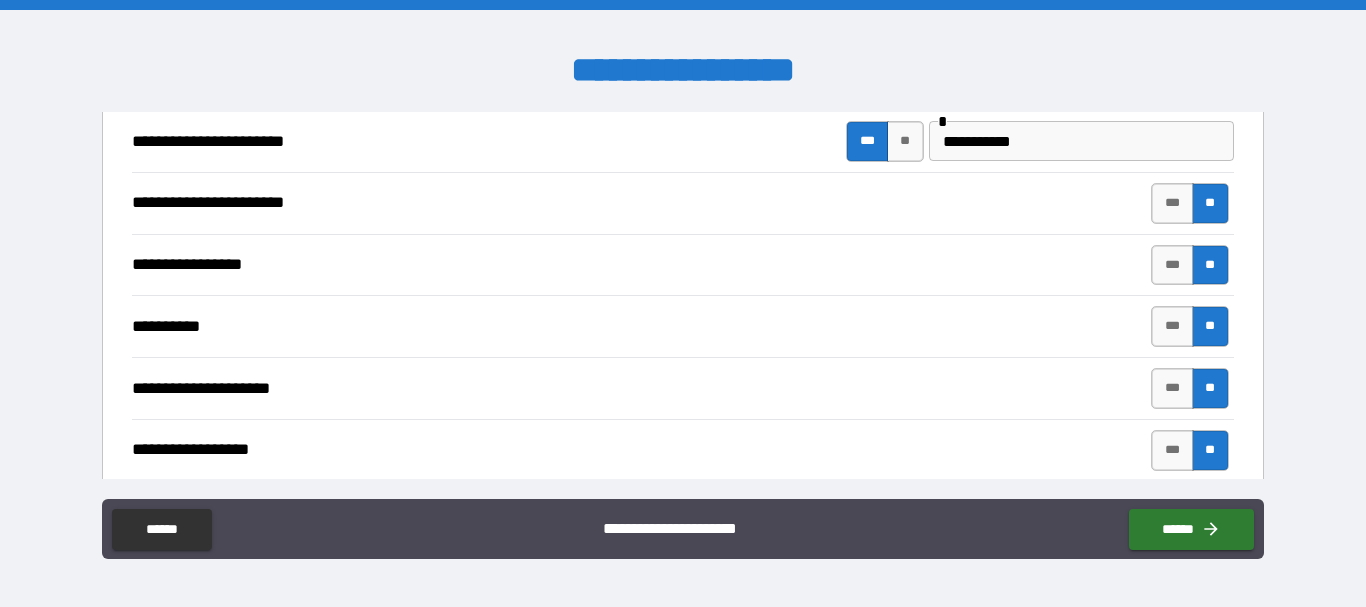 type on "*" 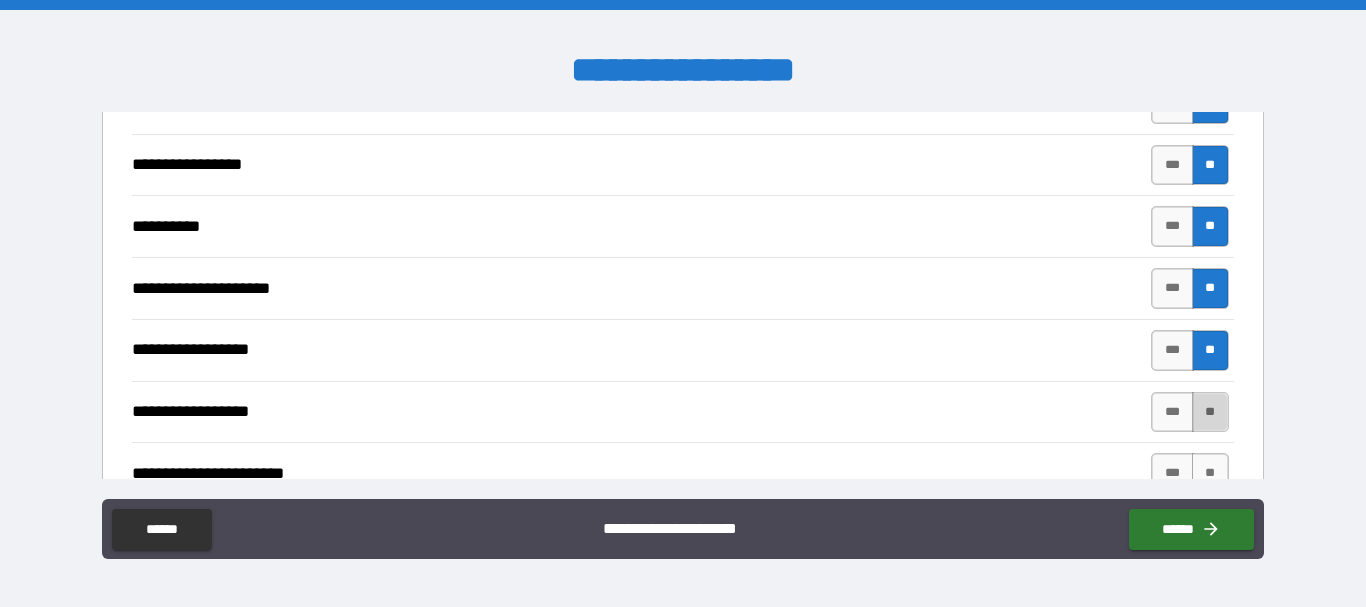 click on "**" at bounding box center (1210, 412) 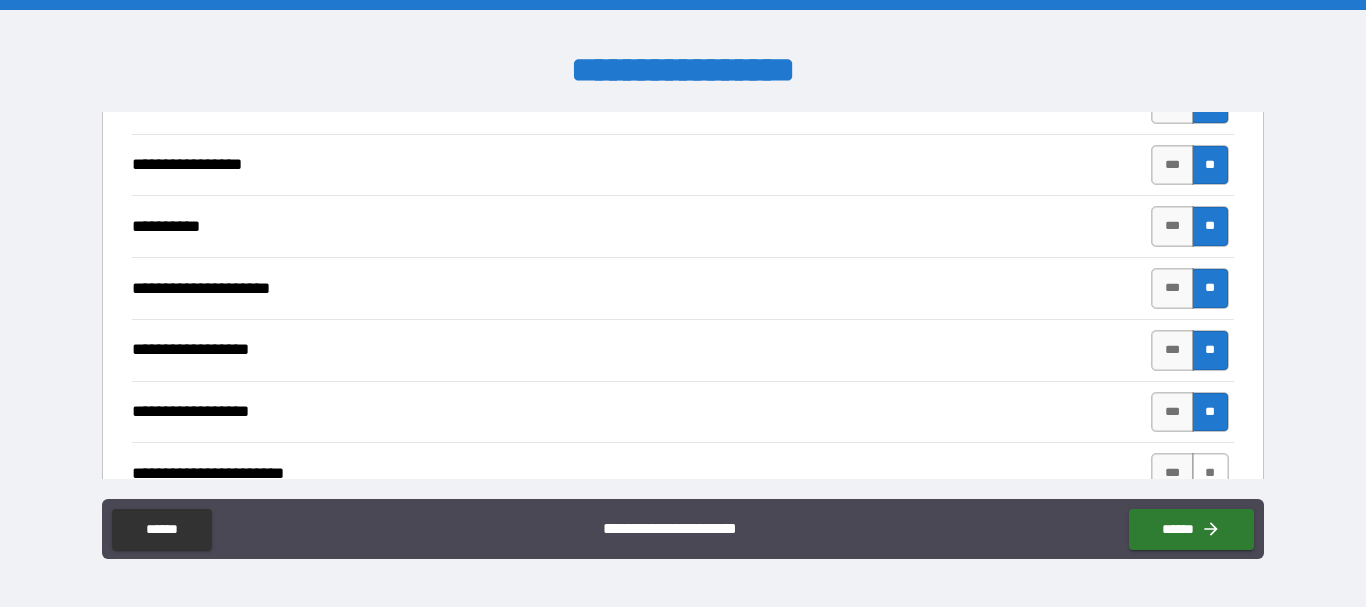 type on "*" 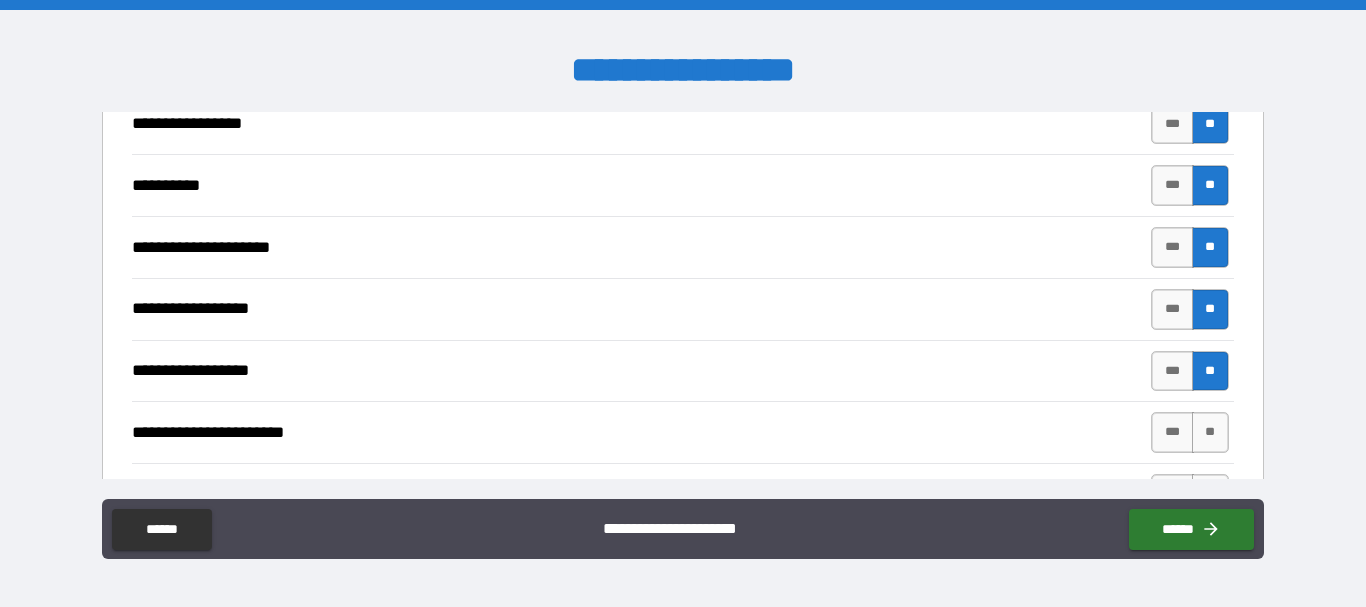 scroll, scrollTop: 500, scrollLeft: 0, axis: vertical 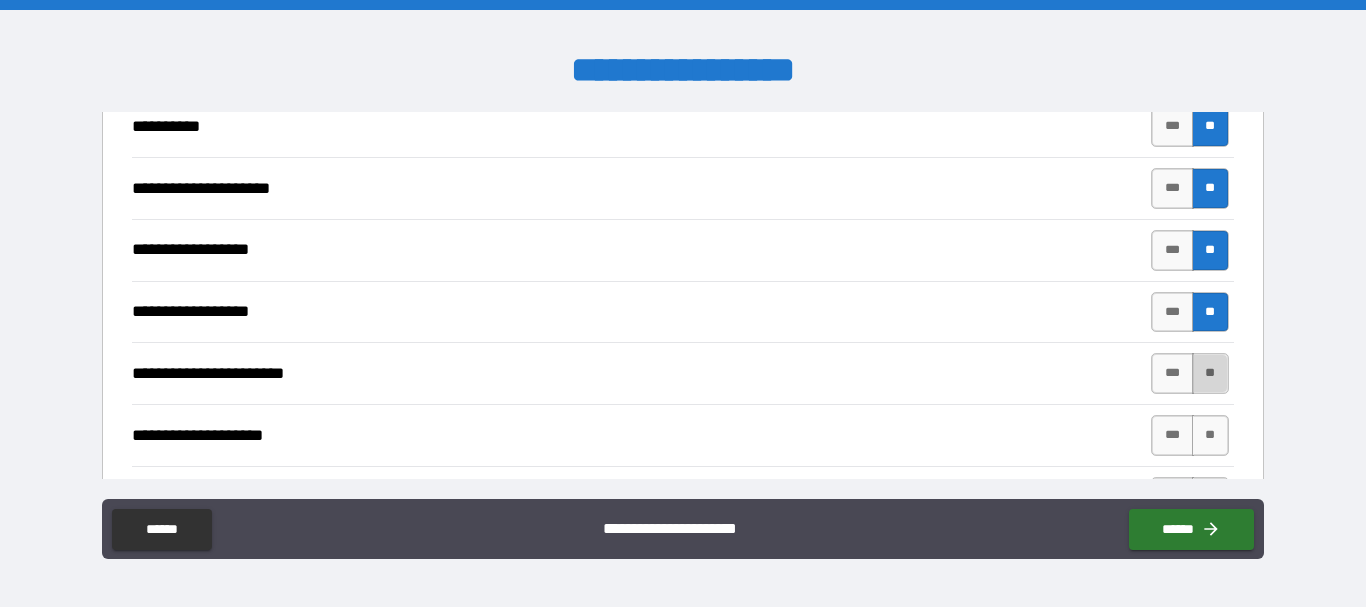 click on "**" at bounding box center (1210, 373) 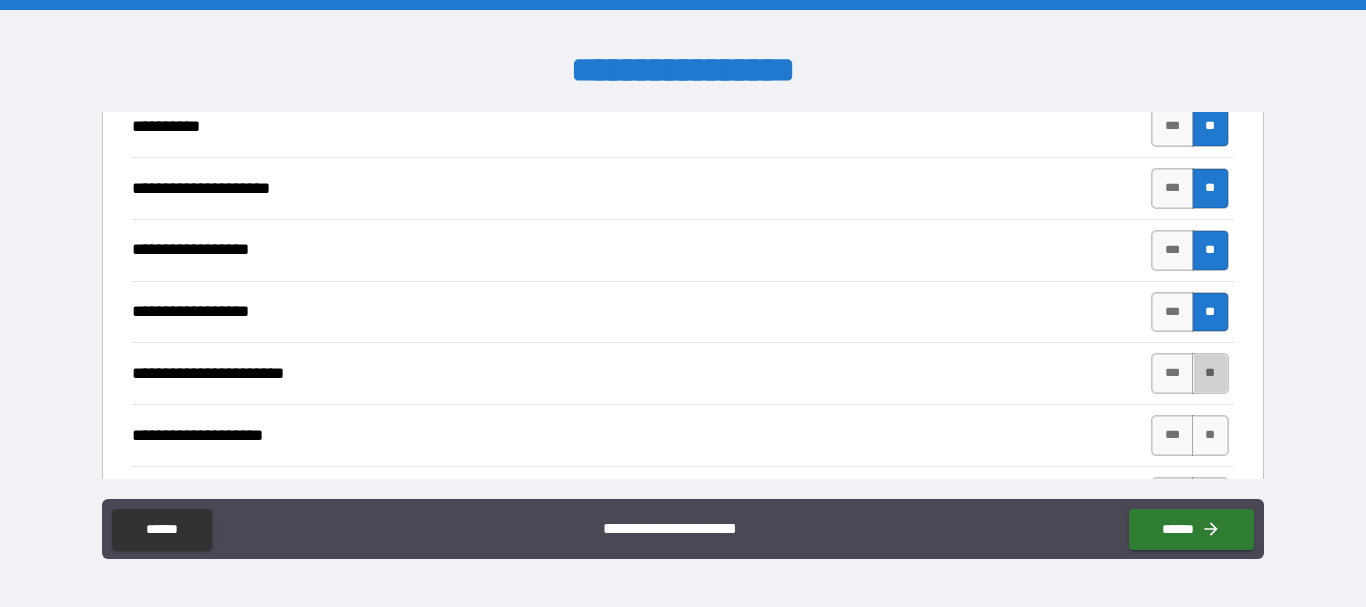 type on "*" 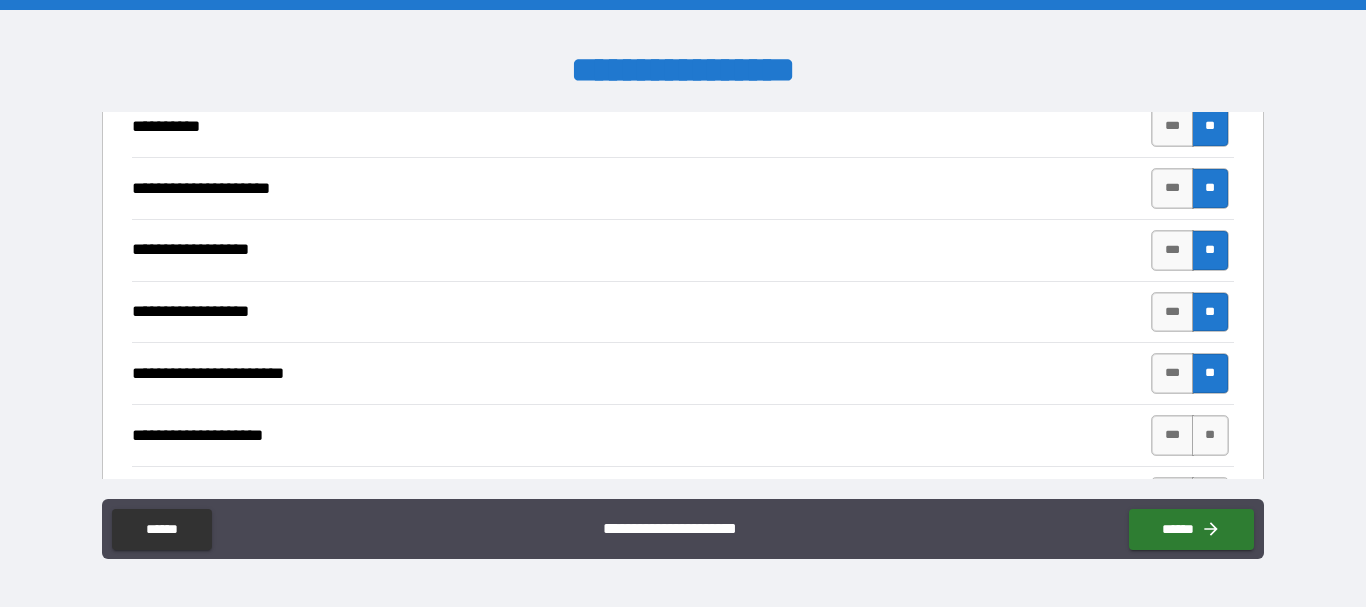 type on "*" 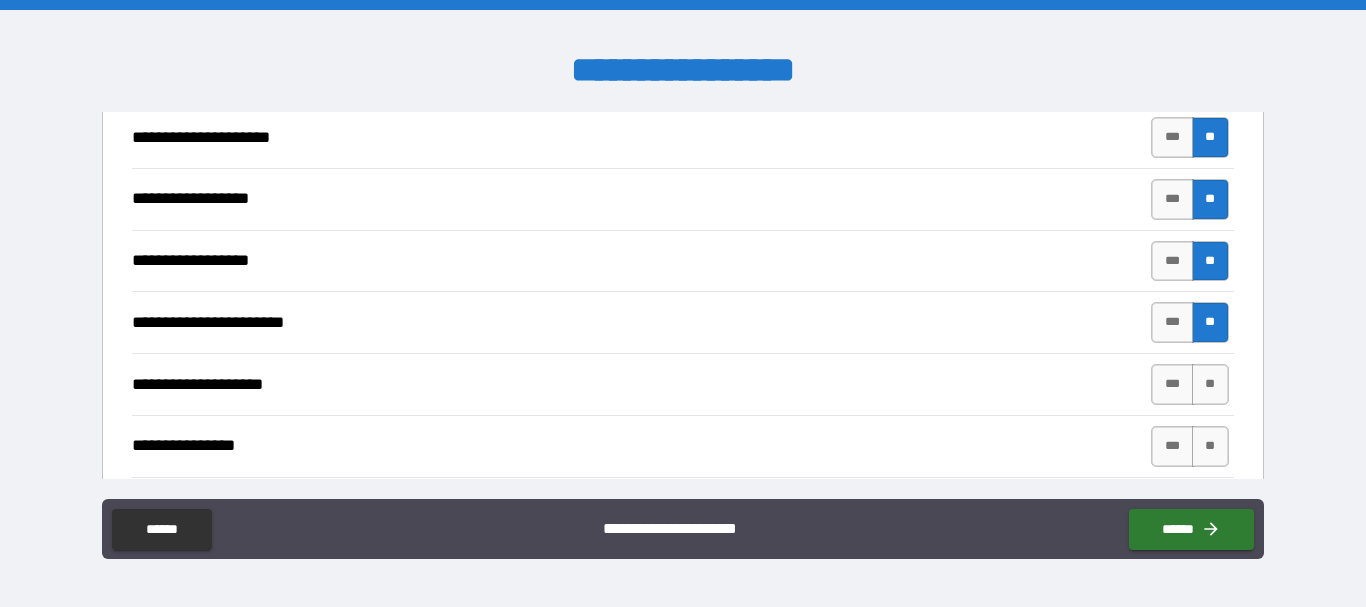 scroll, scrollTop: 600, scrollLeft: 0, axis: vertical 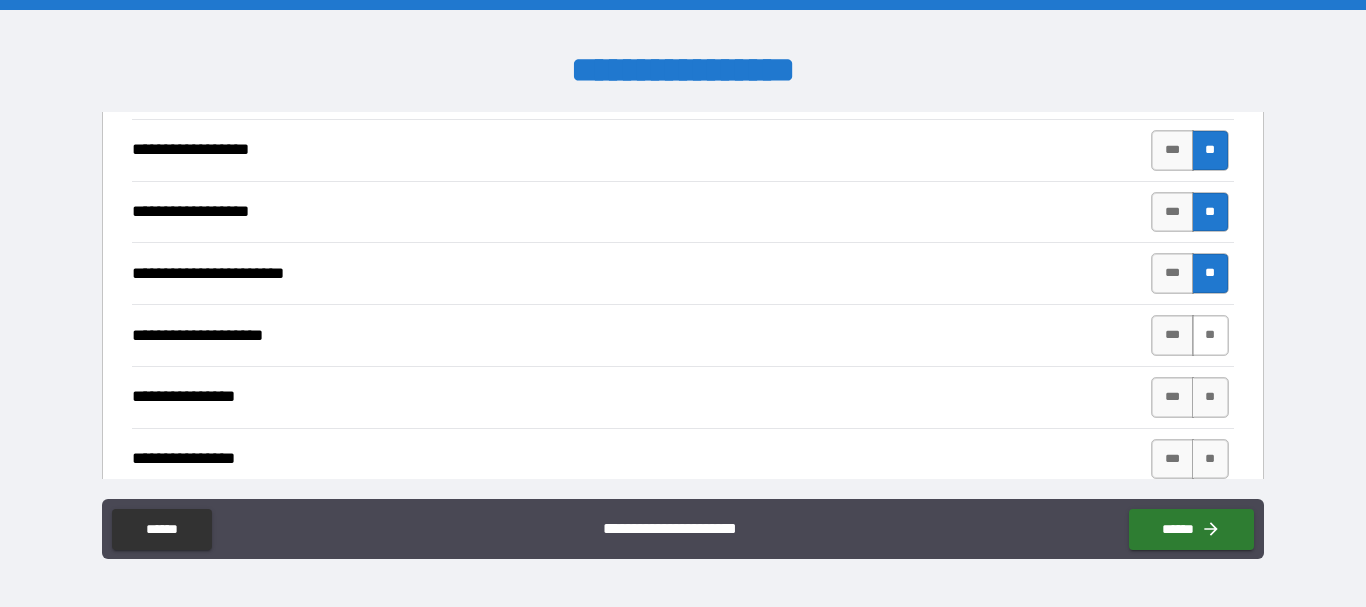 click on "**" at bounding box center (1210, 335) 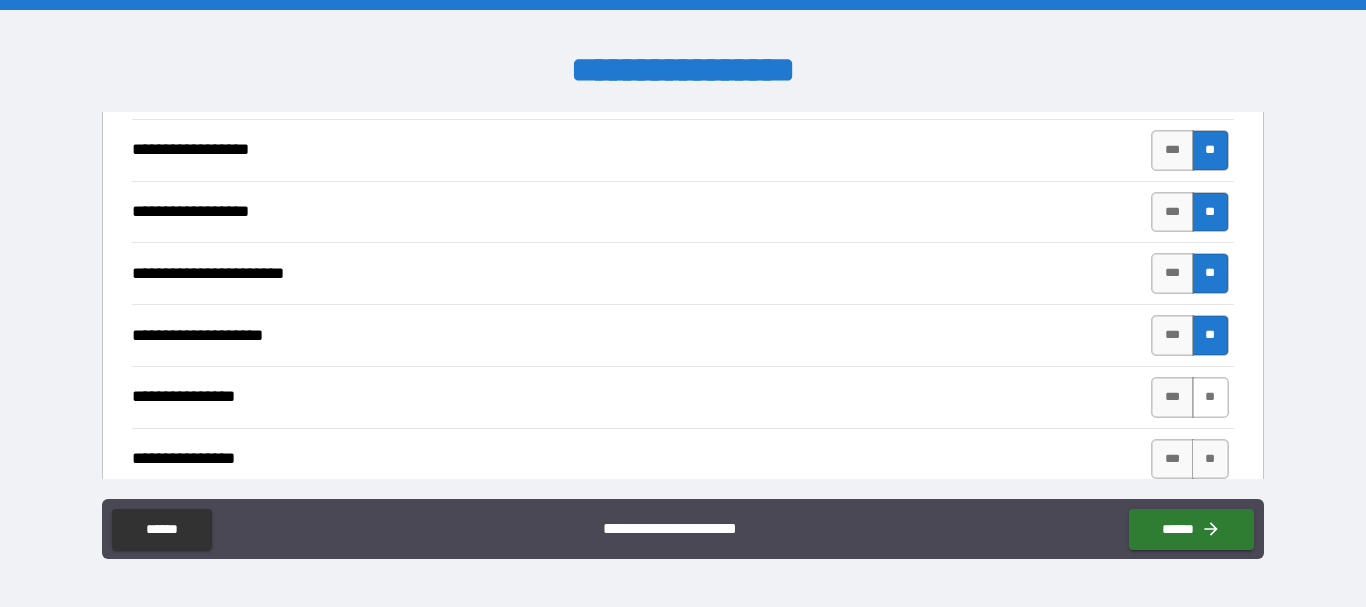 type on "*" 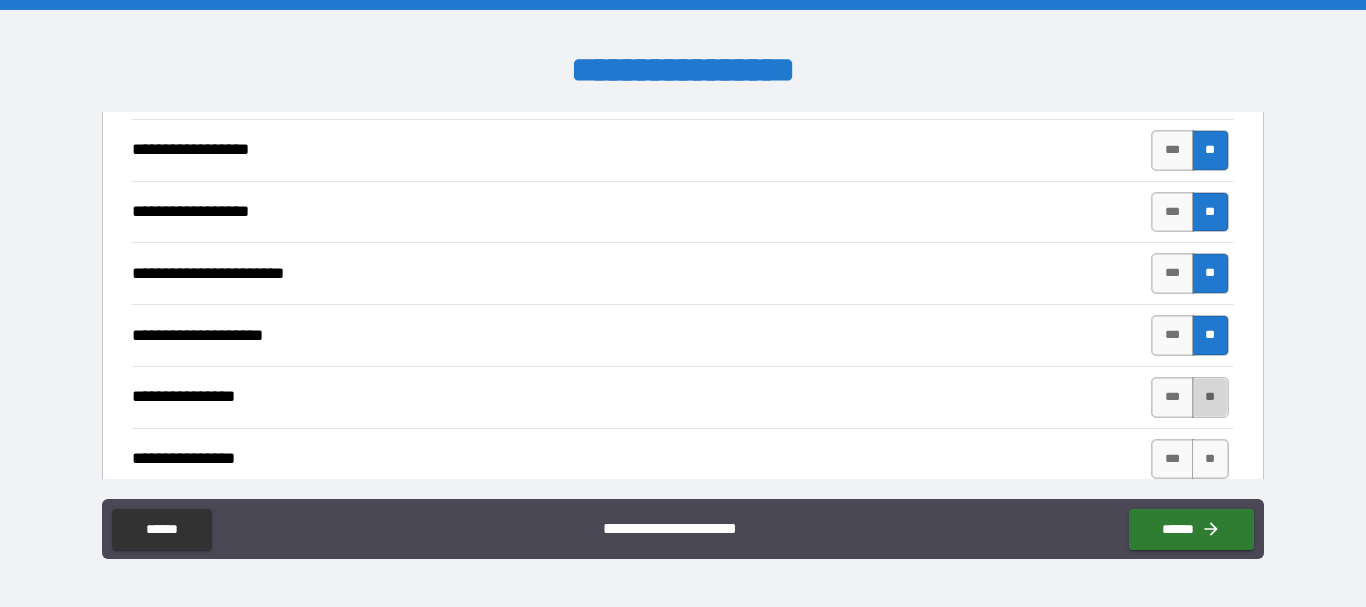 click on "**" at bounding box center [1210, 397] 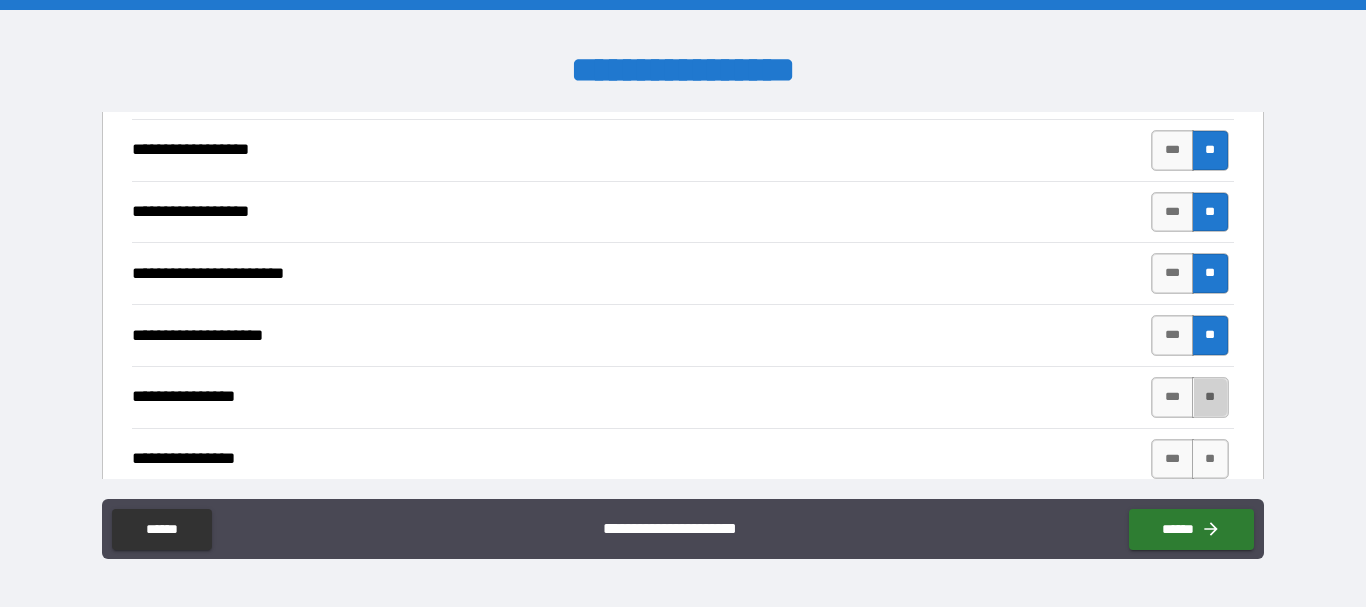 type on "*" 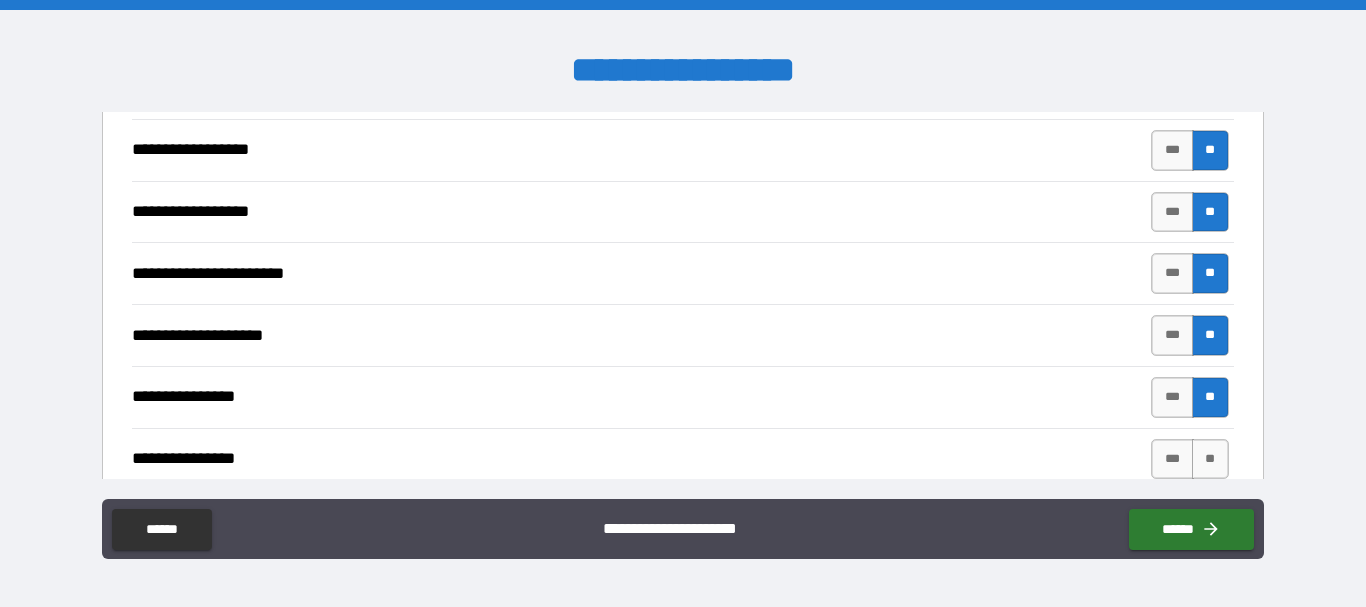 type on "*" 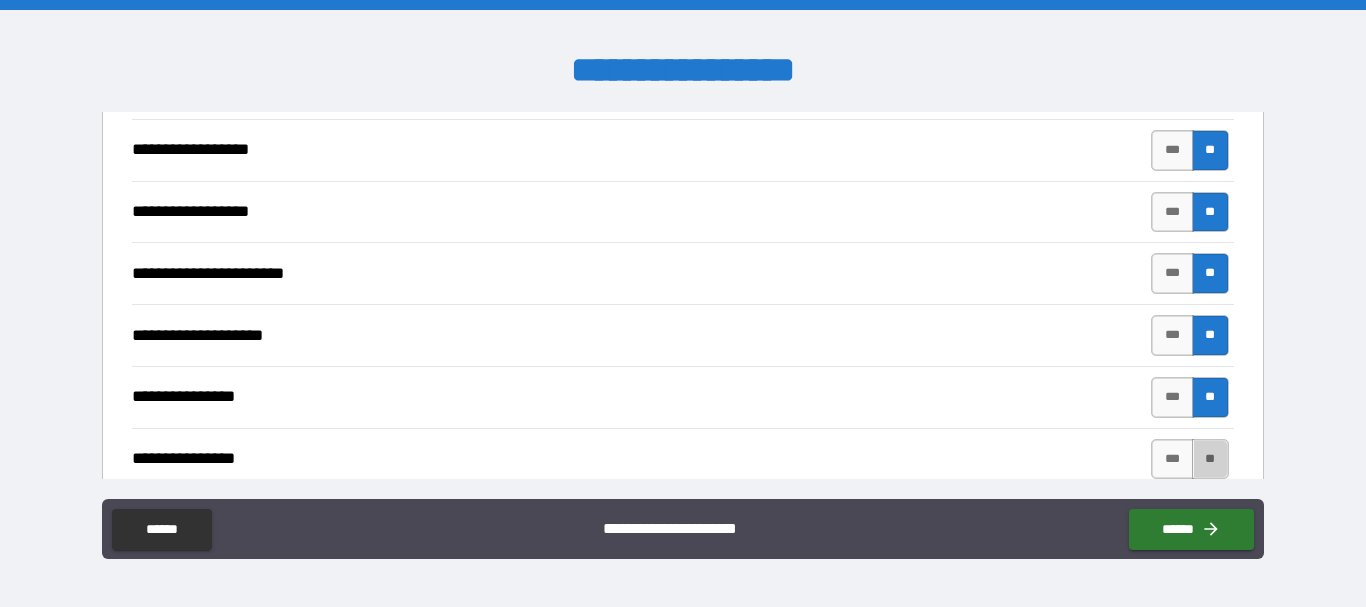 drag, startPoint x: 1202, startPoint y: 463, endPoint x: 951, endPoint y: 401, distance: 258.544 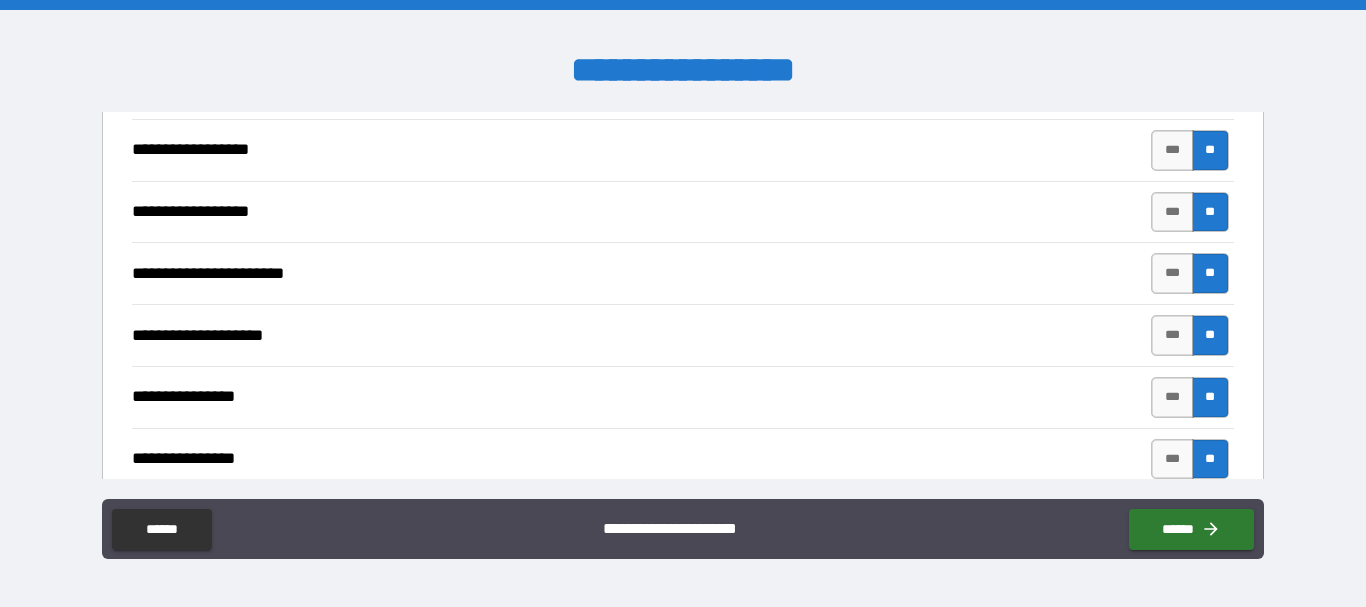 type on "*" 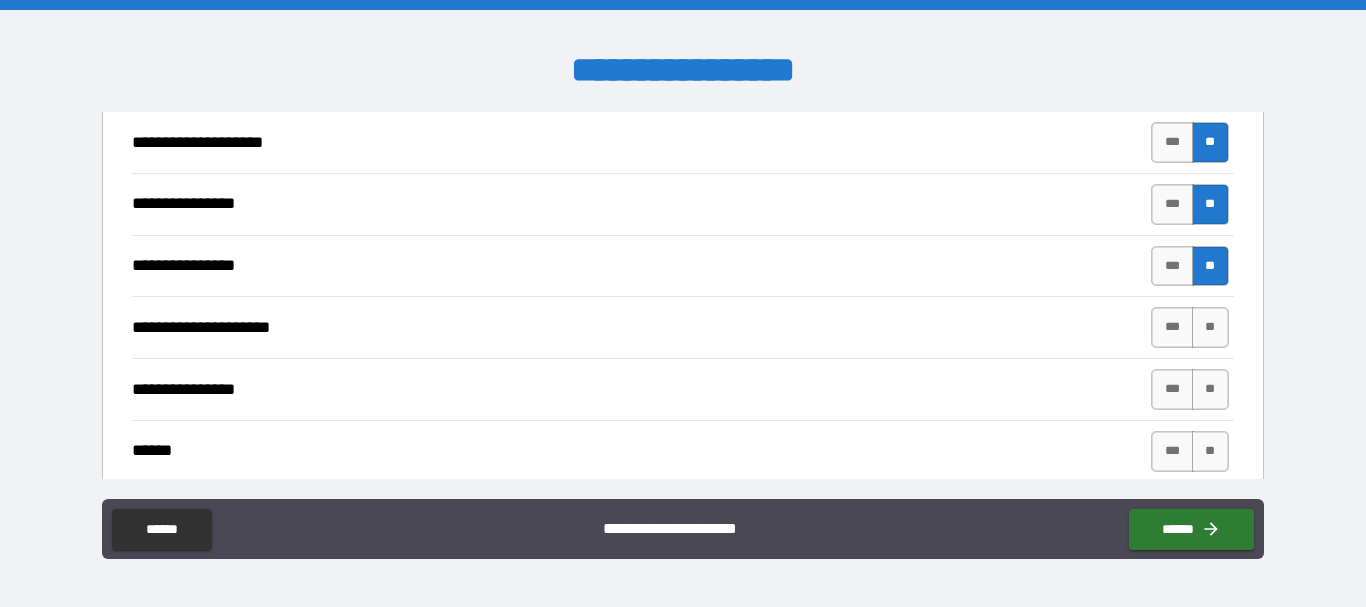 scroll, scrollTop: 800, scrollLeft: 0, axis: vertical 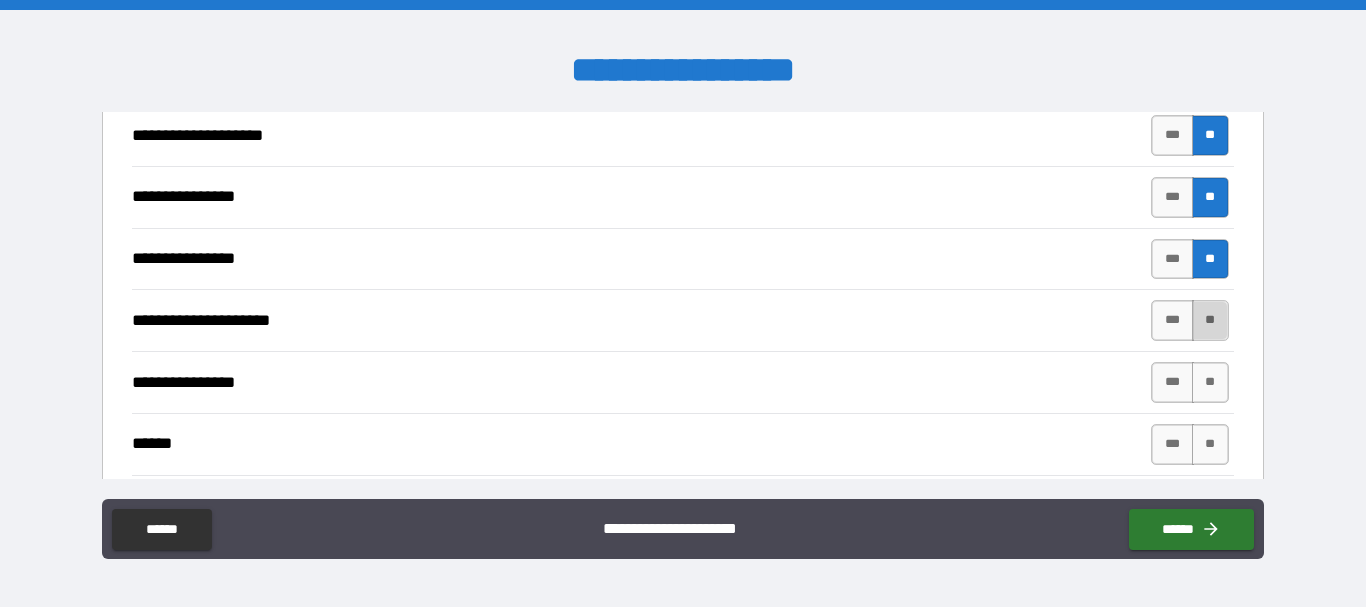 click on "**" at bounding box center [1210, 320] 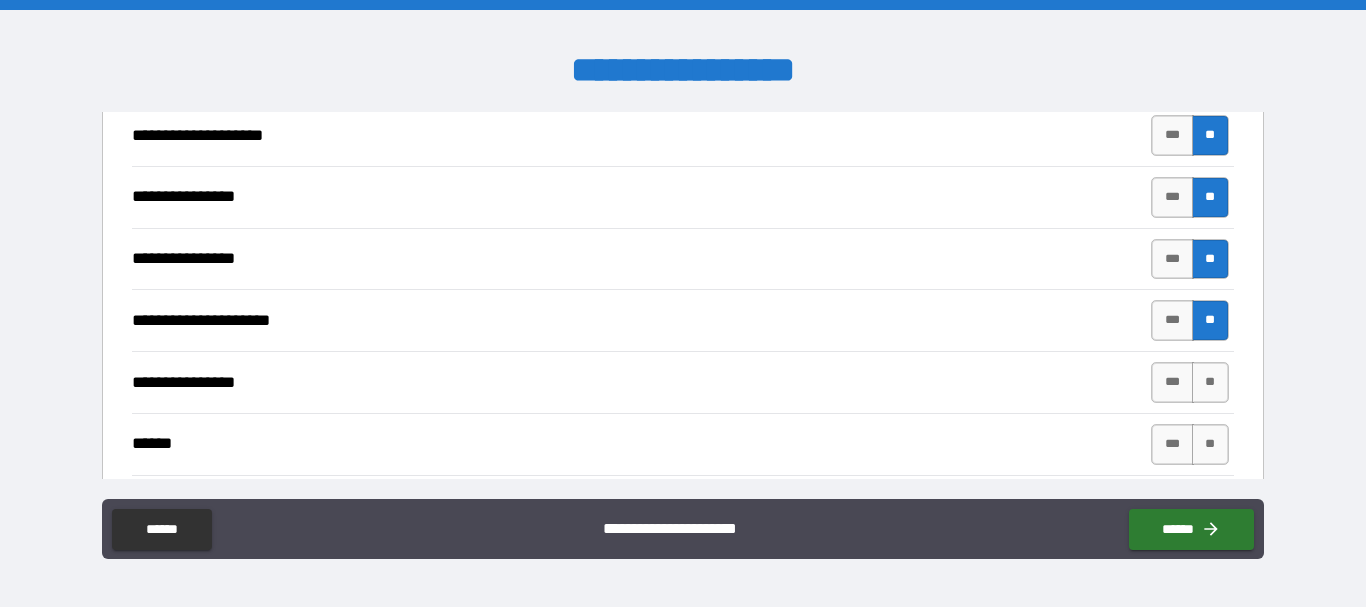 type on "*" 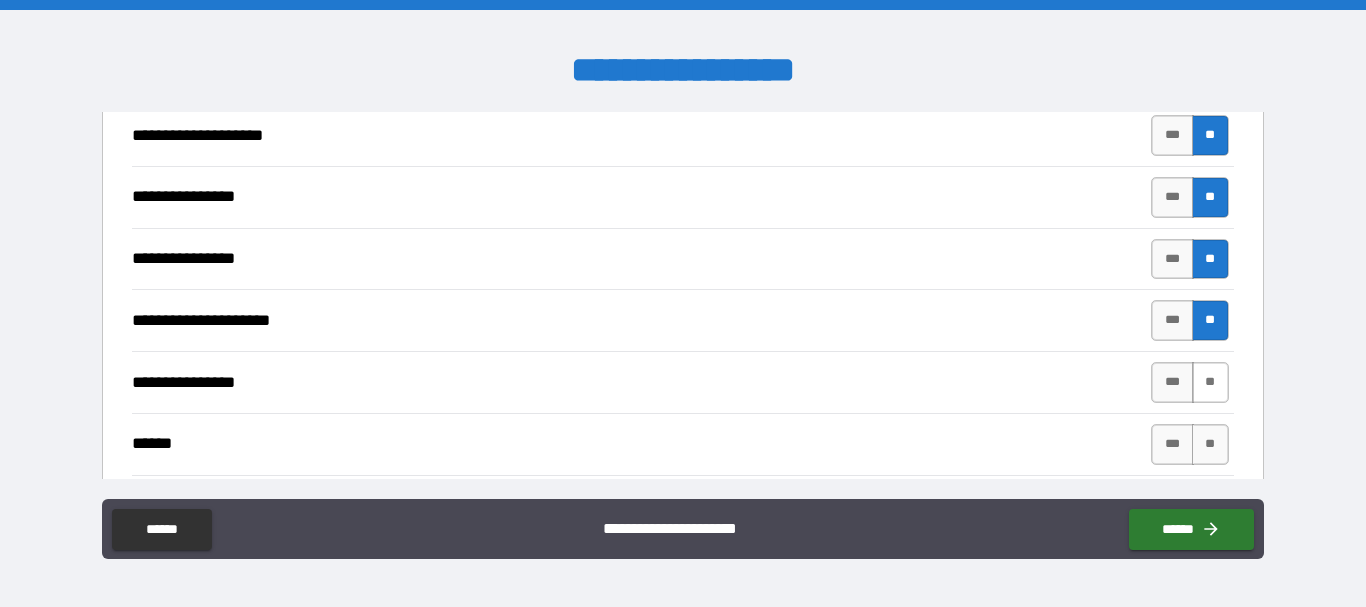 click on "**" at bounding box center [1210, 382] 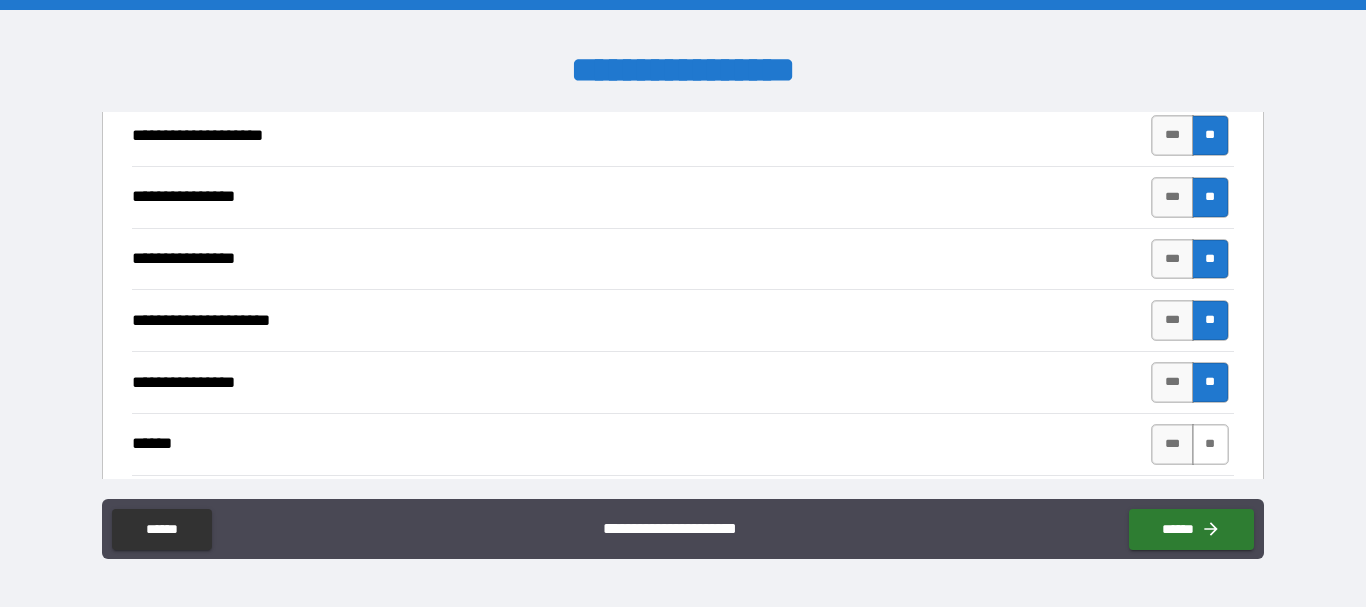 type on "*" 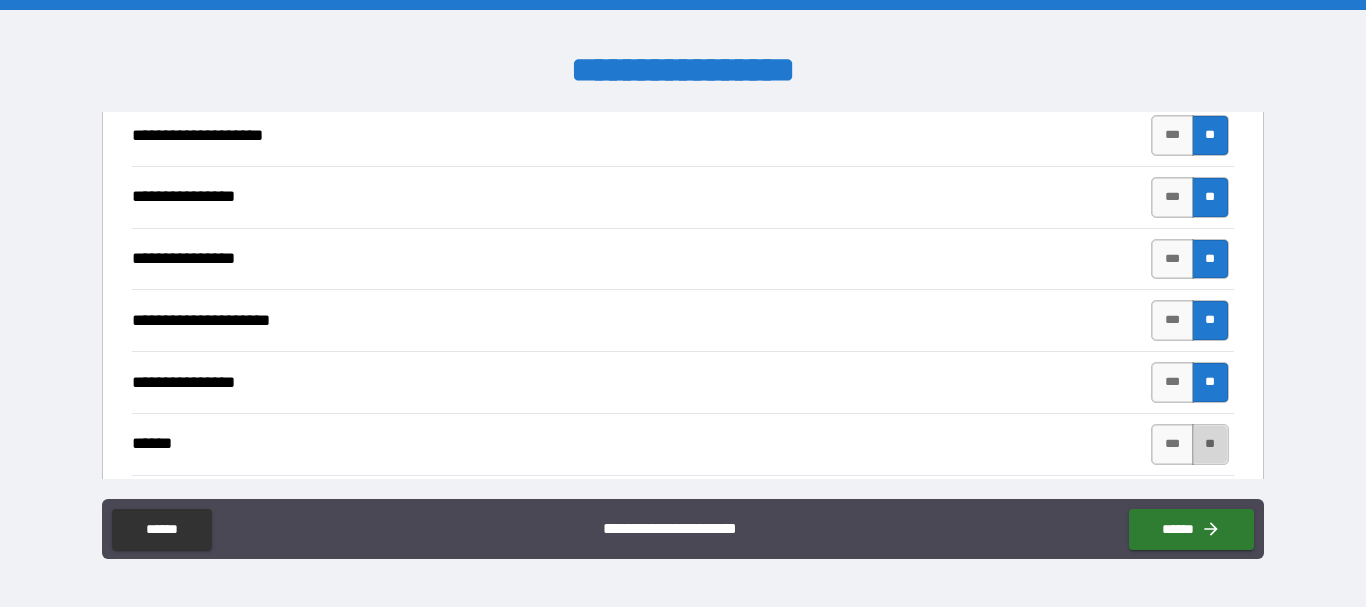 click on "**" at bounding box center [1210, 444] 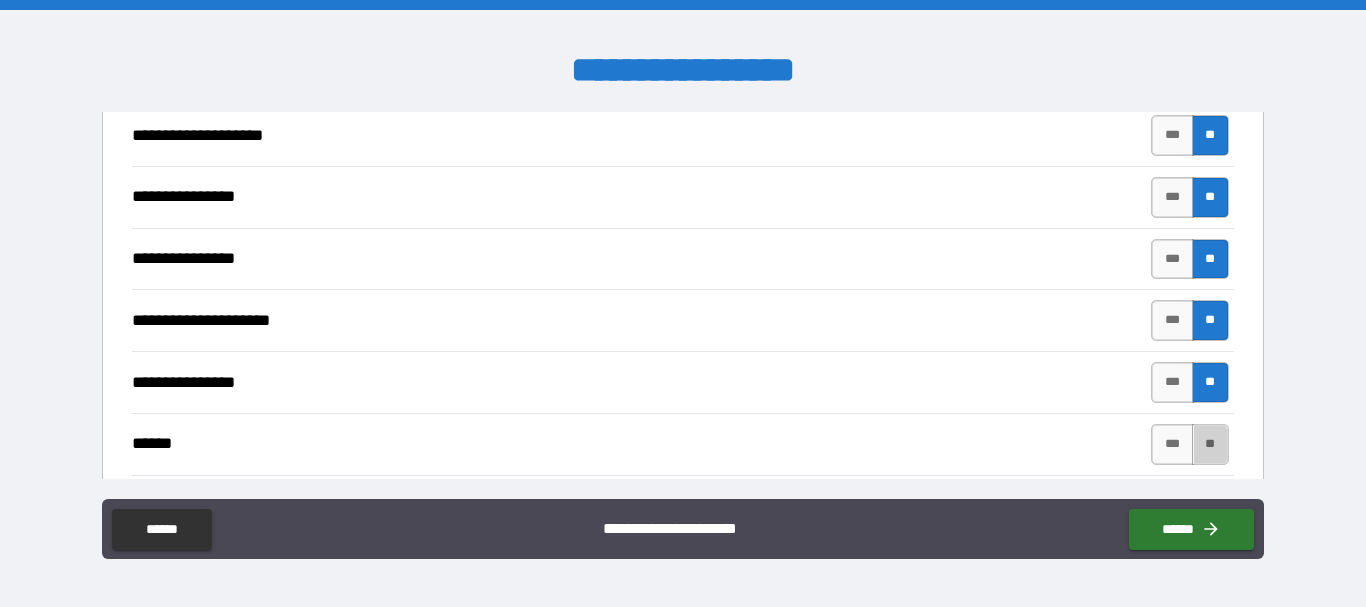 type on "*" 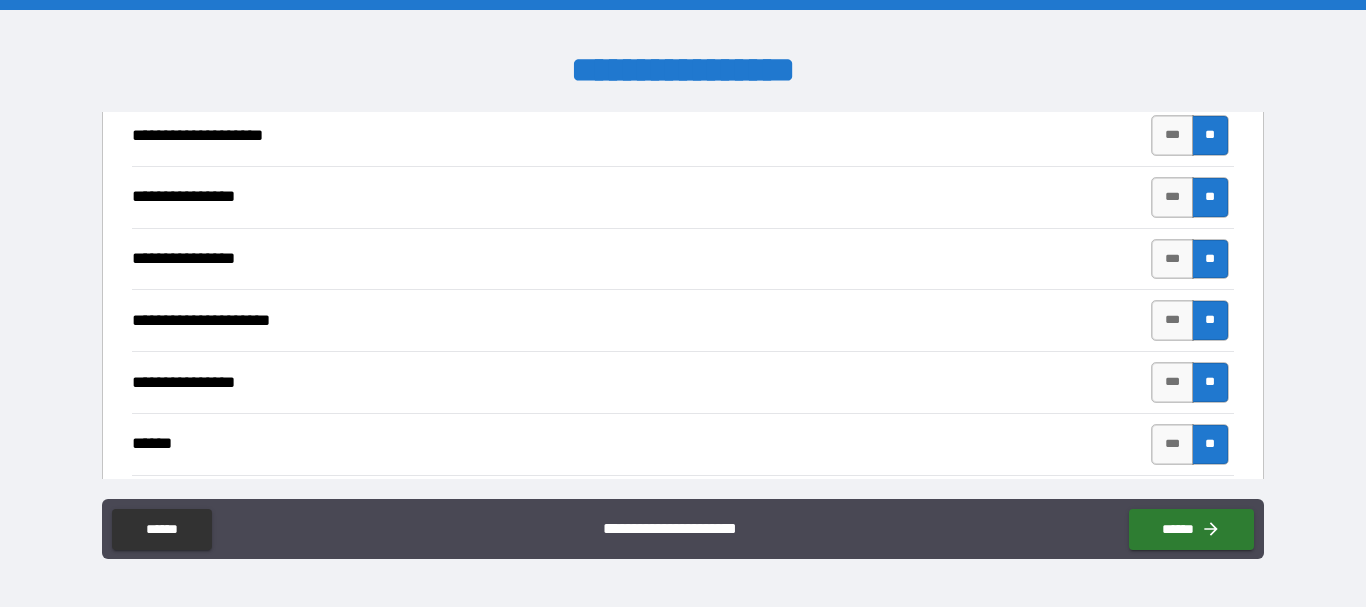 type on "*" 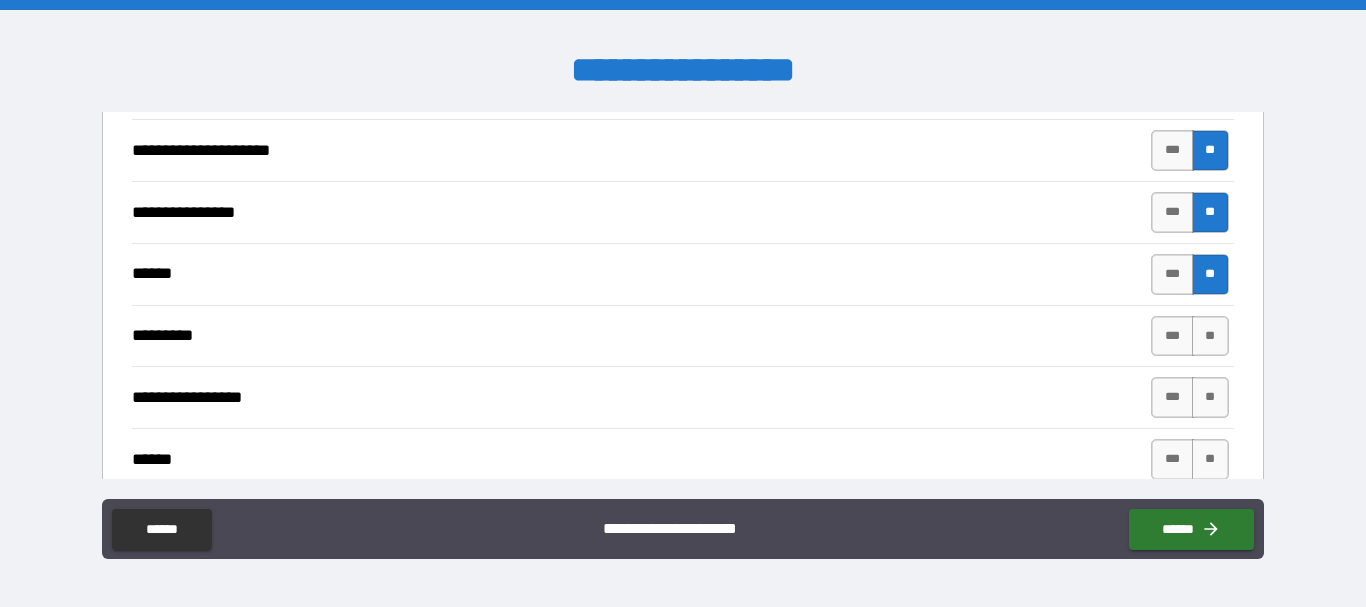 scroll, scrollTop: 1000, scrollLeft: 0, axis: vertical 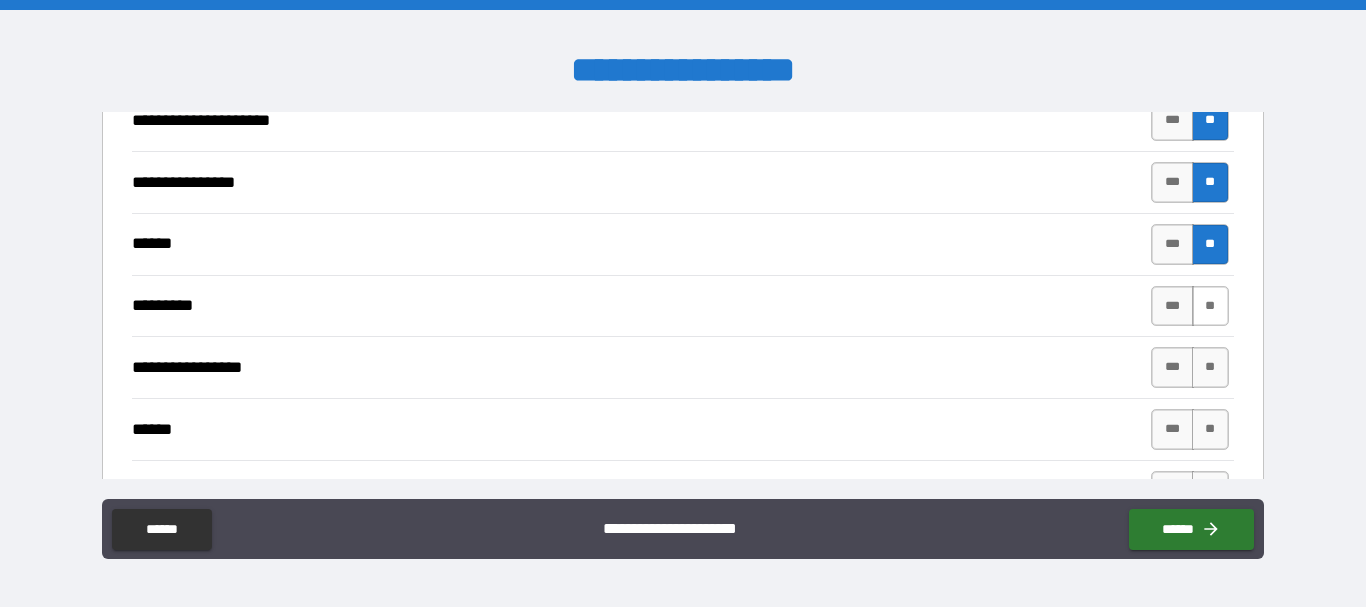 click on "**" at bounding box center (1210, 306) 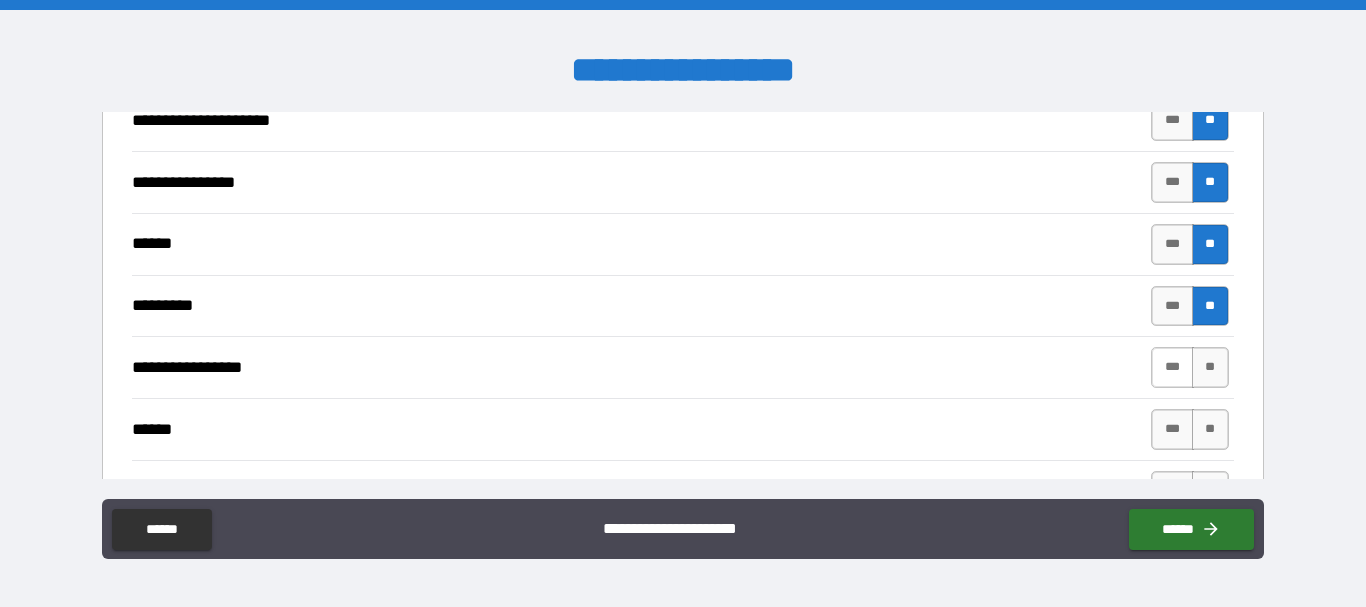 type on "*" 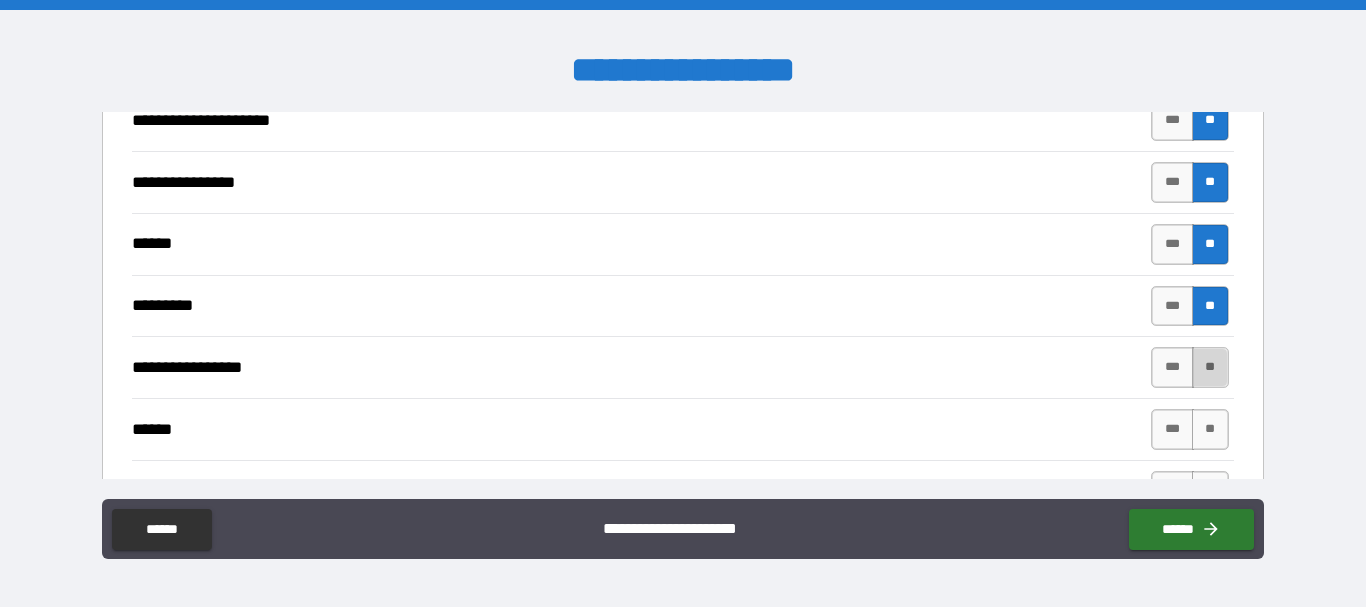 click on "**" at bounding box center [1210, 367] 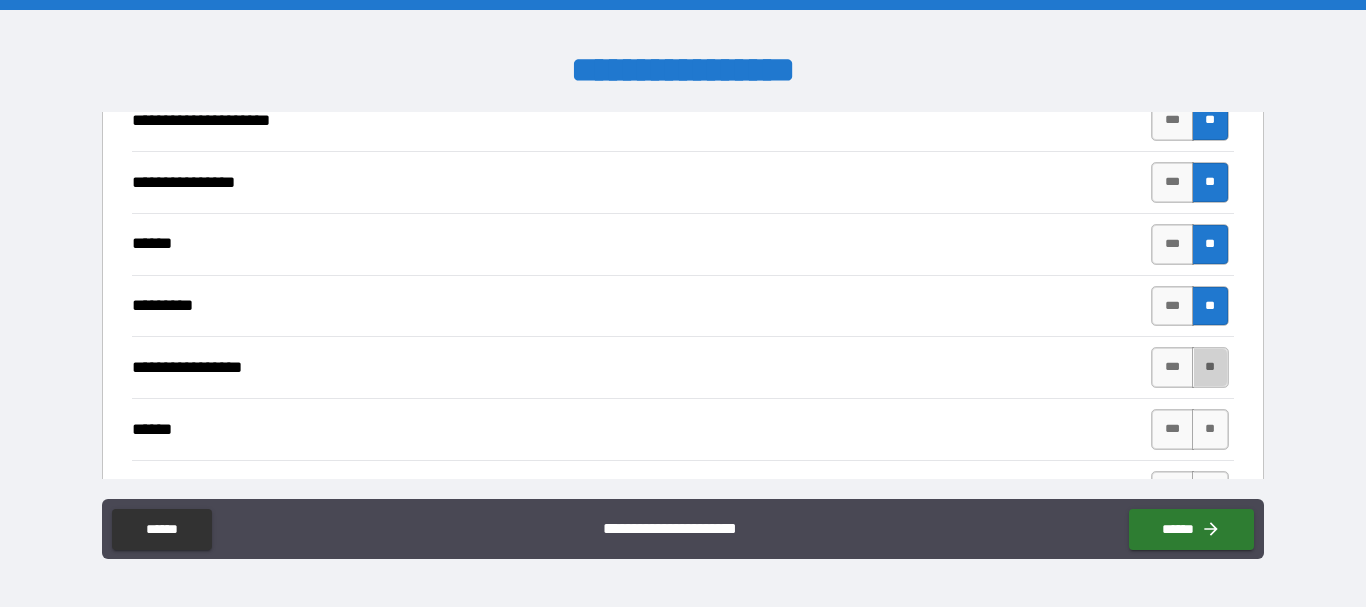 type on "*" 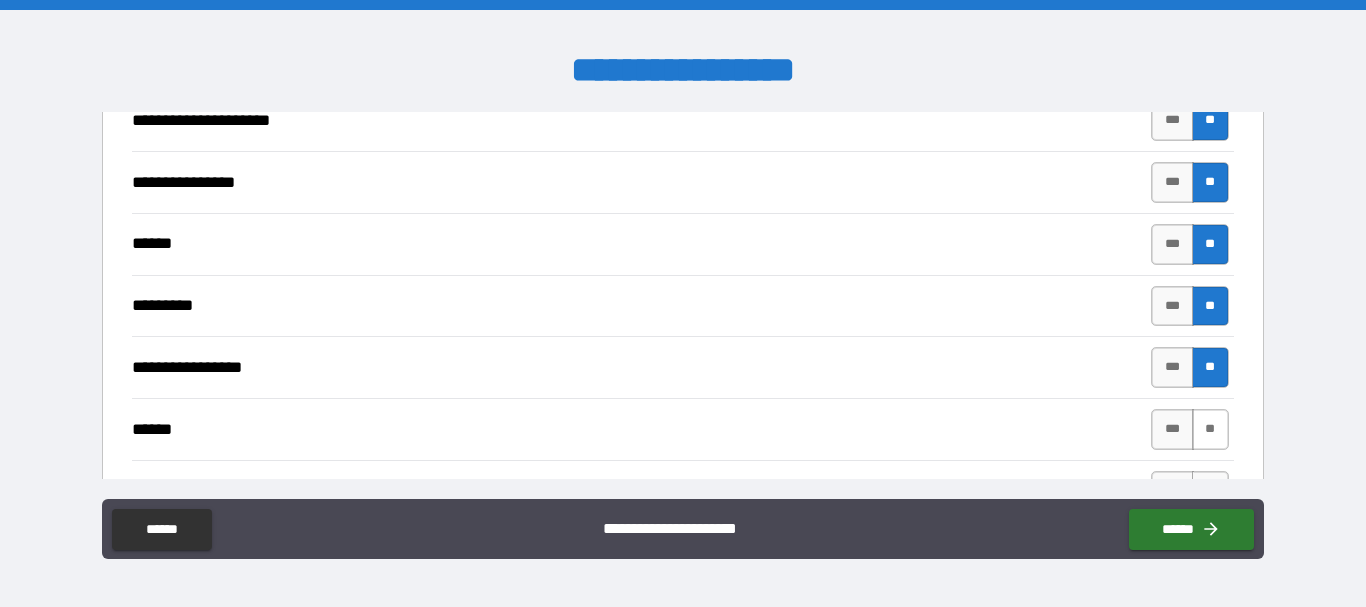 type on "*" 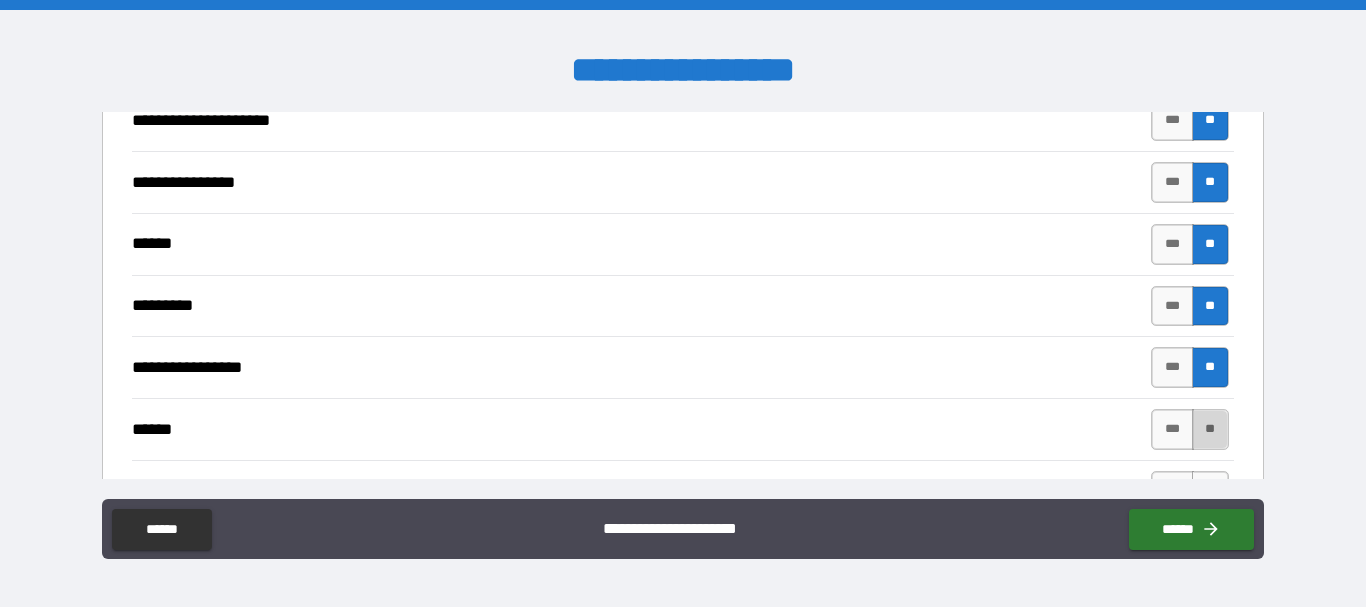 click on "**" at bounding box center [1210, 429] 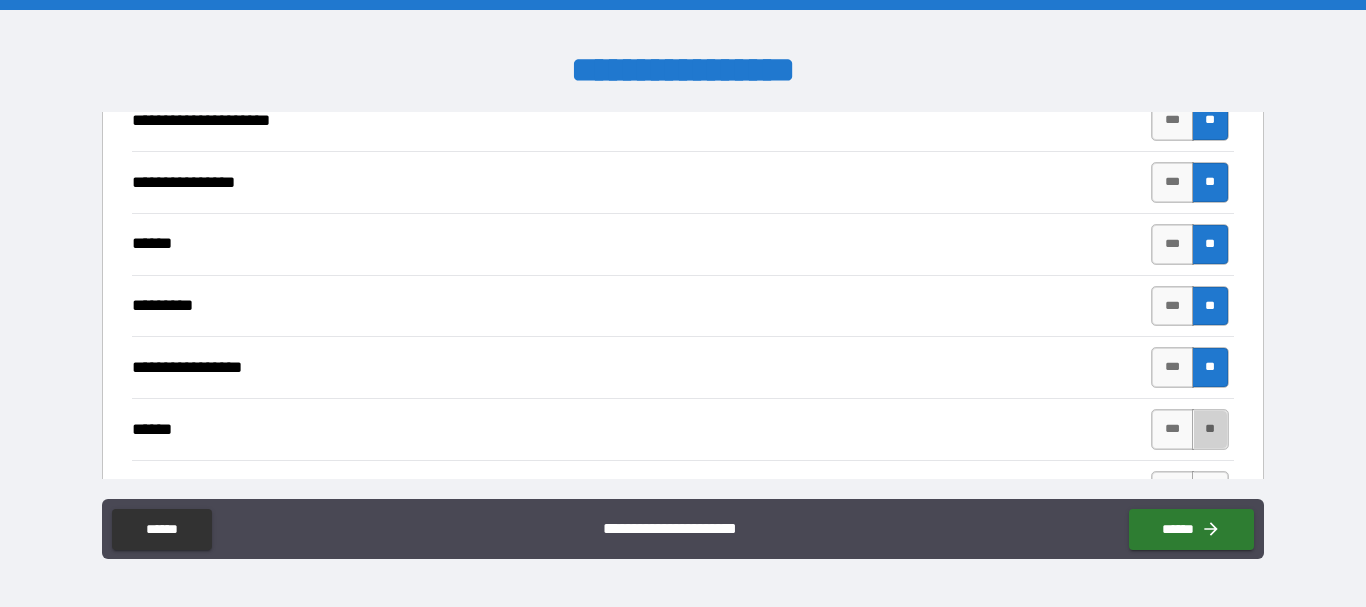 type on "*" 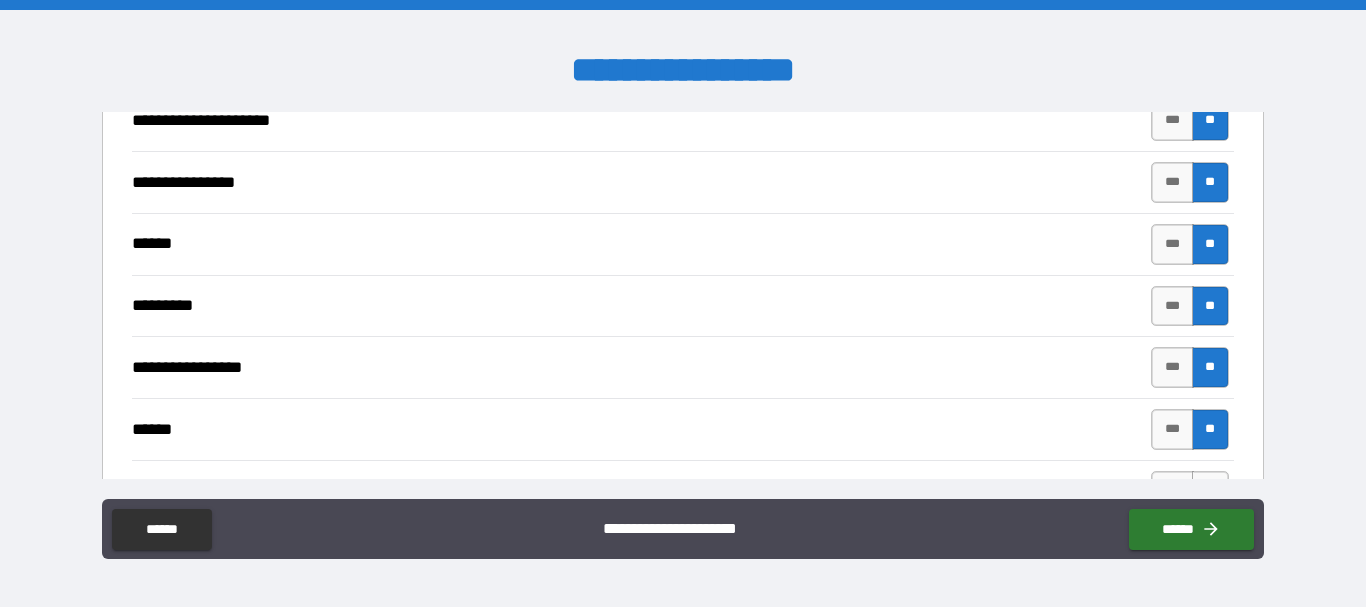 type on "*" 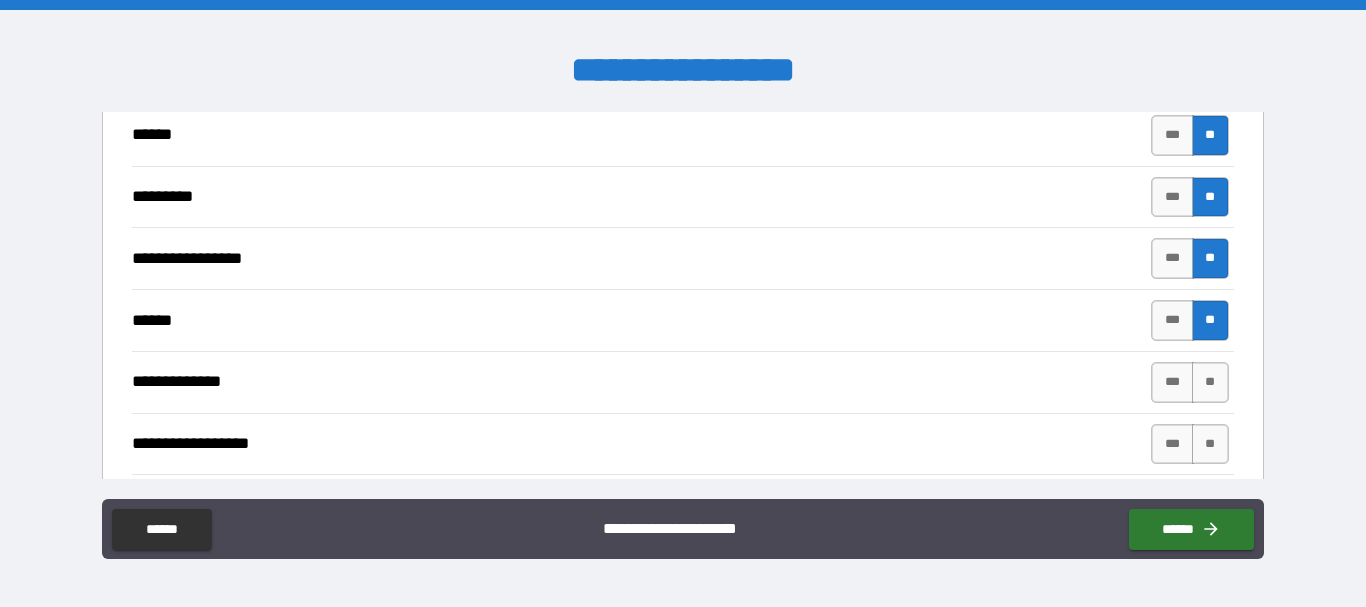 scroll, scrollTop: 1200, scrollLeft: 0, axis: vertical 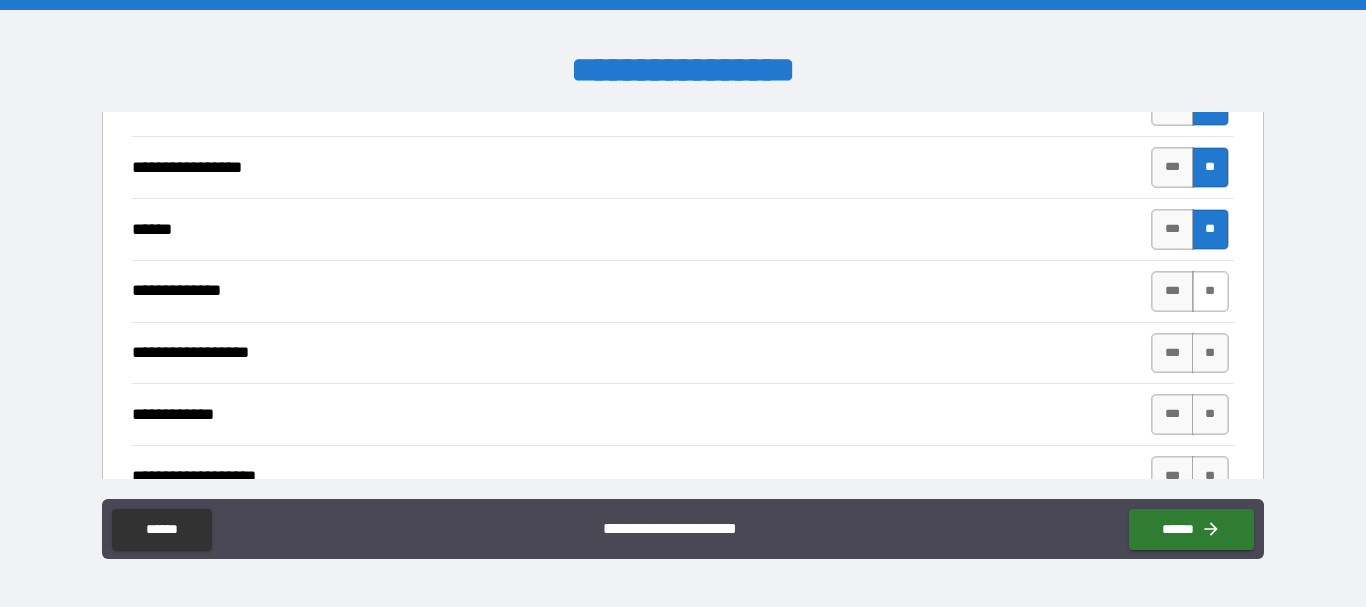 click on "**" at bounding box center (1210, 291) 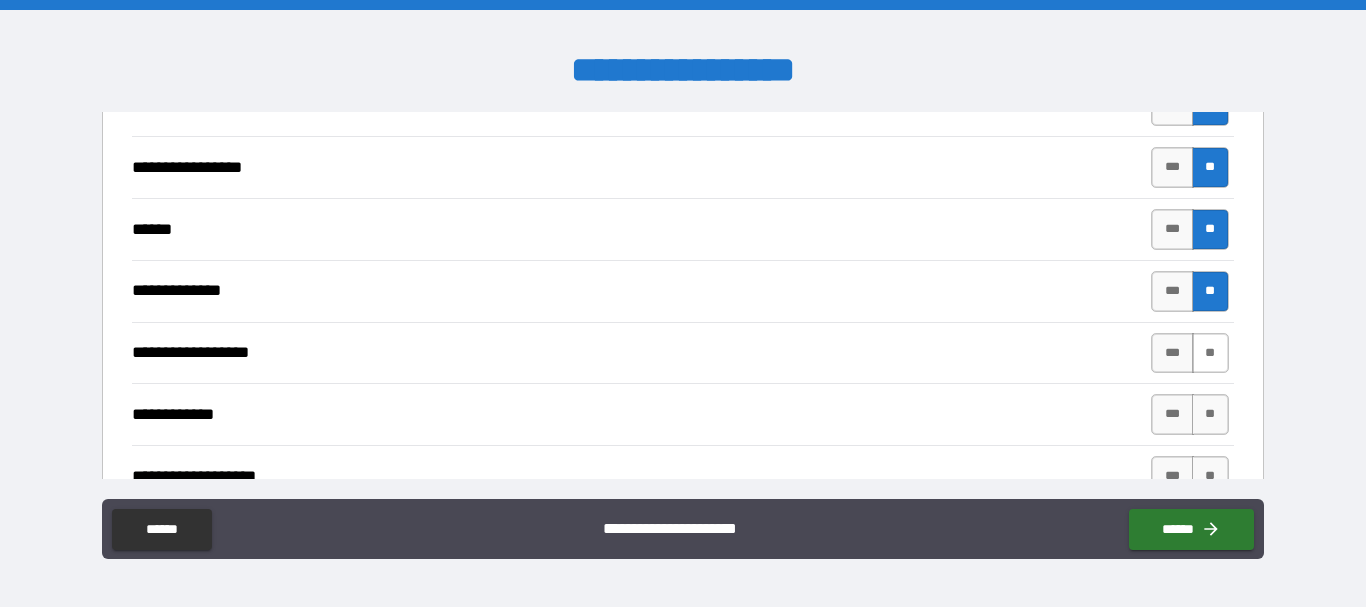 type on "*" 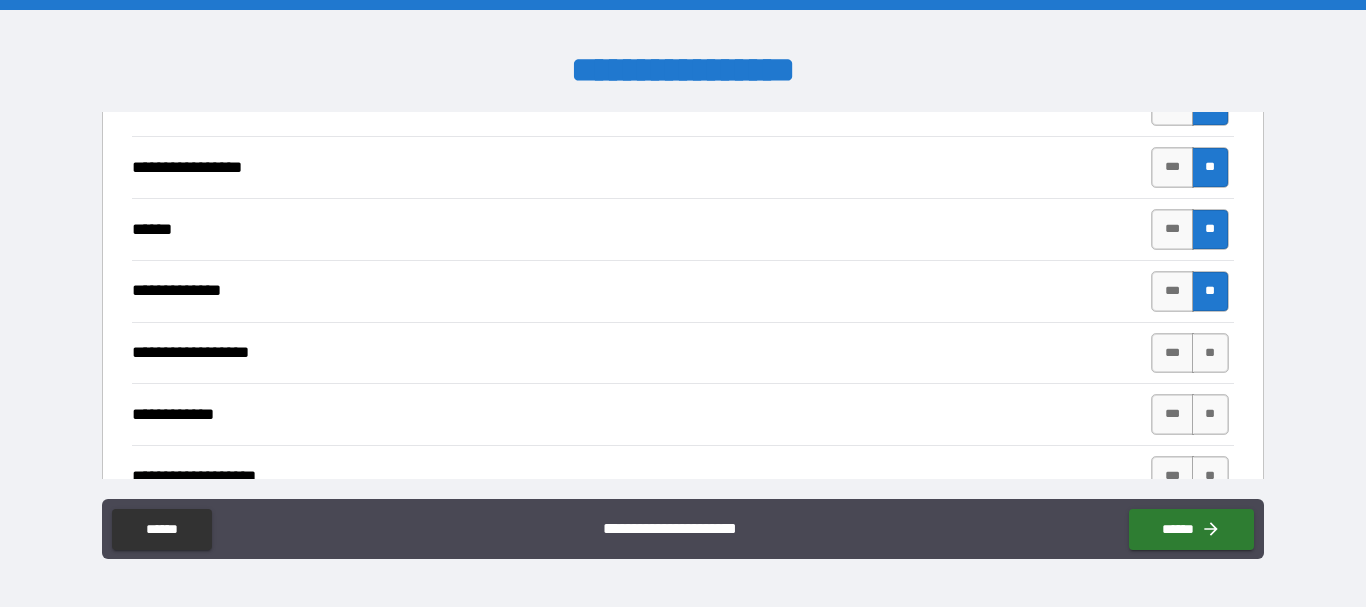type on "*" 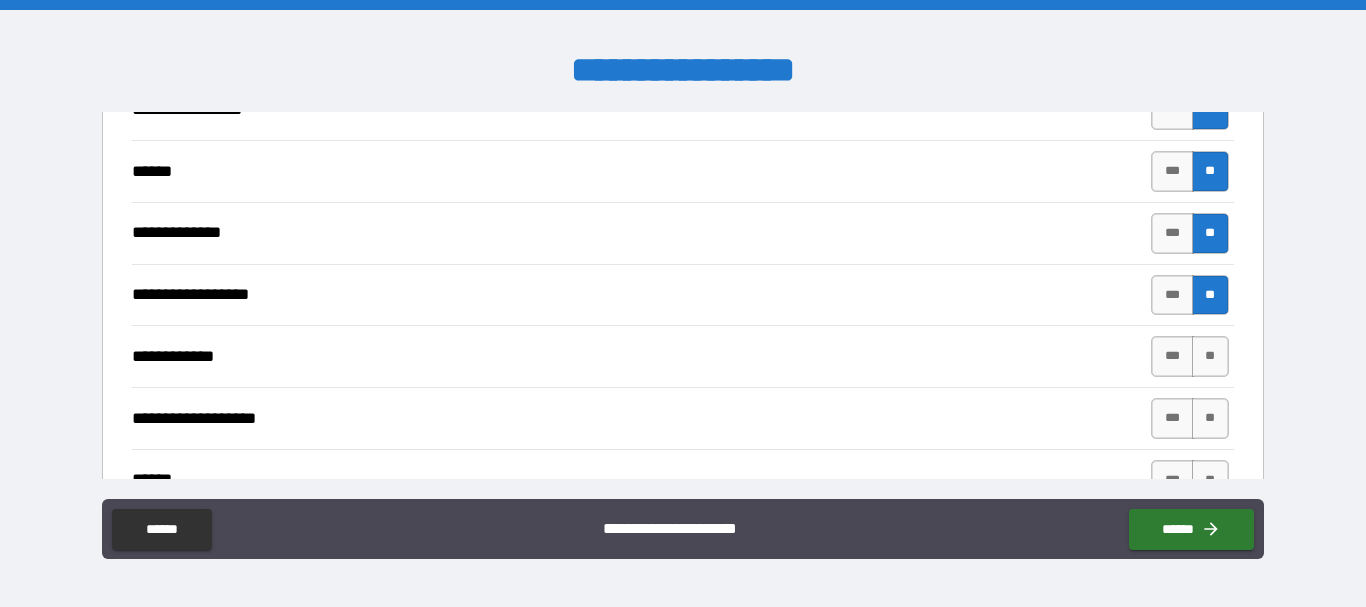 scroll, scrollTop: 1300, scrollLeft: 0, axis: vertical 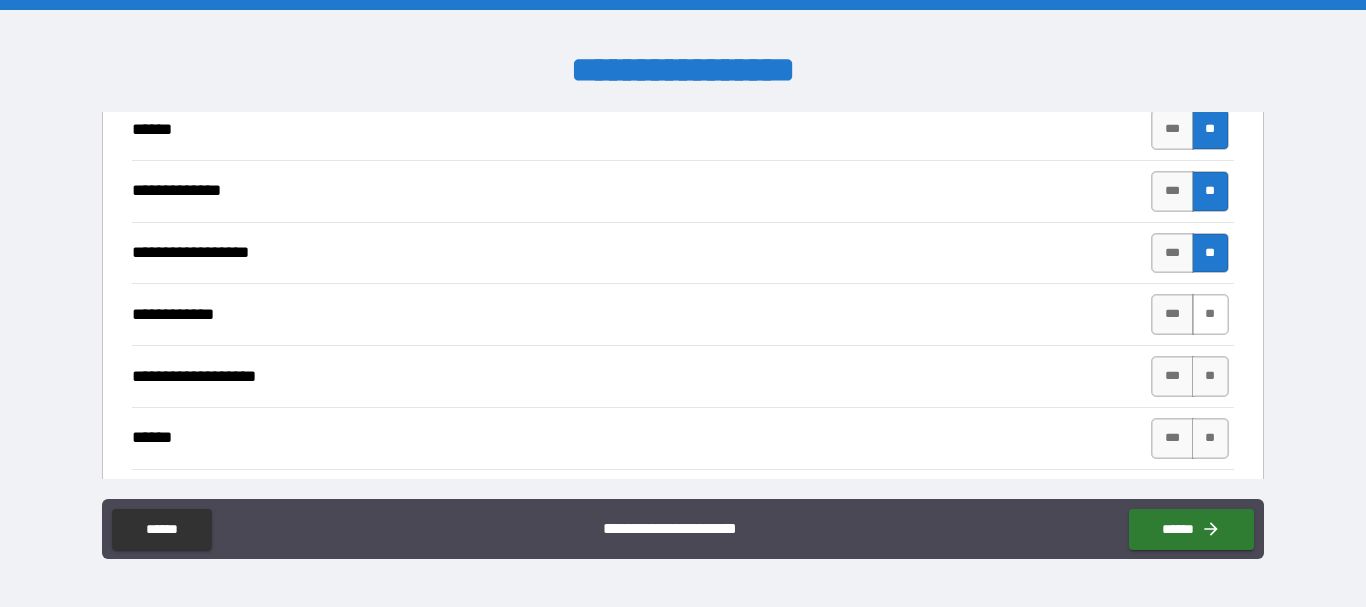 click on "**" at bounding box center (1210, 314) 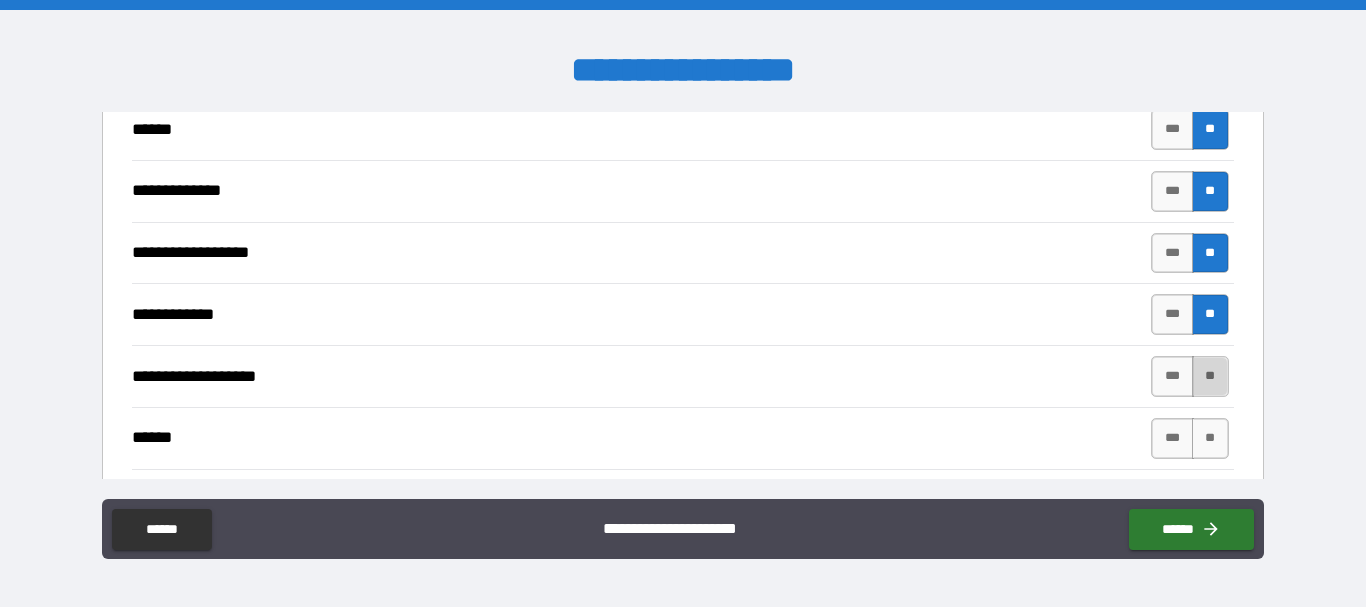 click on "**" at bounding box center [1210, 376] 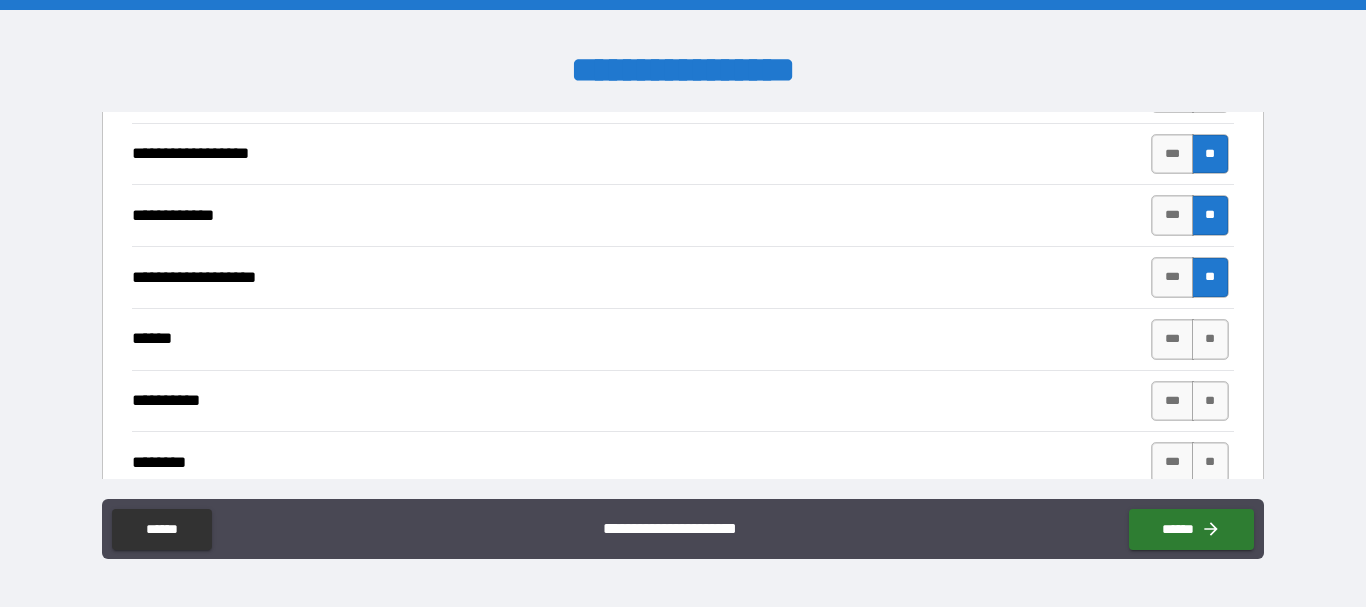 scroll, scrollTop: 1400, scrollLeft: 0, axis: vertical 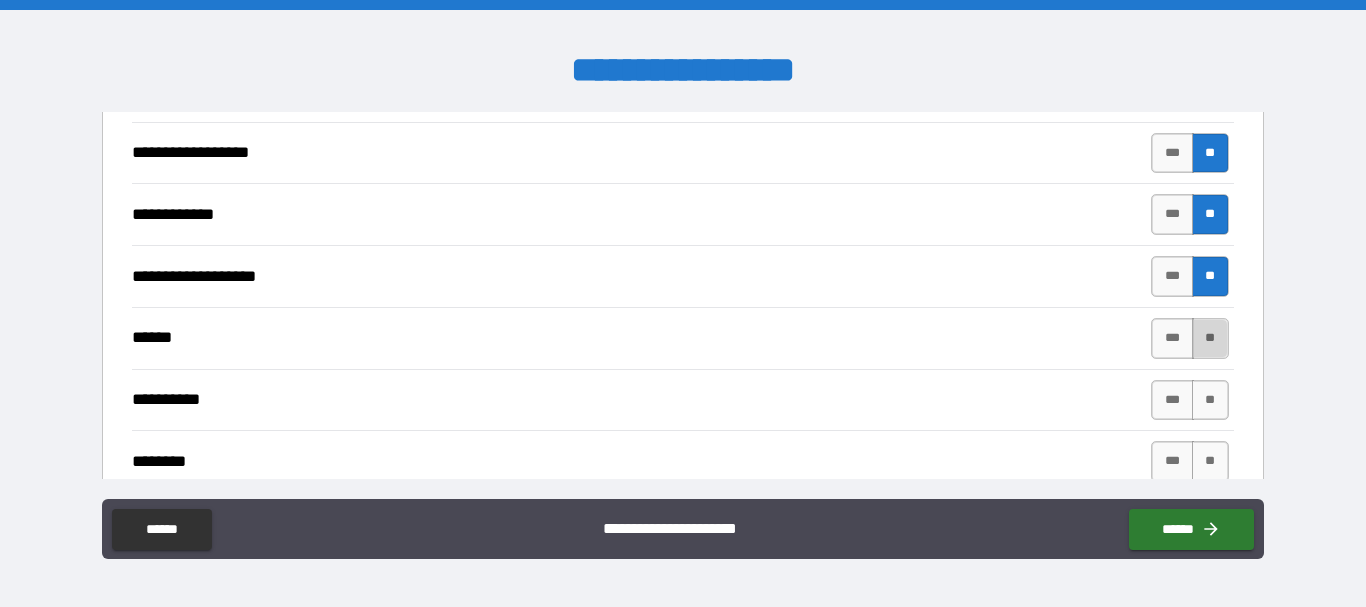 click on "**" at bounding box center [1210, 338] 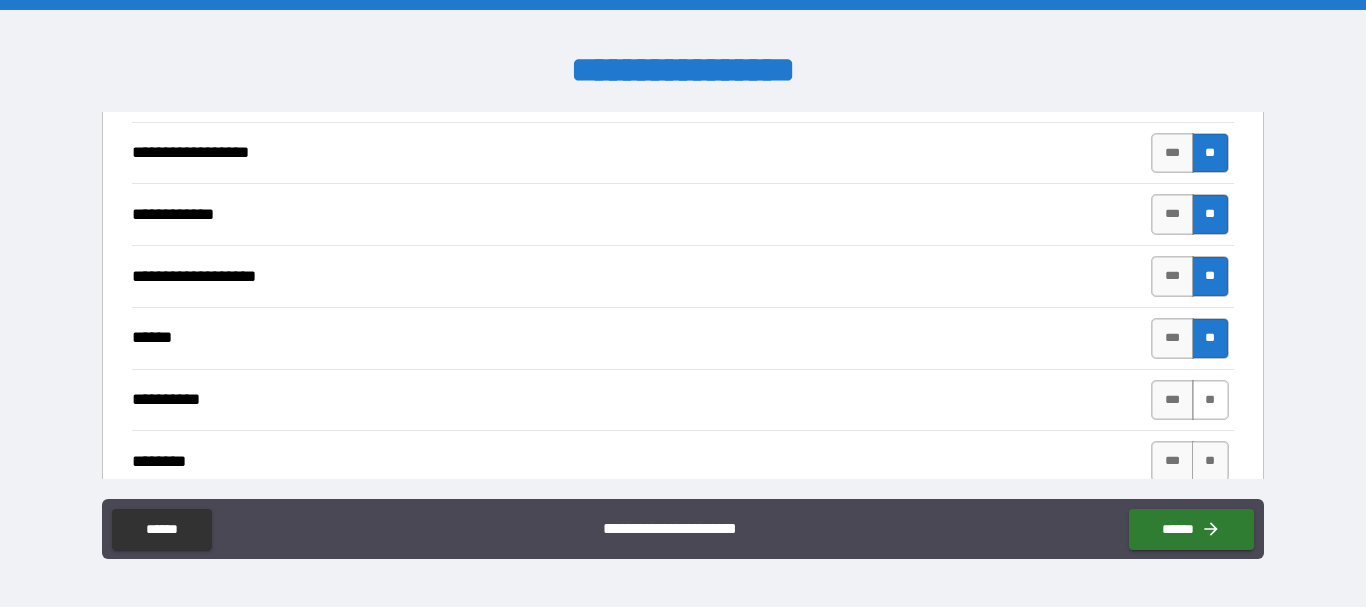 click on "**" at bounding box center (1210, 400) 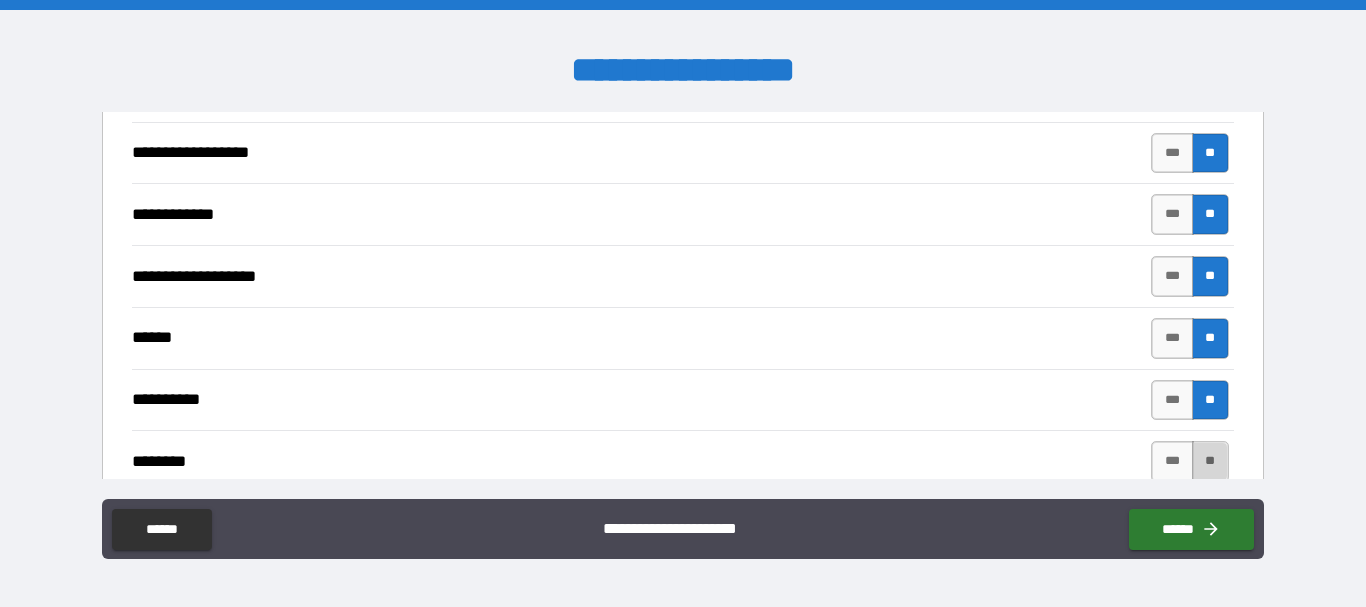 click on "**" at bounding box center [1210, 461] 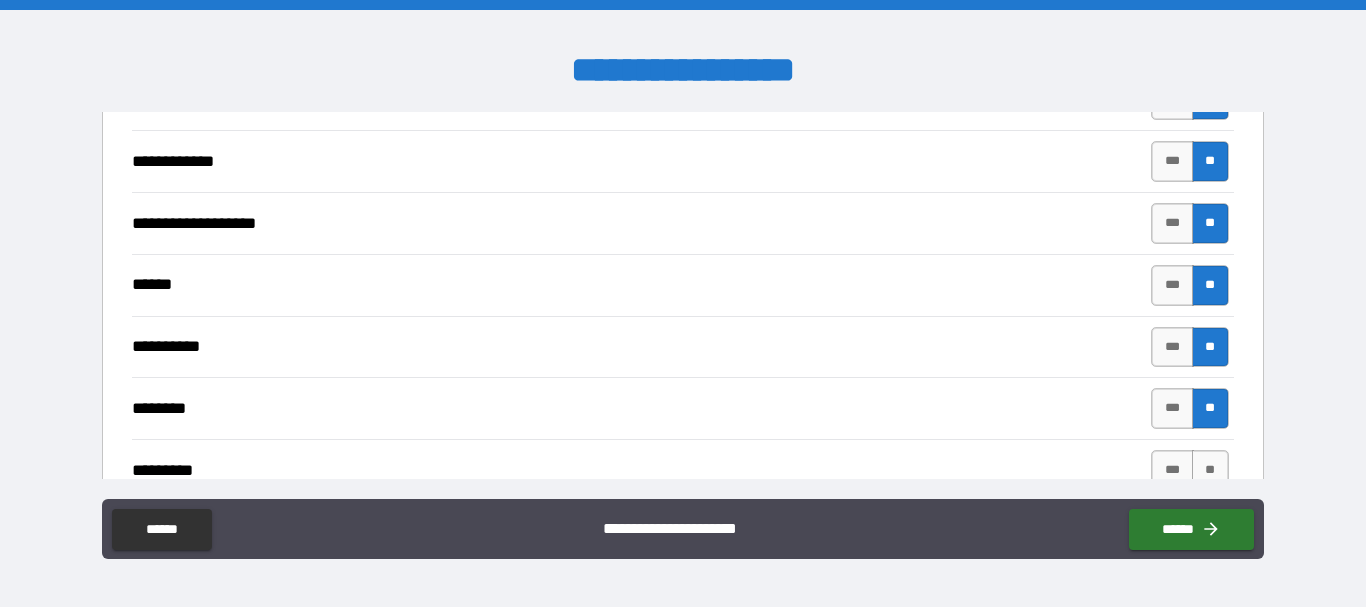 scroll, scrollTop: 1500, scrollLeft: 0, axis: vertical 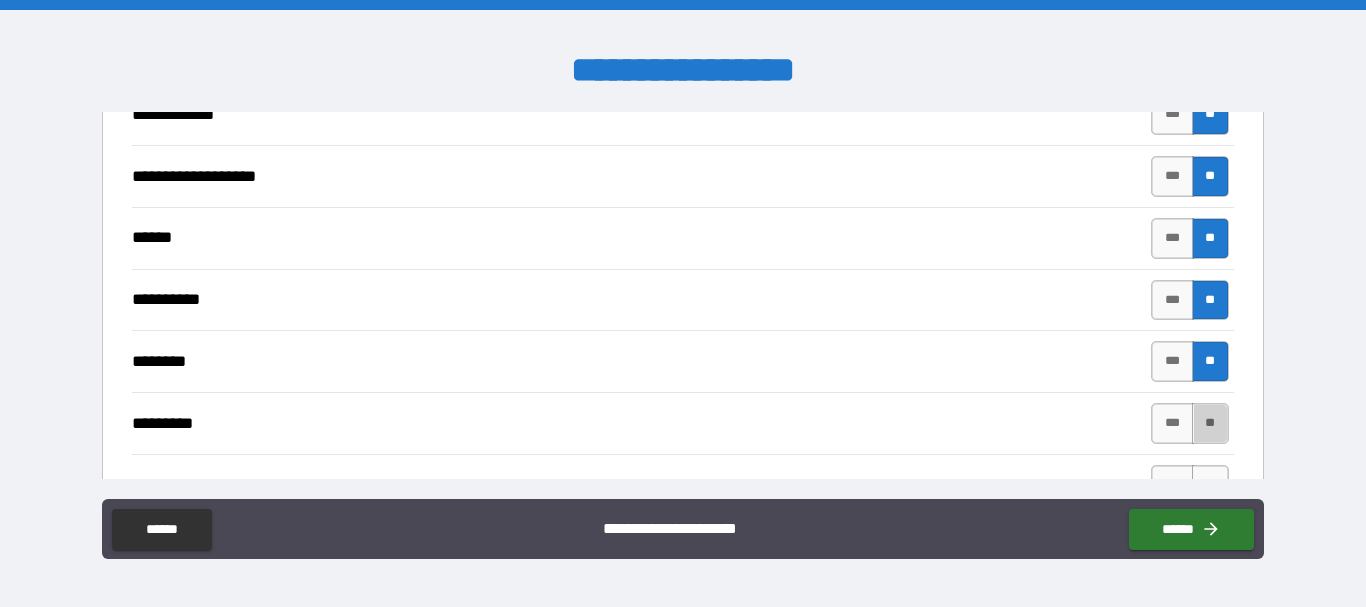 drag, startPoint x: 1206, startPoint y: 422, endPoint x: 988, endPoint y: 361, distance: 226.37358 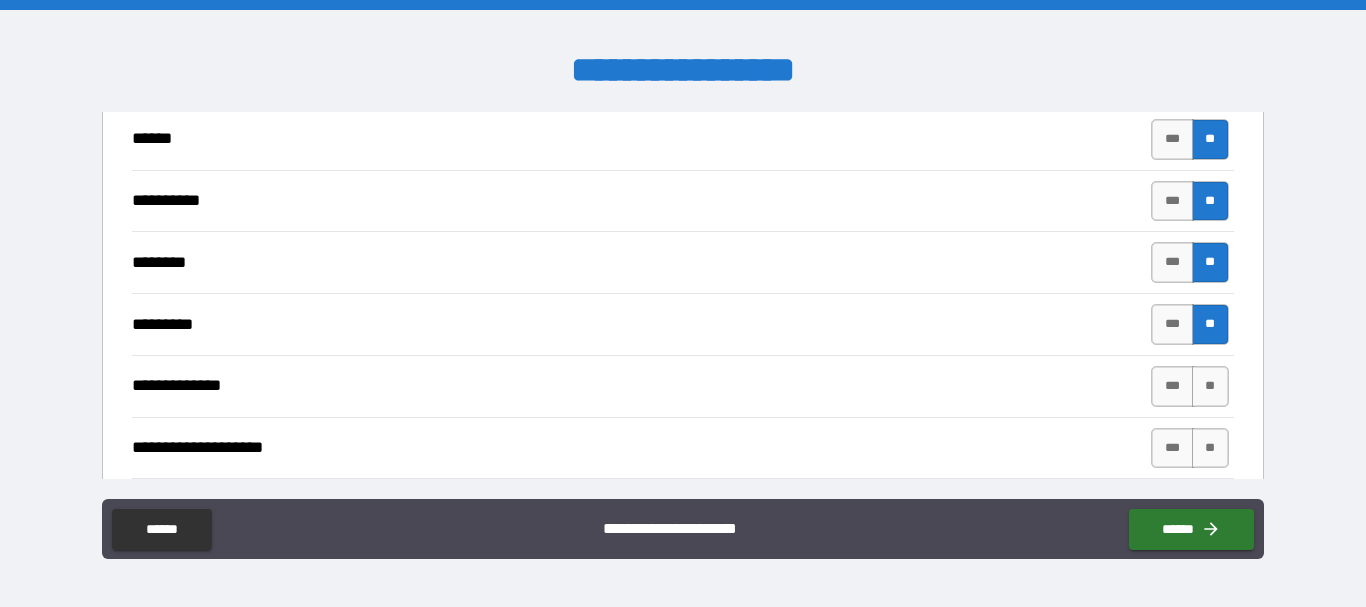 scroll, scrollTop: 1600, scrollLeft: 0, axis: vertical 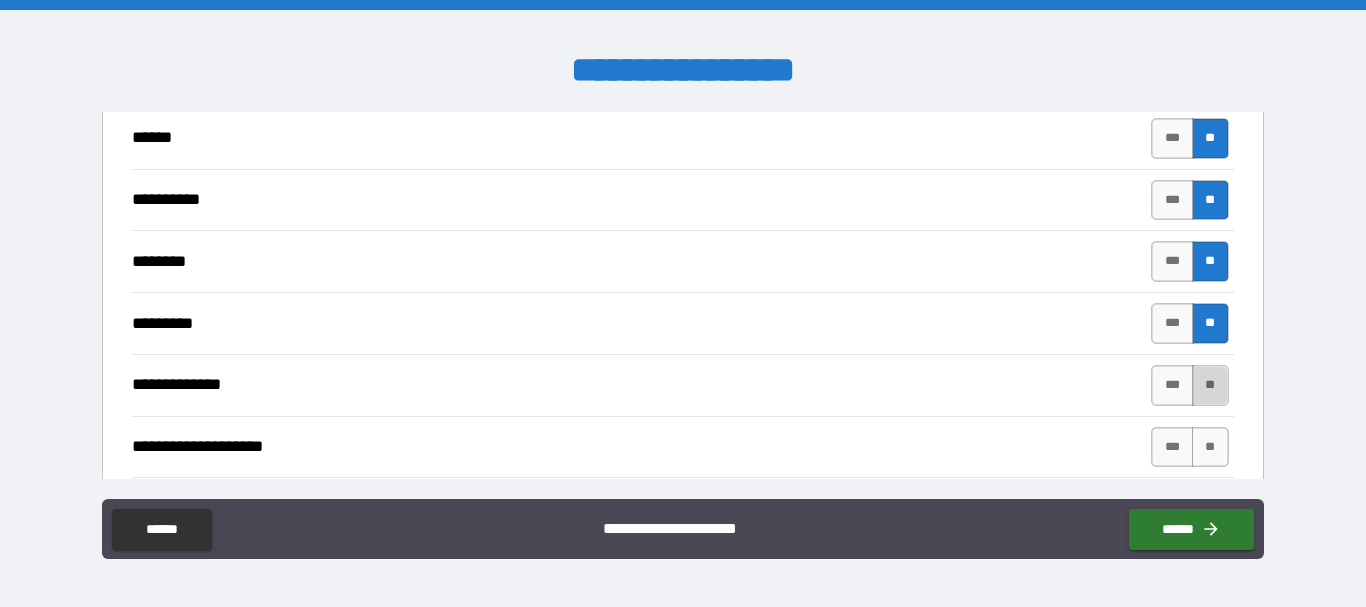 click on "**" at bounding box center (1210, 385) 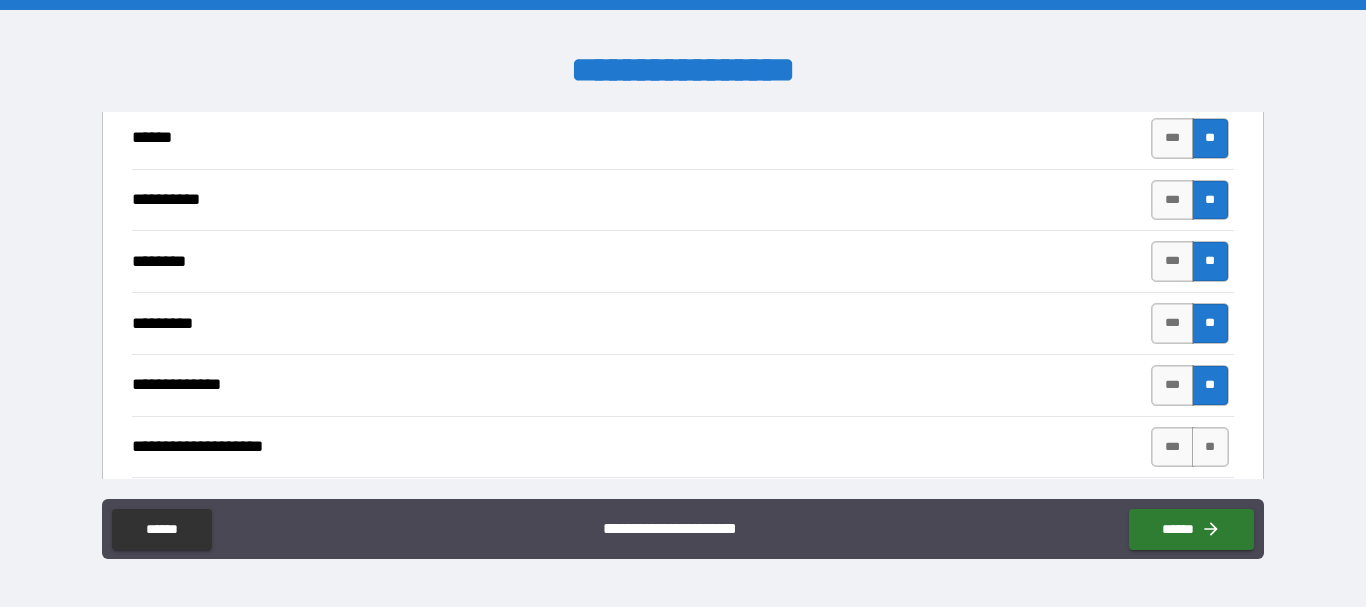 click on "**" at bounding box center [1210, 447] 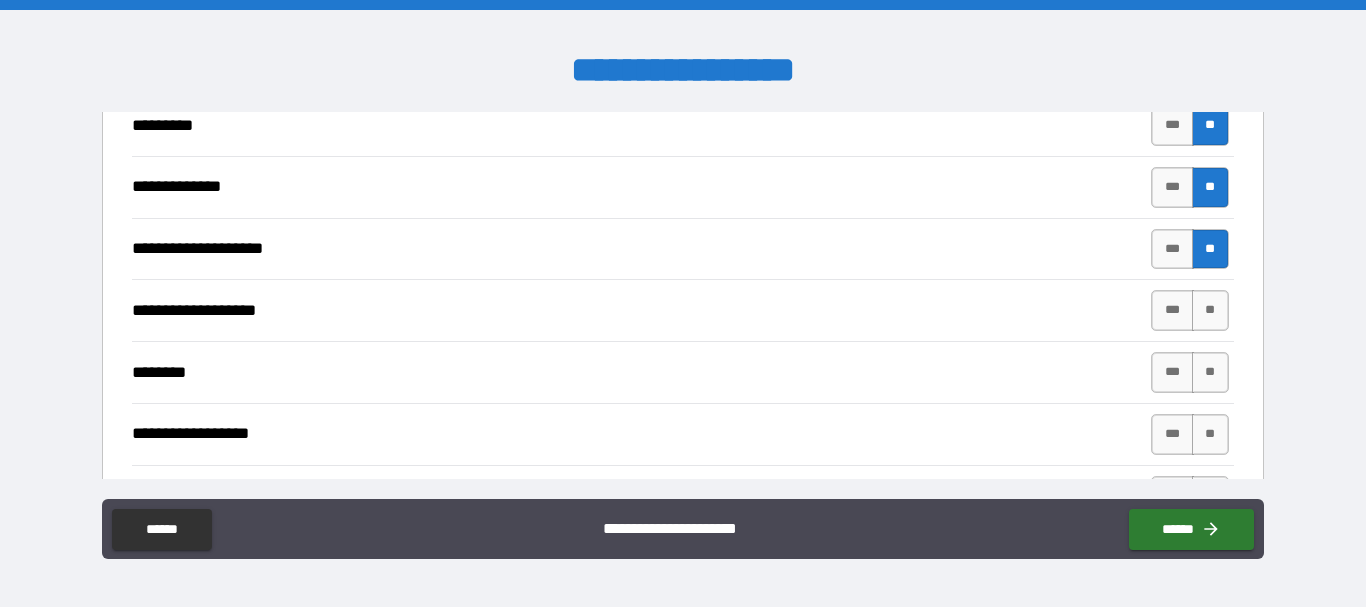 scroll, scrollTop: 1800, scrollLeft: 0, axis: vertical 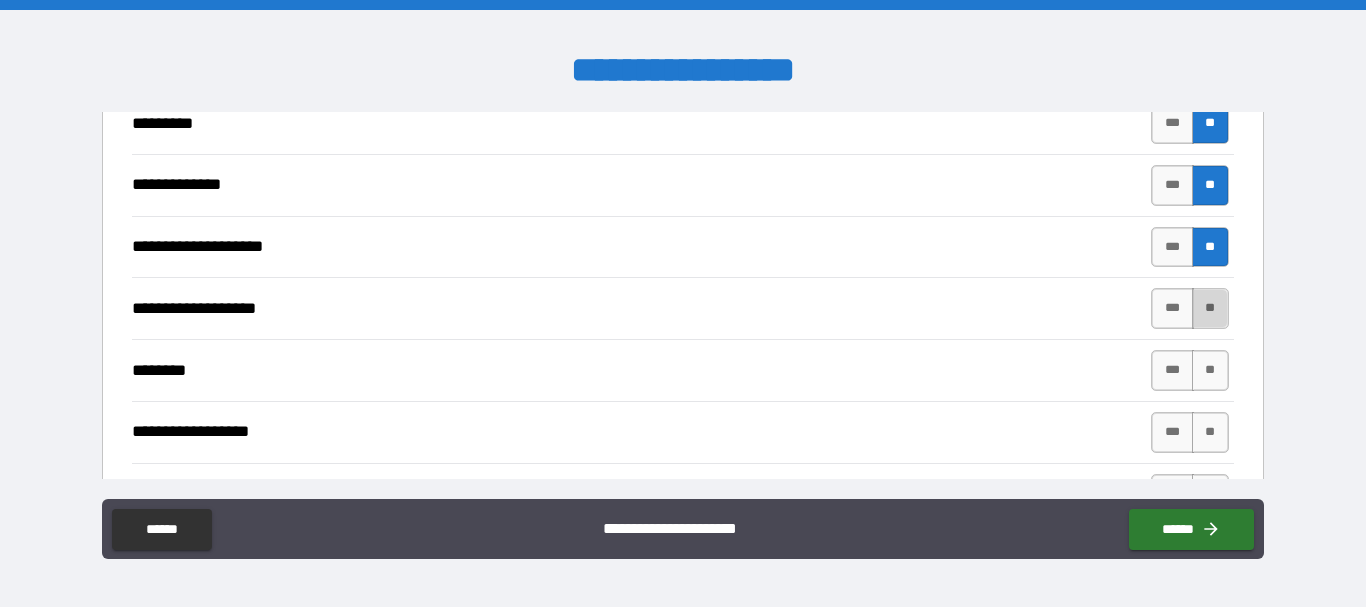 click on "**" at bounding box center (1210, 308) 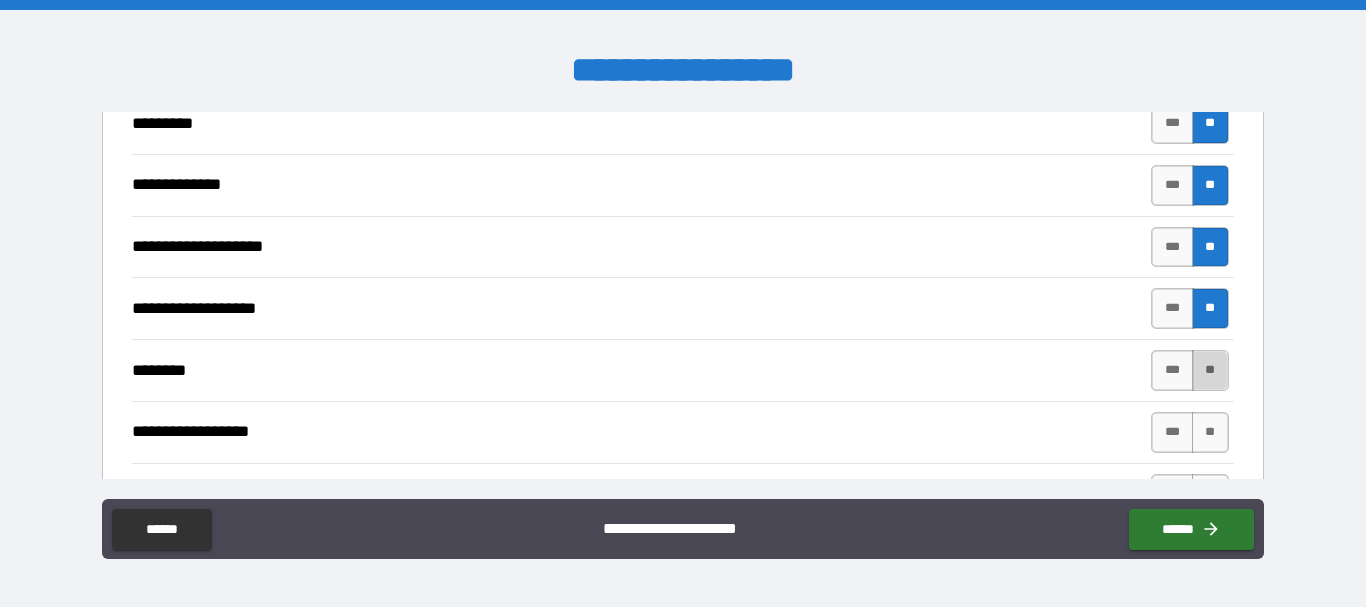 click on "**" at bounding box center [1210, 370] 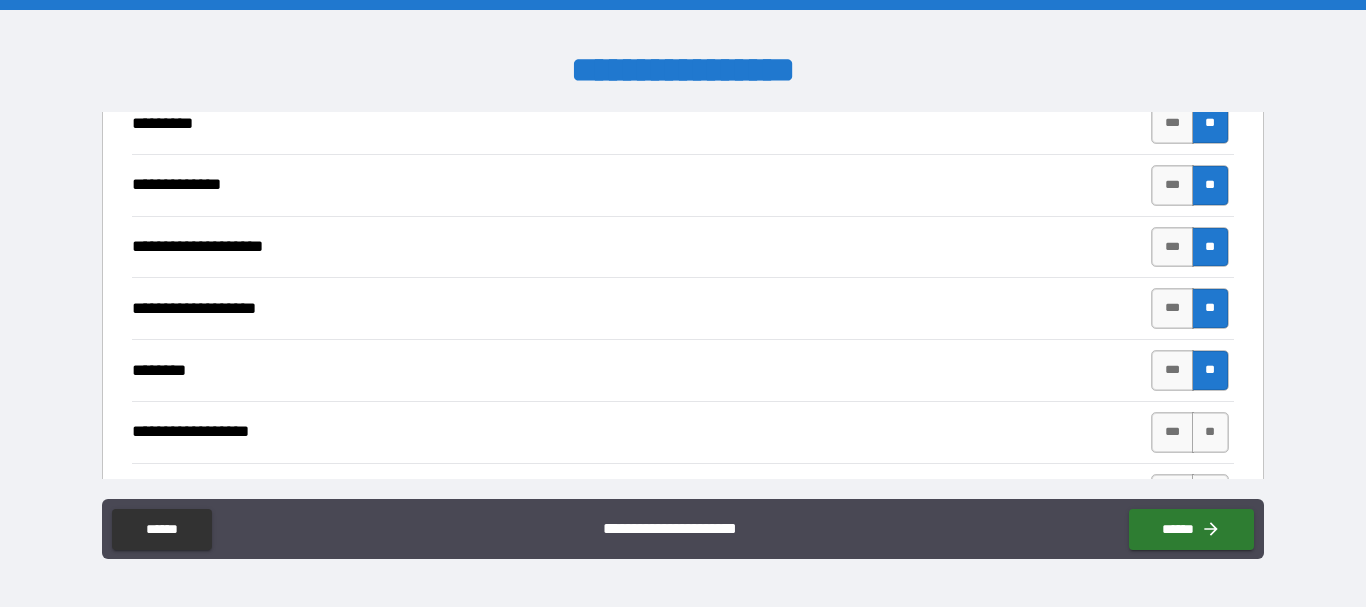 drag, startPoint x: 1201, startPoint y: 436, endPoint x: 1019, endPoint y: 394, distance: 186.7833 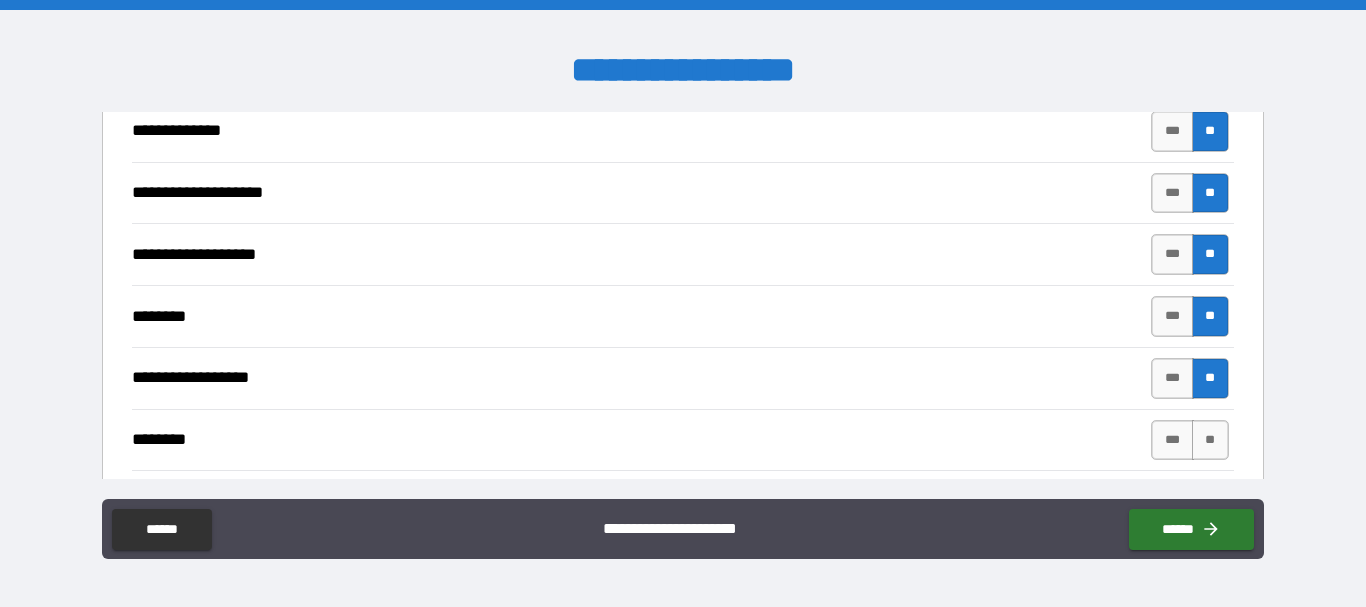 scroll, scrollTop: 1900, scrollLeft: 0, axis: vertical 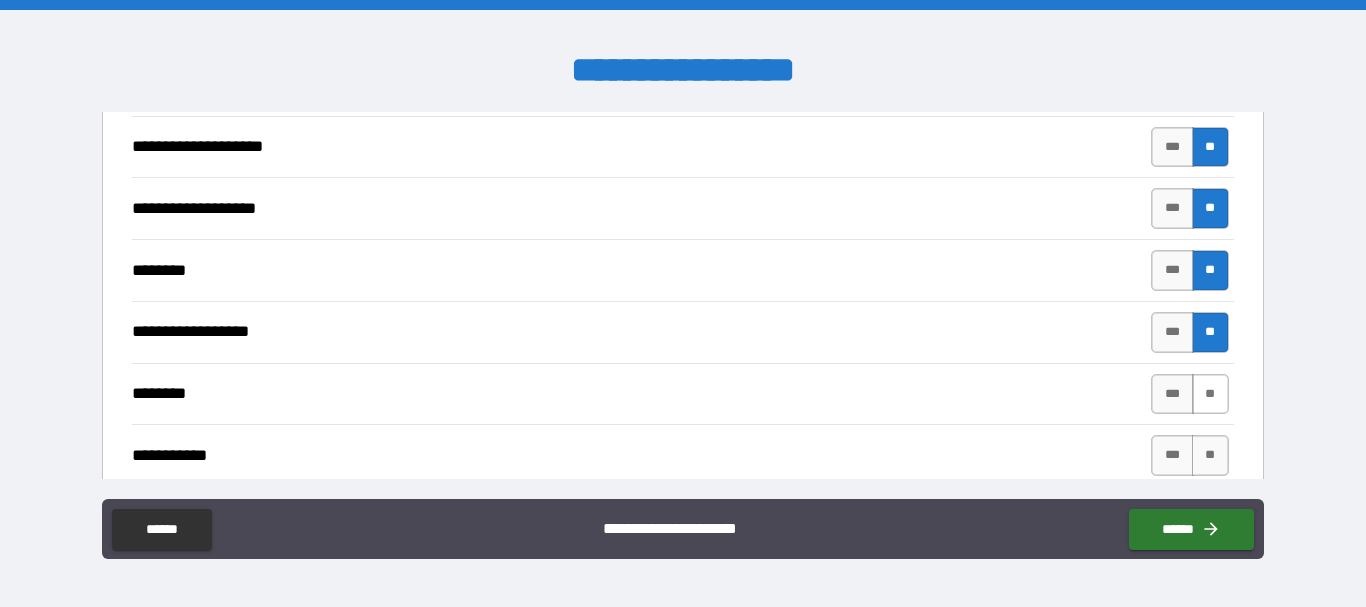 click on "**" at bounding box center (1210, 394) 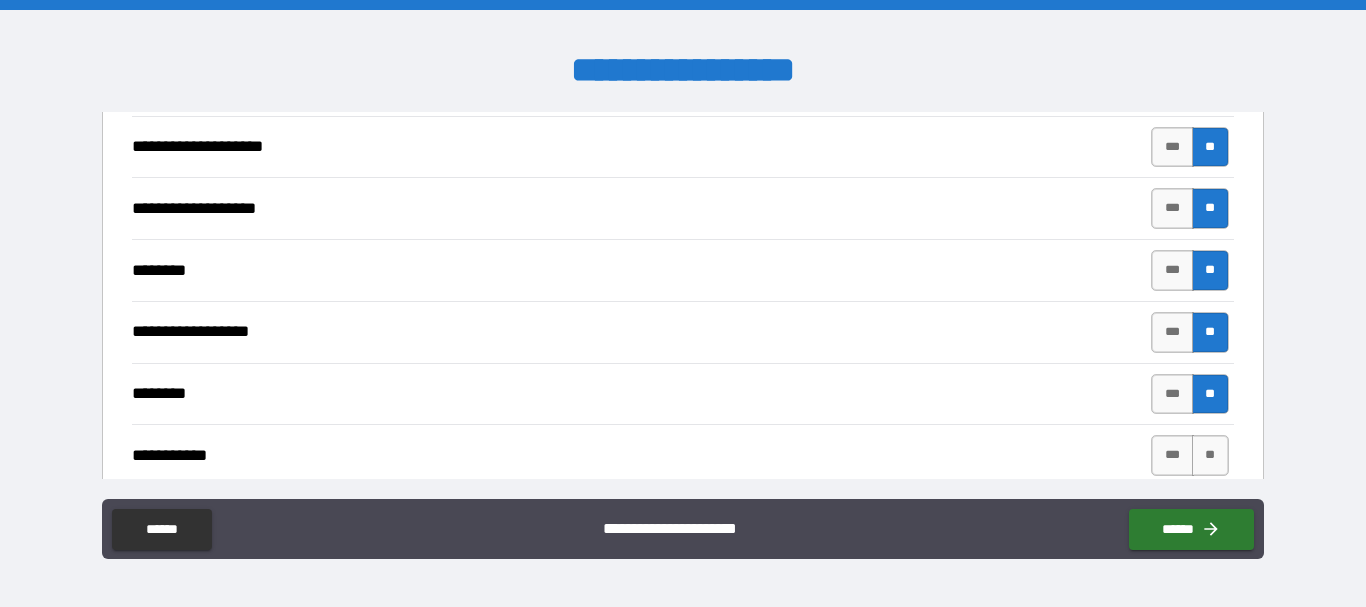 click on "**" at bounding box center [1210, 455] 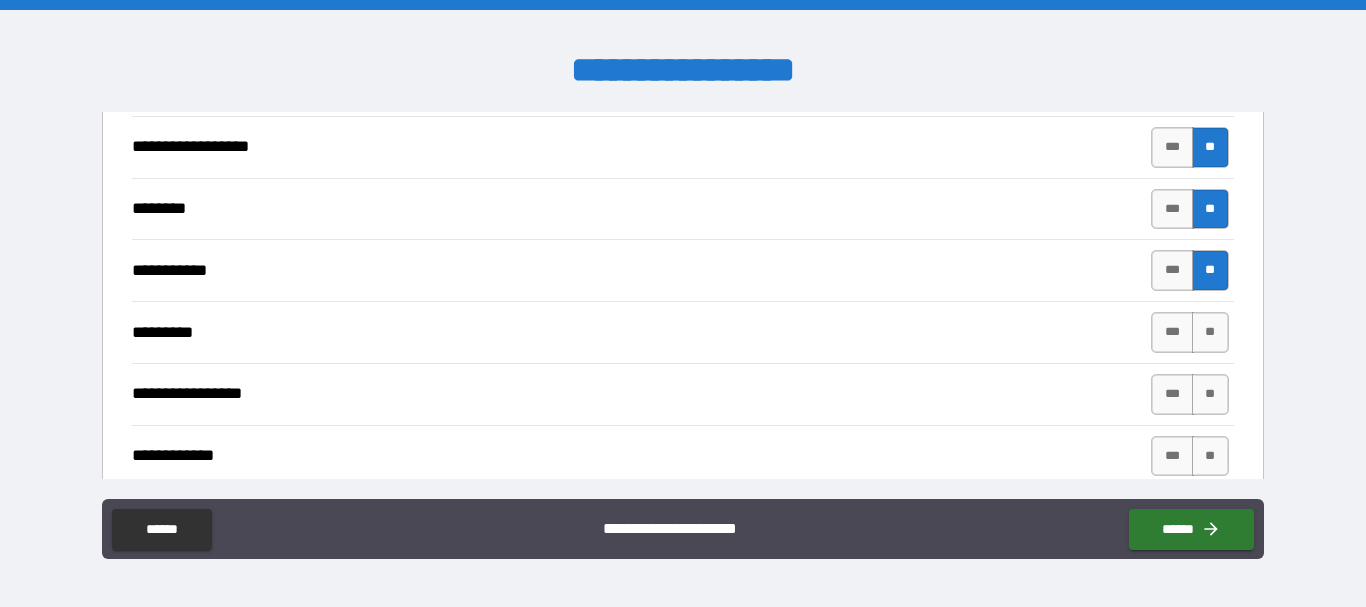 scroll, scrollTop: 2100, scrollLeft: 0, axis: vertical 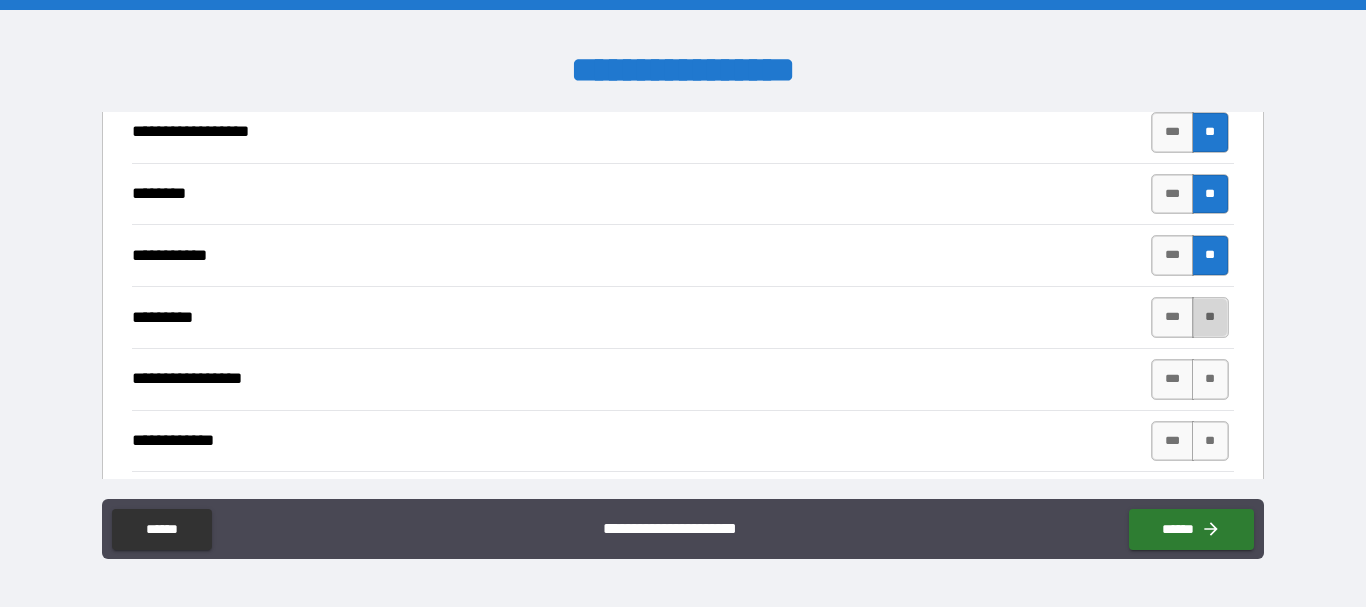 click on "**" at bounding box center (1210, 317) 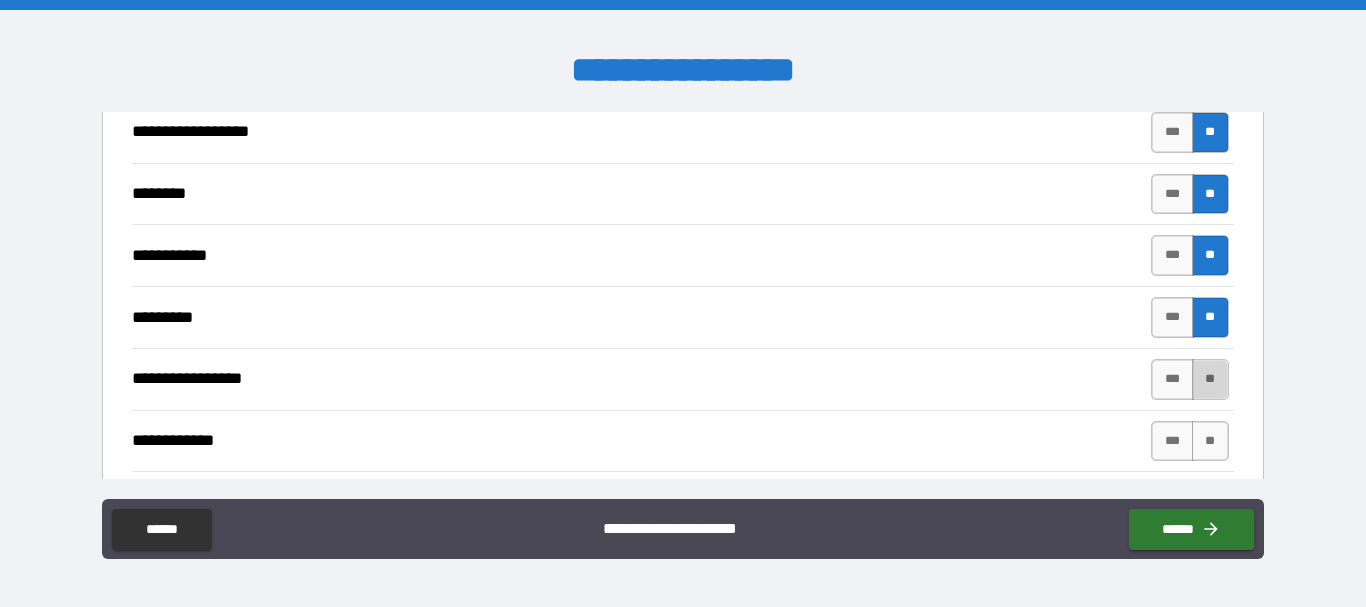 click on "**" at bounding box center [1210, 379] 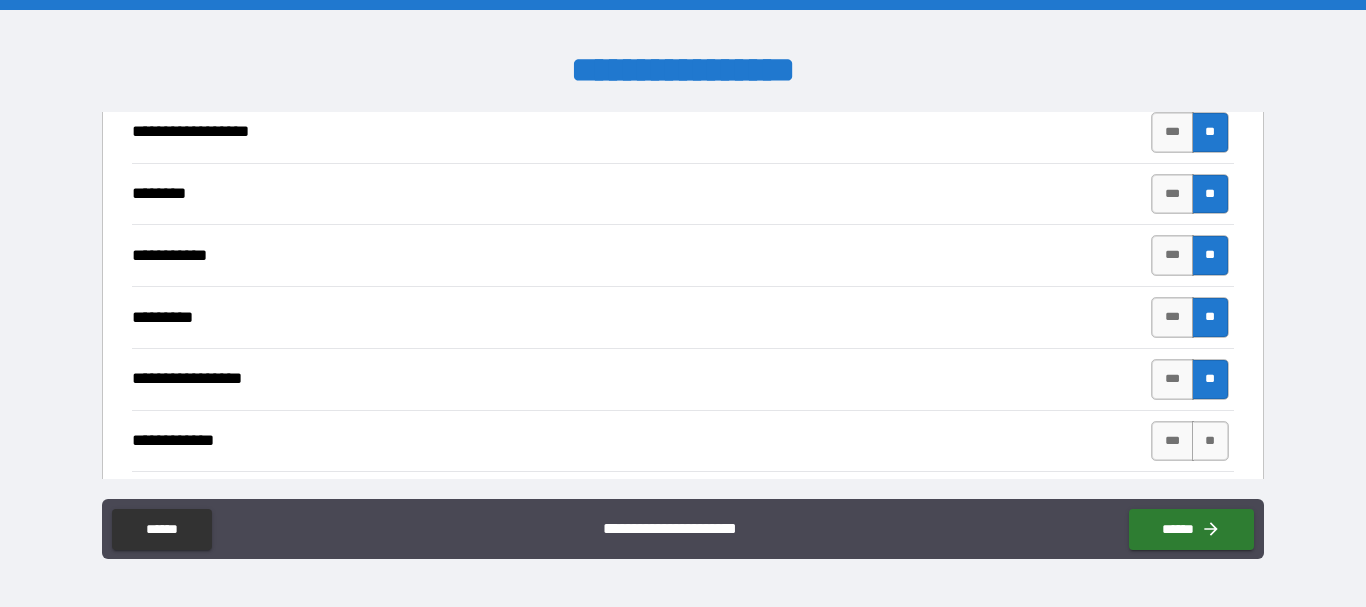 click on "**" at bounding box center [1210, 441] 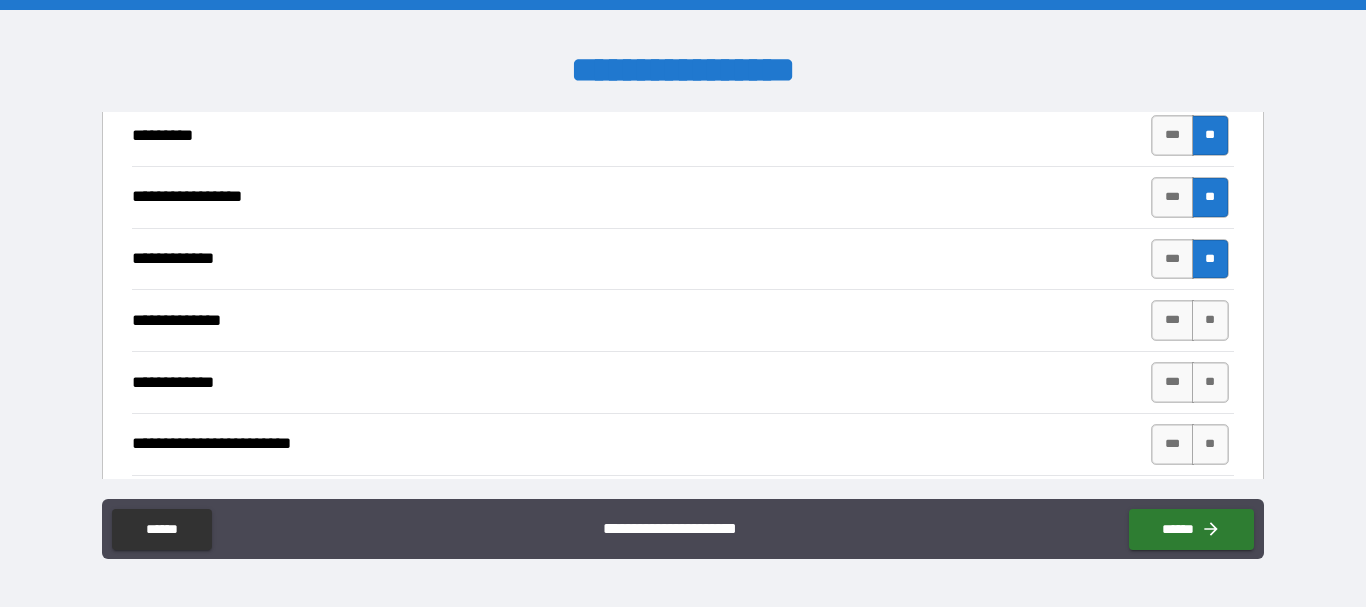 scroll, scrollTop: 2300, scrollLeft: 0, axis: vertical 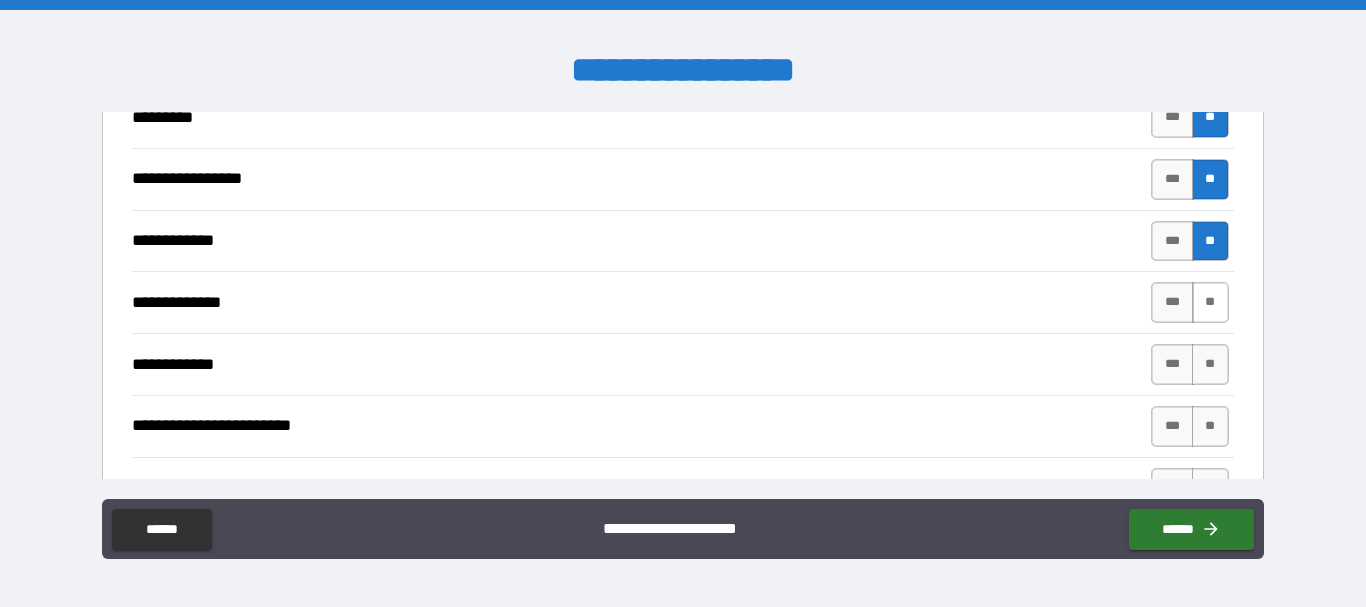 click on "**" at bounding box center (1210, 302) 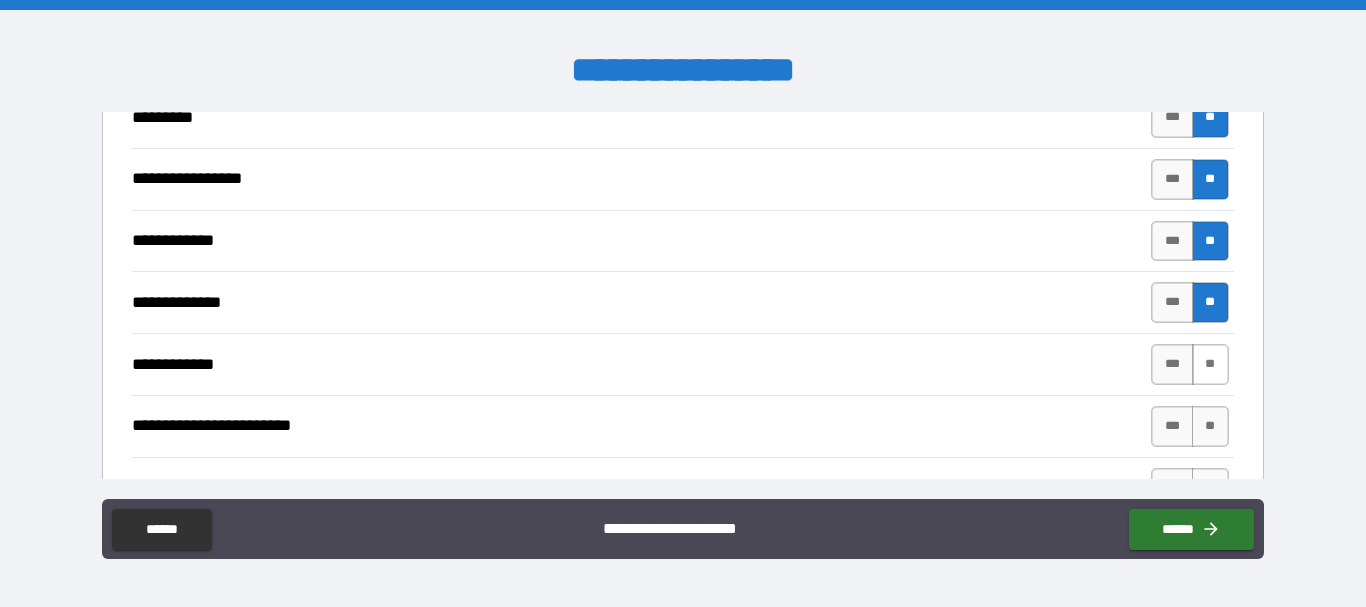 click on "**" at bounding box center (1210, 364) 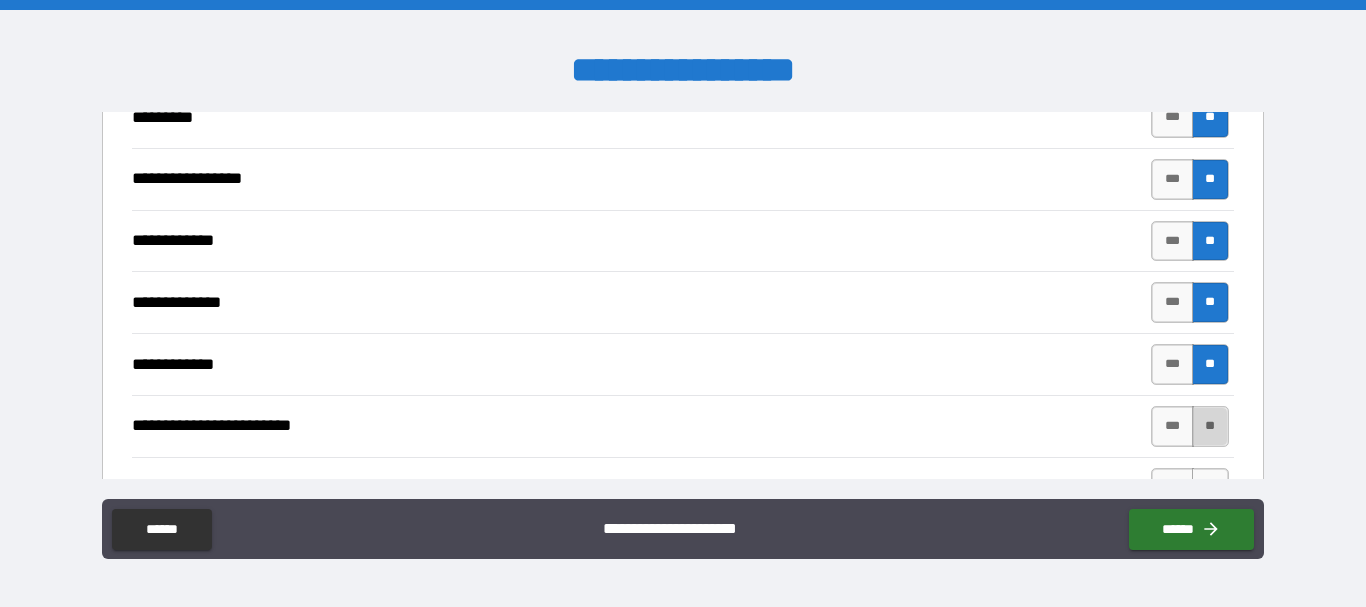 click on "**" at bounding box center (1210, 426) 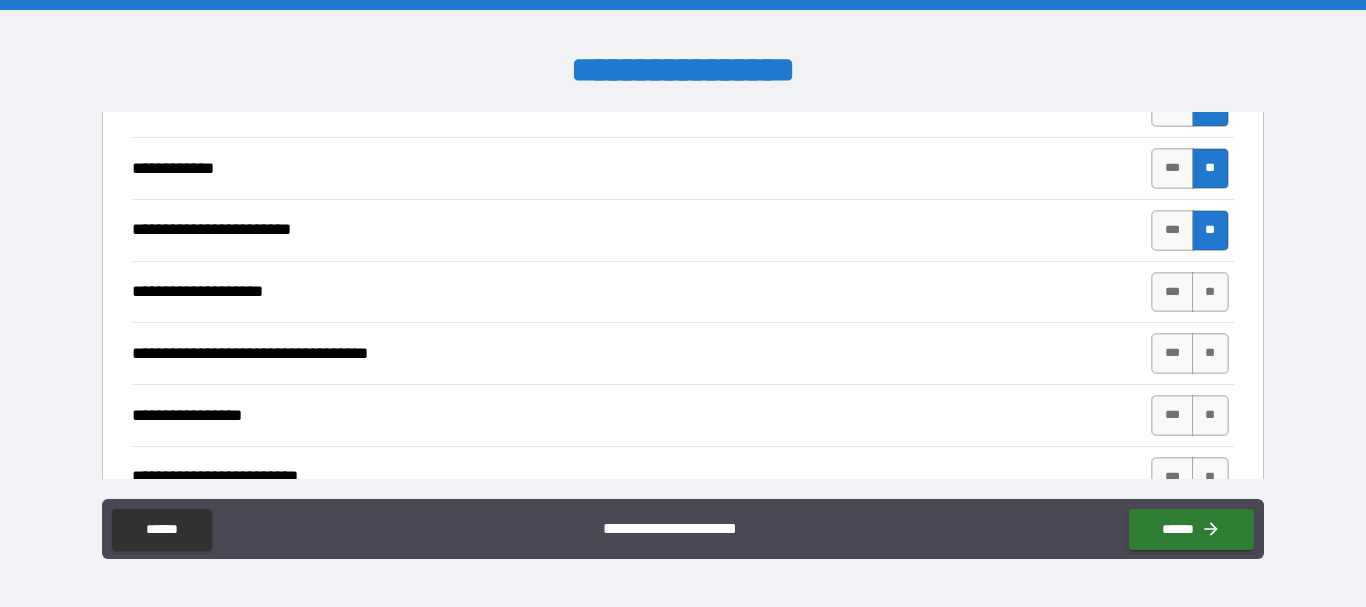 scroll, scrollTop: 2500, scrollLeft: 0, axis: vertical 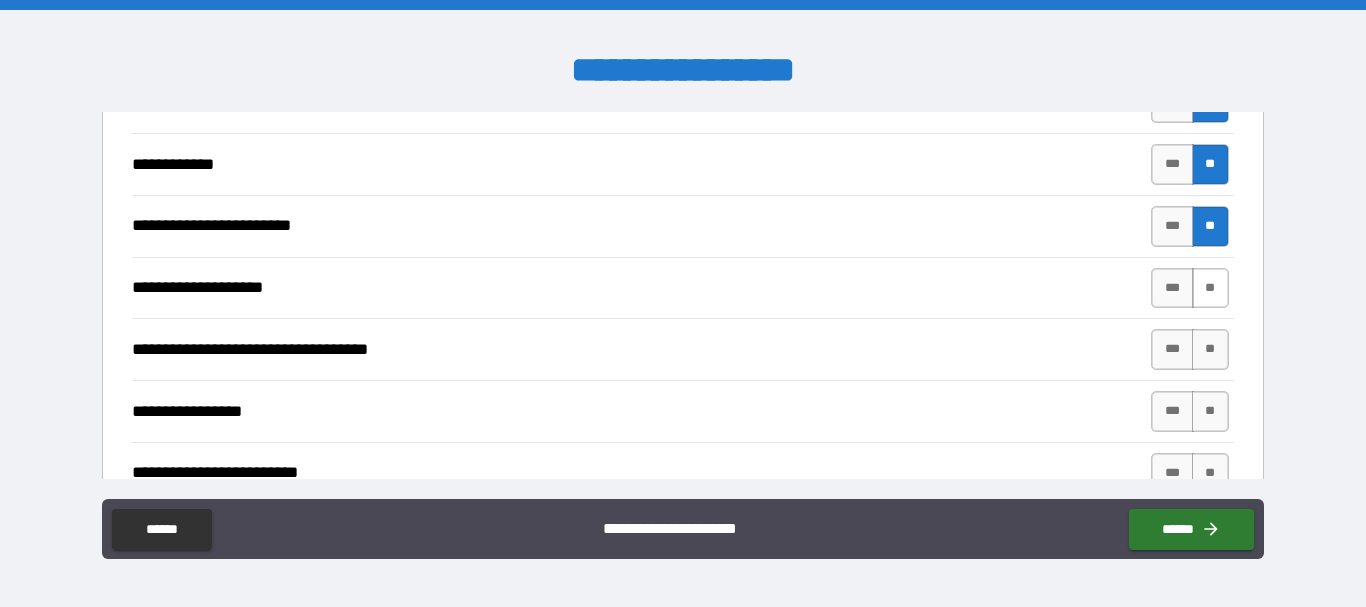 click on "**" at bounding box center [1210, 288] 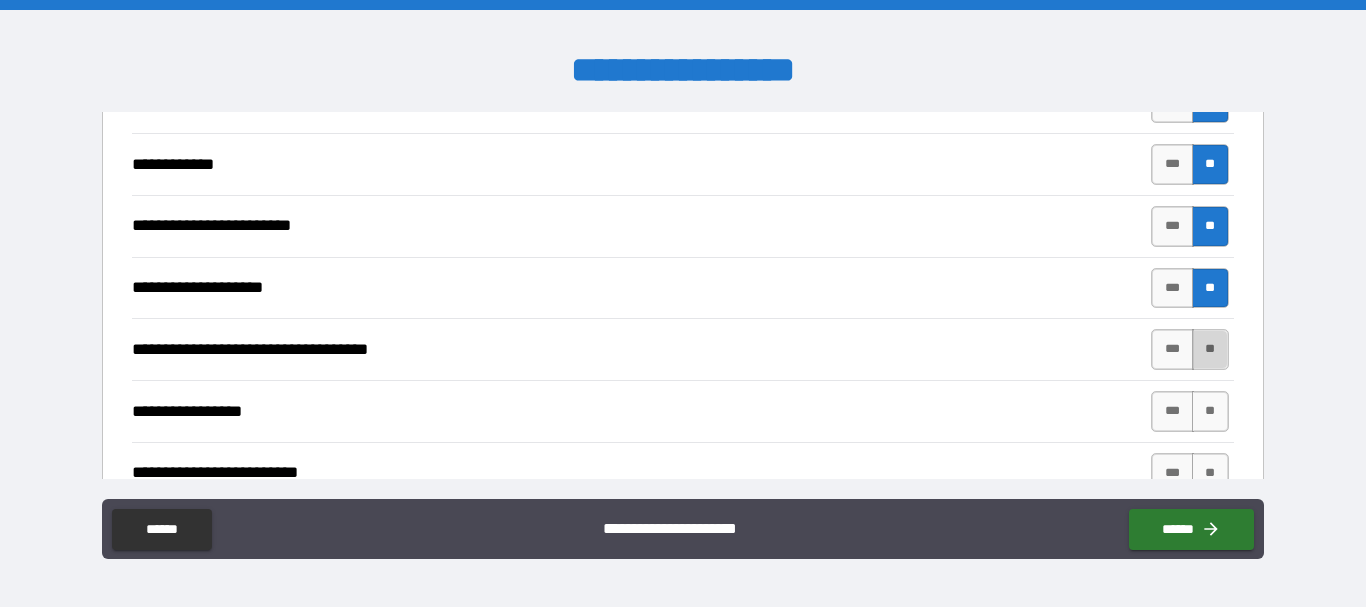 click on "**" at bounding box center (1210, 349) 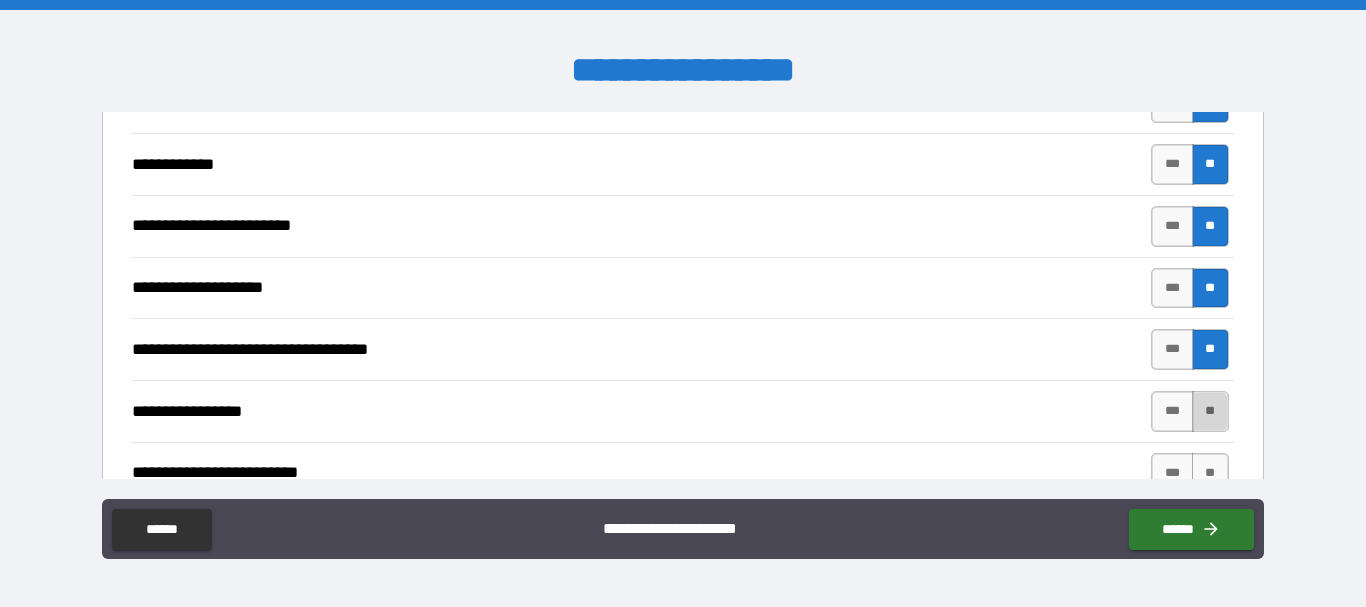click on "**" at bounding box center (1210, 411) 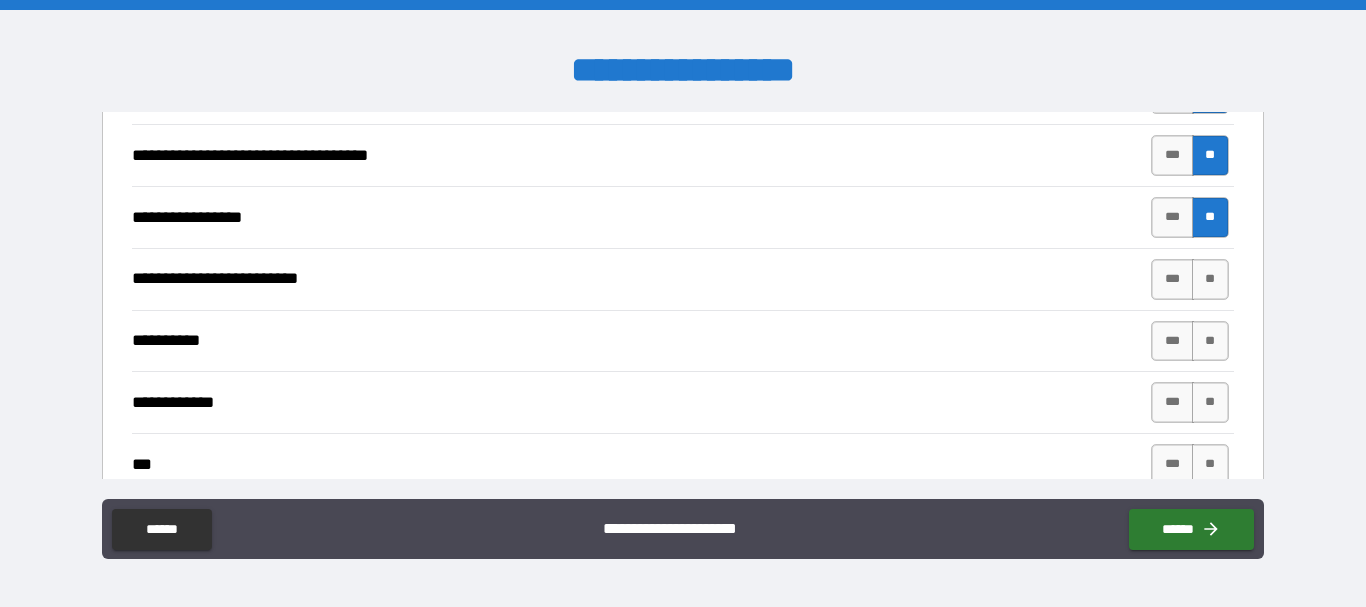 scroll, scrollTop: 2700, scrollLeft: 0, axis: vertical 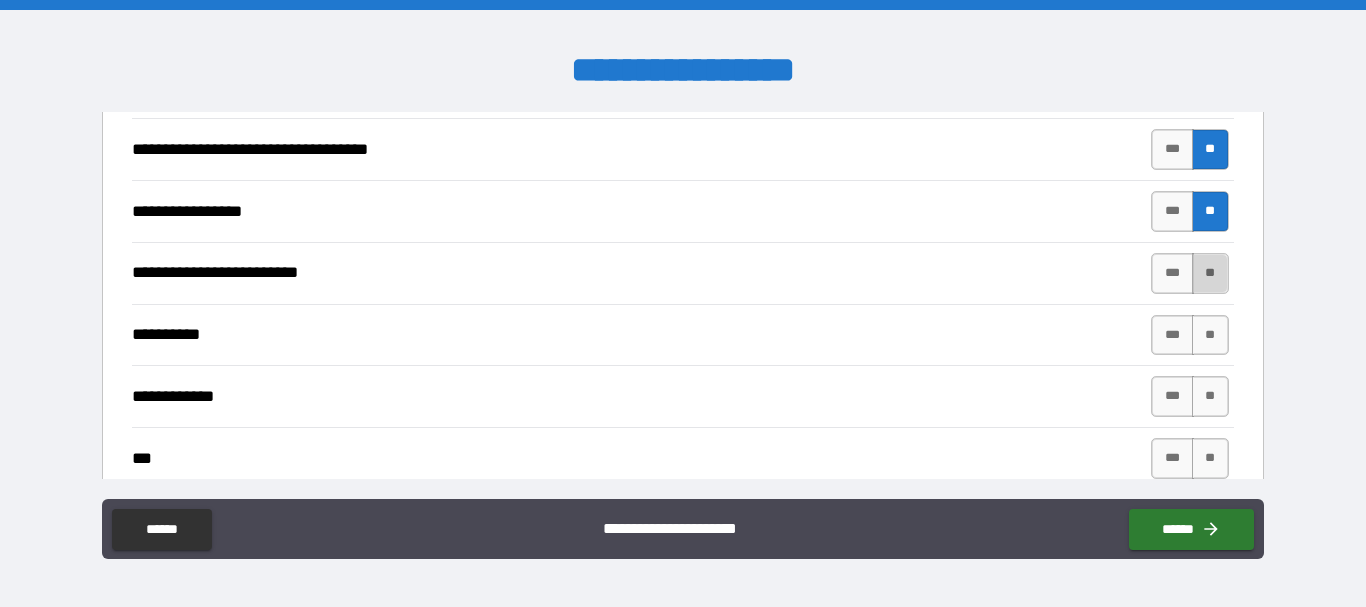 click on "**" at bounding box center [1210, 273] 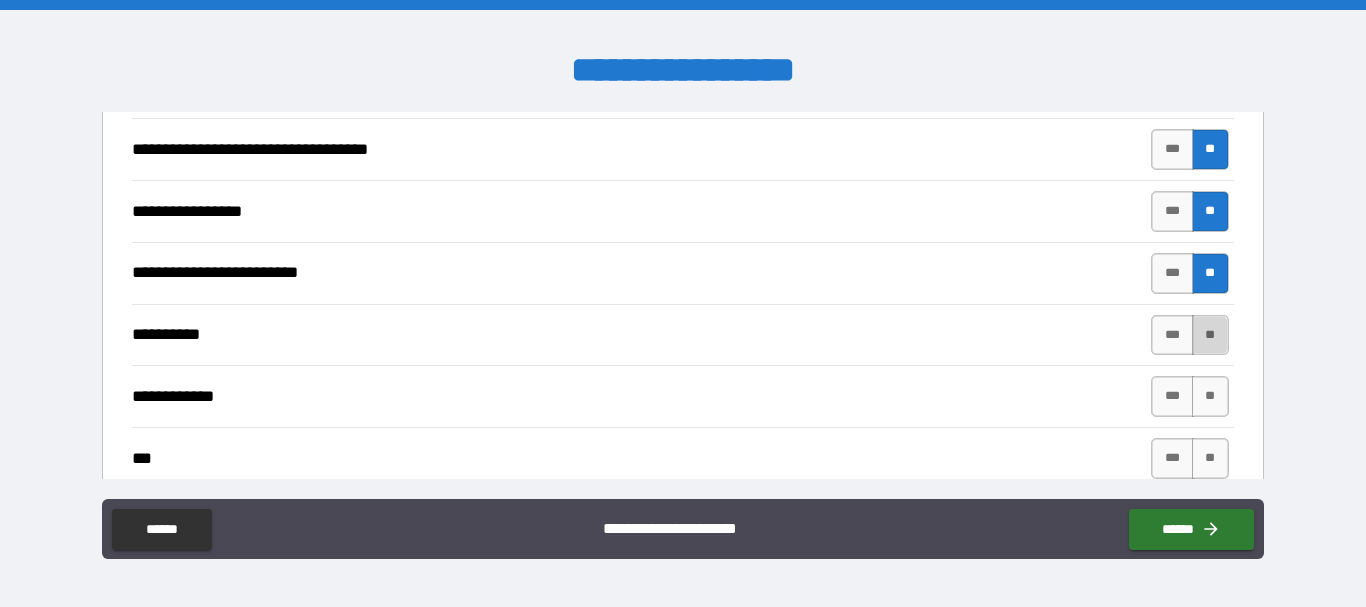 click on "**" at bounding box center (1210, 335) 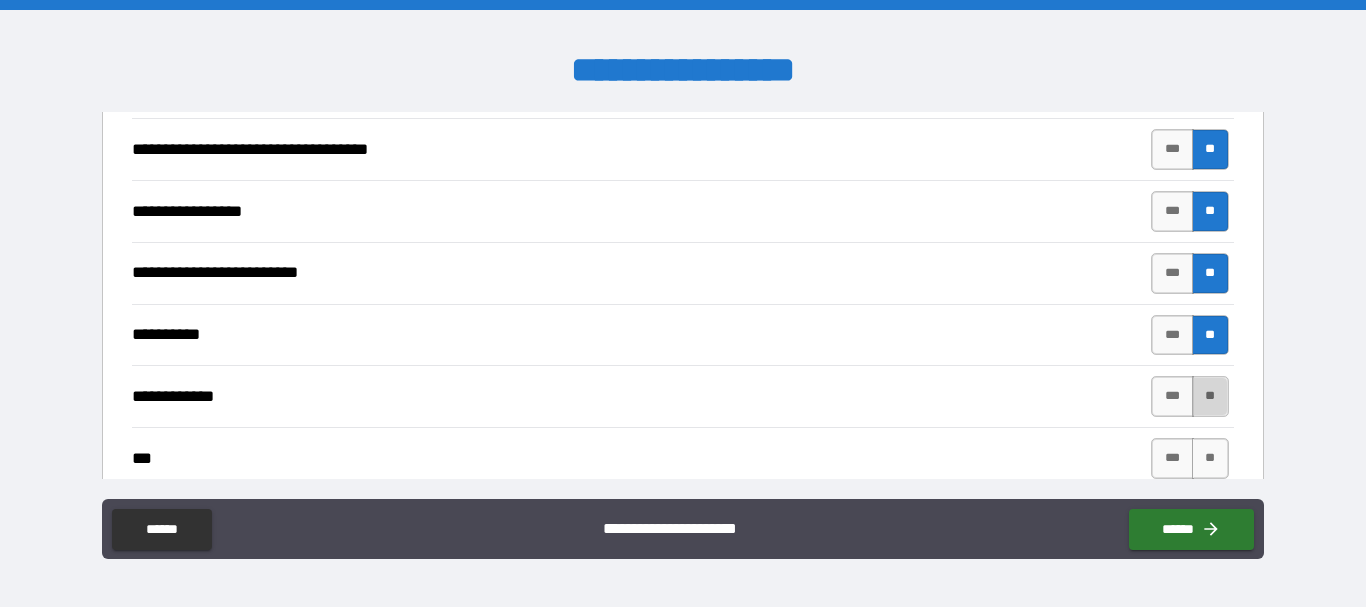 click on "**" at bounding box center [1210, 396] 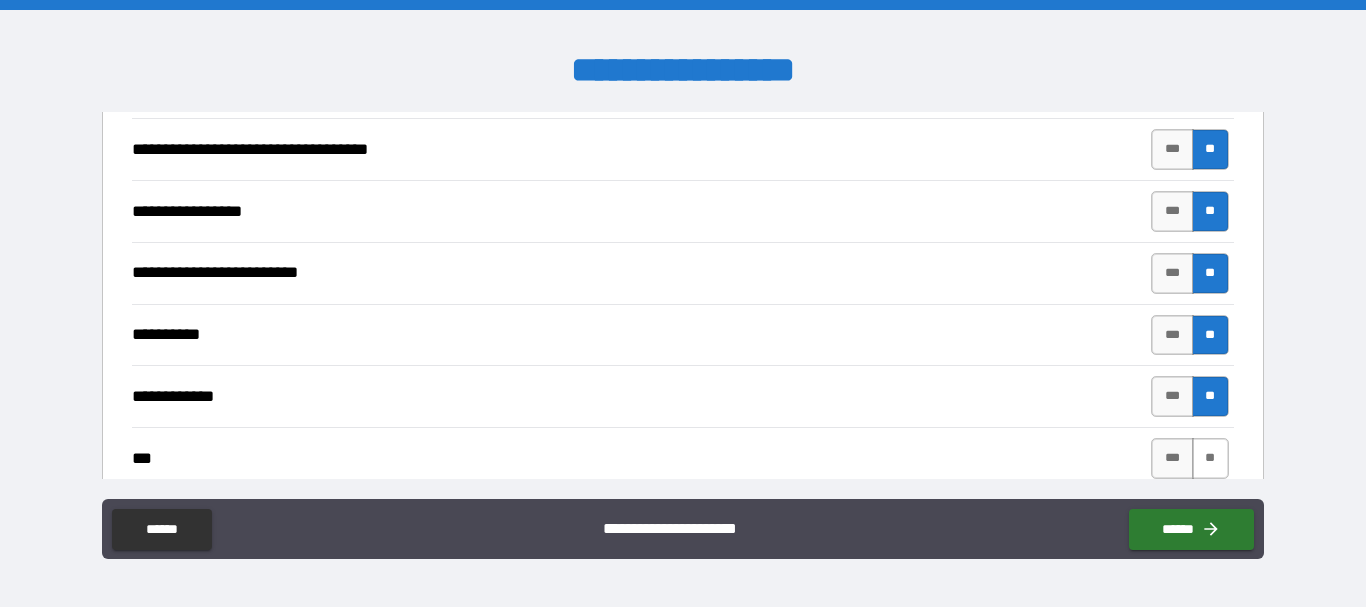 click on "**" at bounding box center (1210, 458) 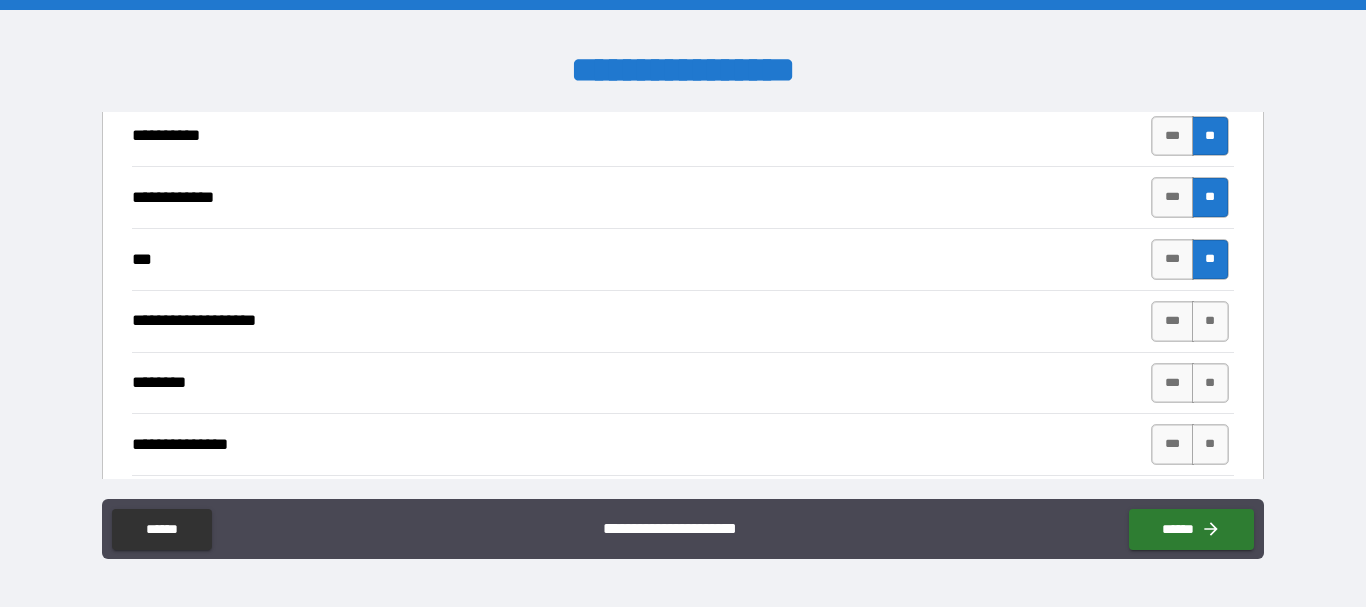 scroll, scrollTop: 2900, scrollLeft: 0, axis: vertical 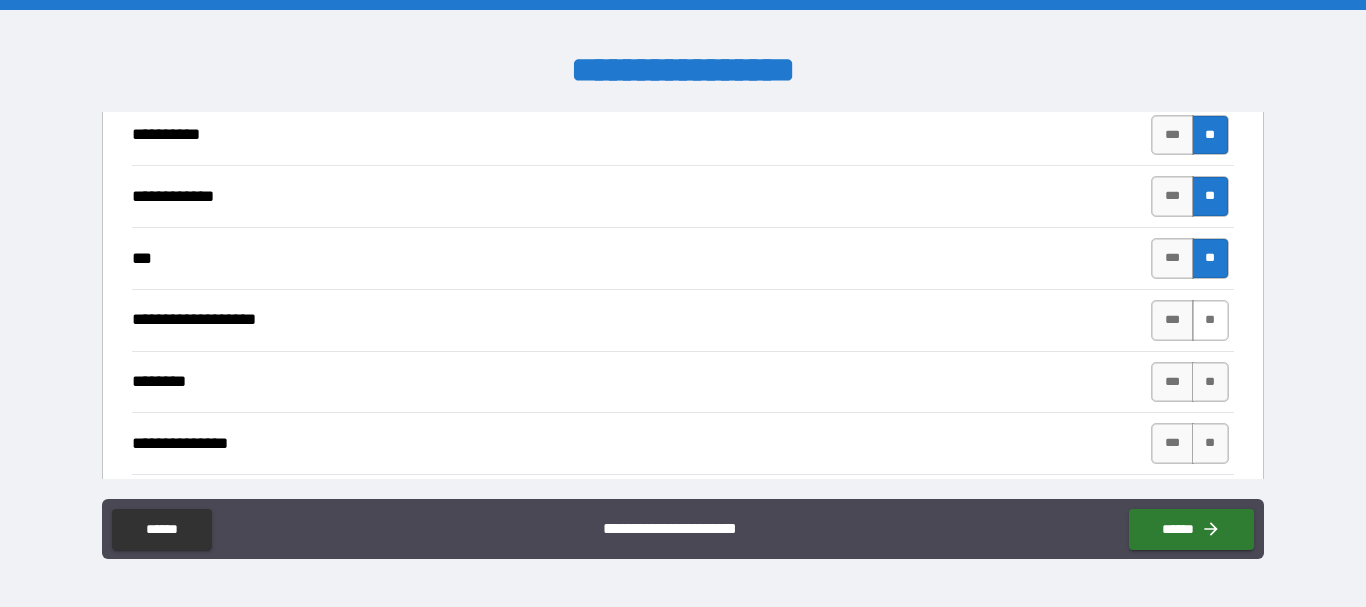 click on "**" at bounding box center (1210, 320) 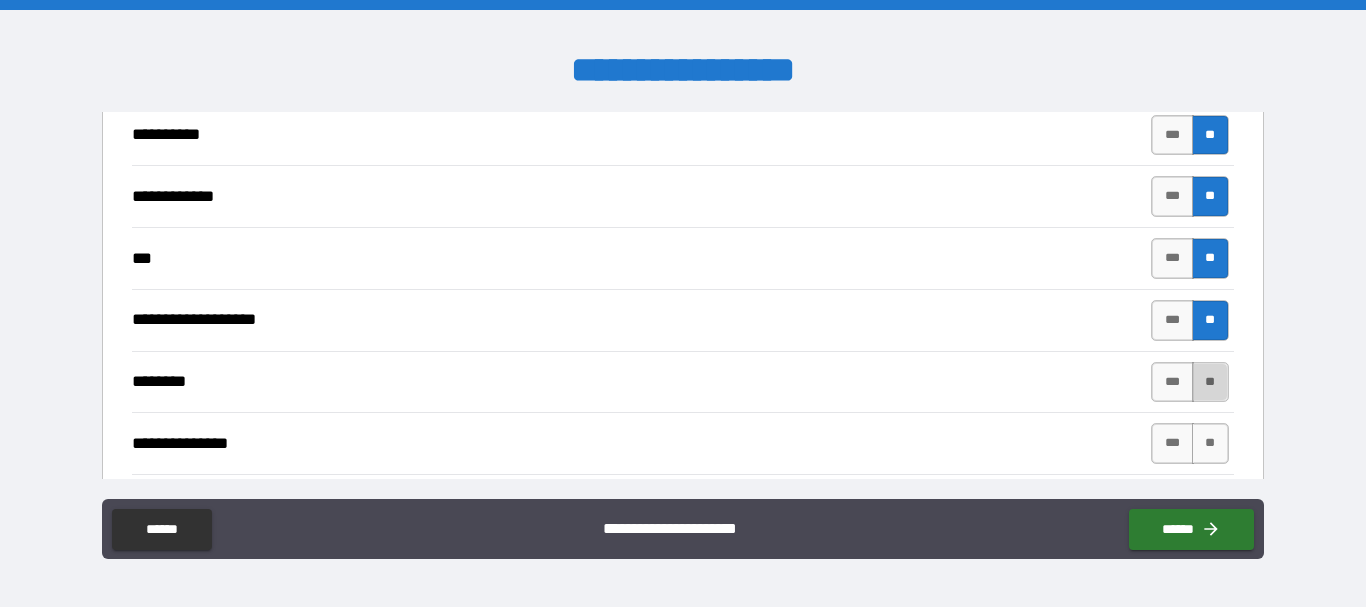 click on "**" at bounding box center (1210, 382) 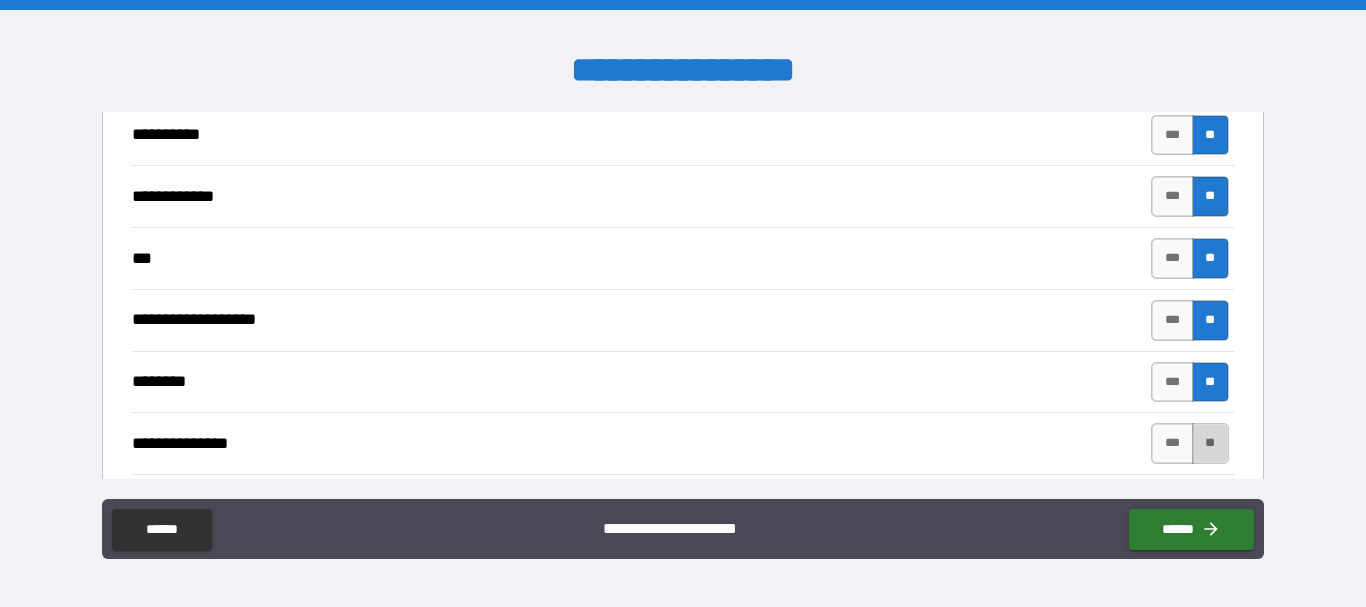 click on "**" at bounding box center (1210, 443) 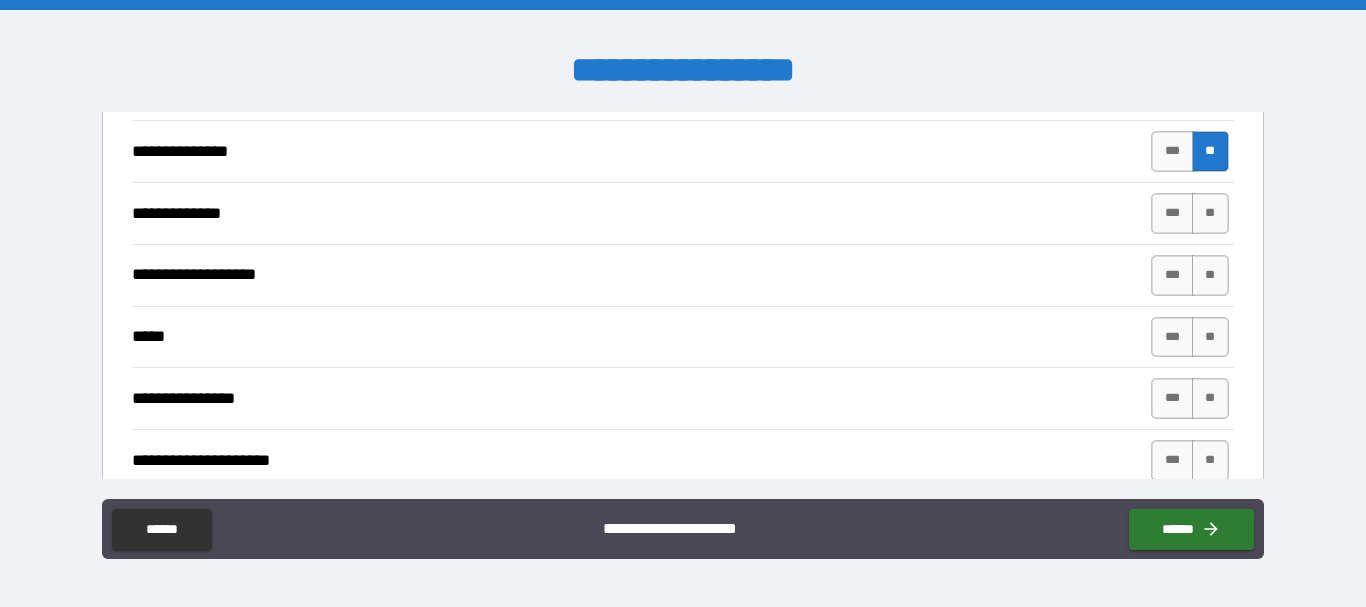 scroll, scrollTop: 3200, scrollLeft: 0, axis: vertical 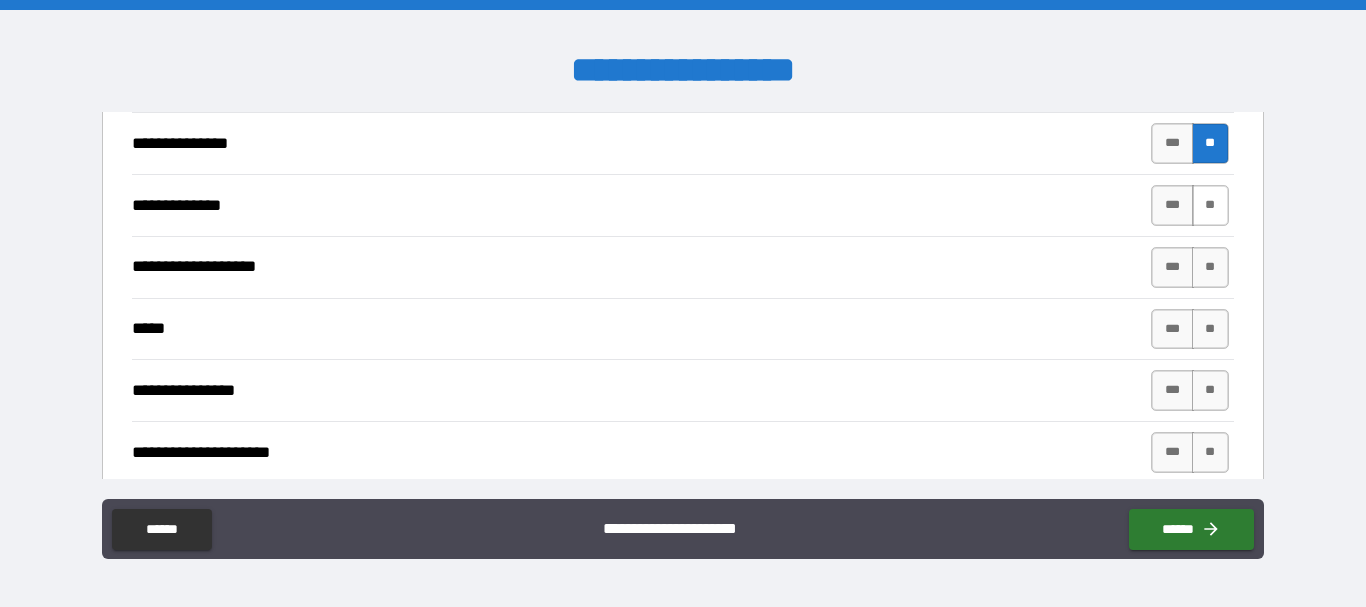 click on "**" at bounding box center (1210, 205) 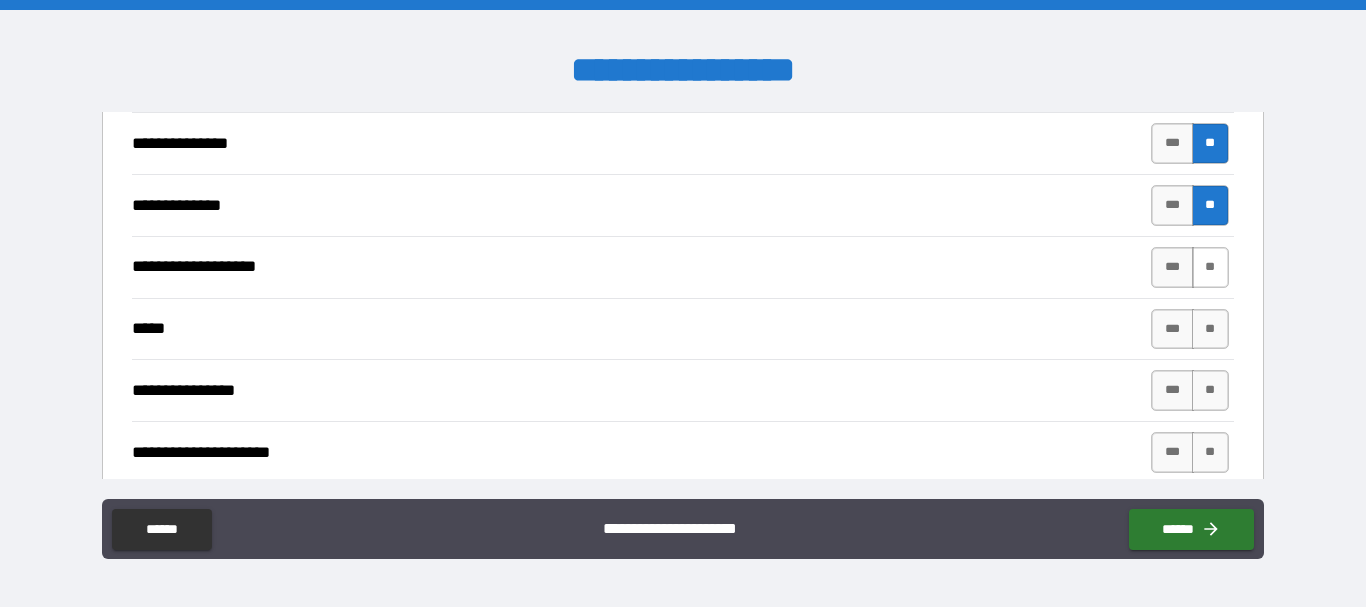 click on "**" at bounding box center [1210, 267] 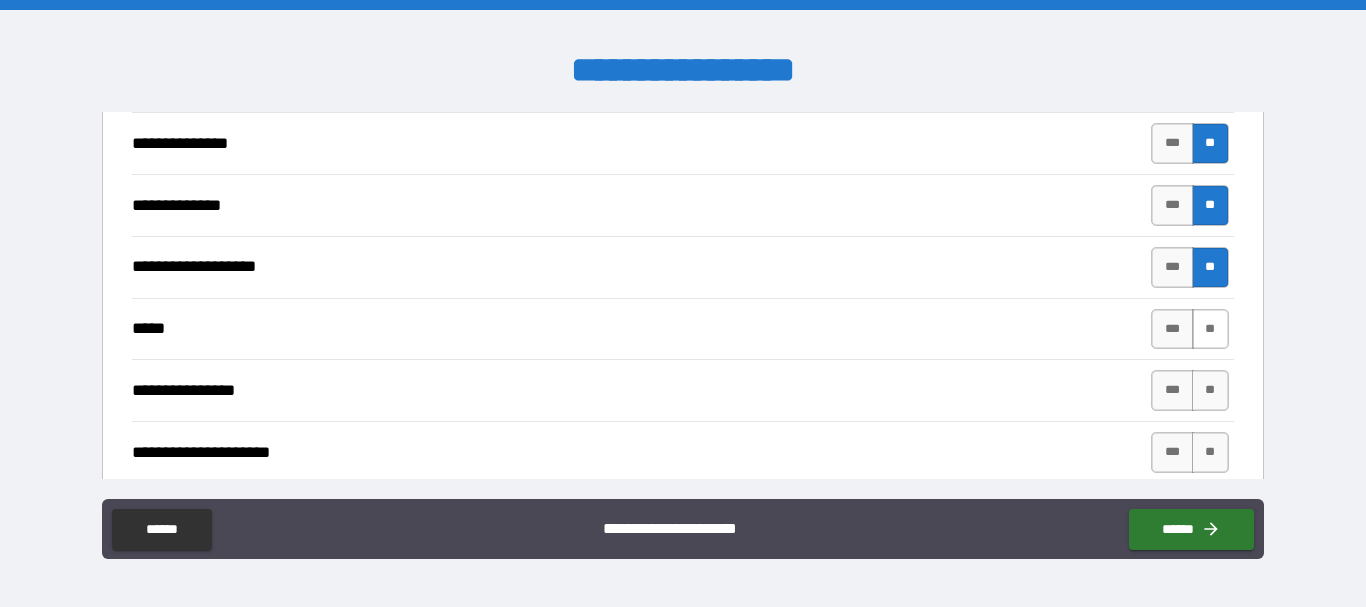 click on "**" at bounding box center [1210, 329] 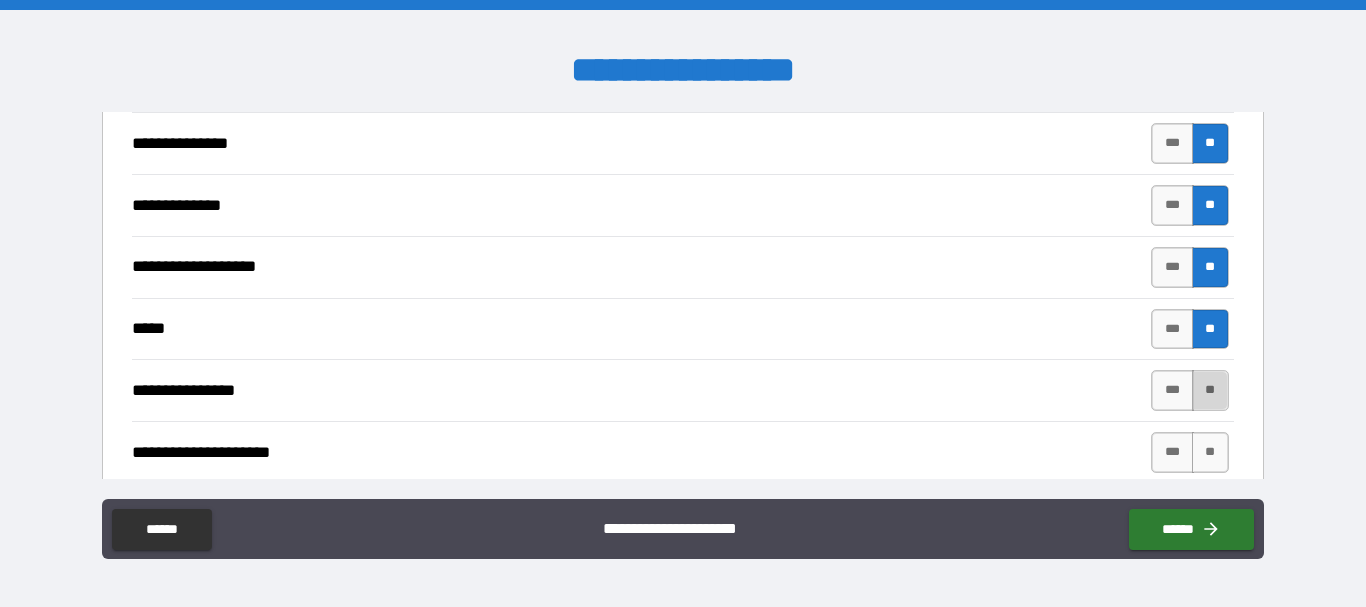 click on "**" at bounding box center [1210, 390] 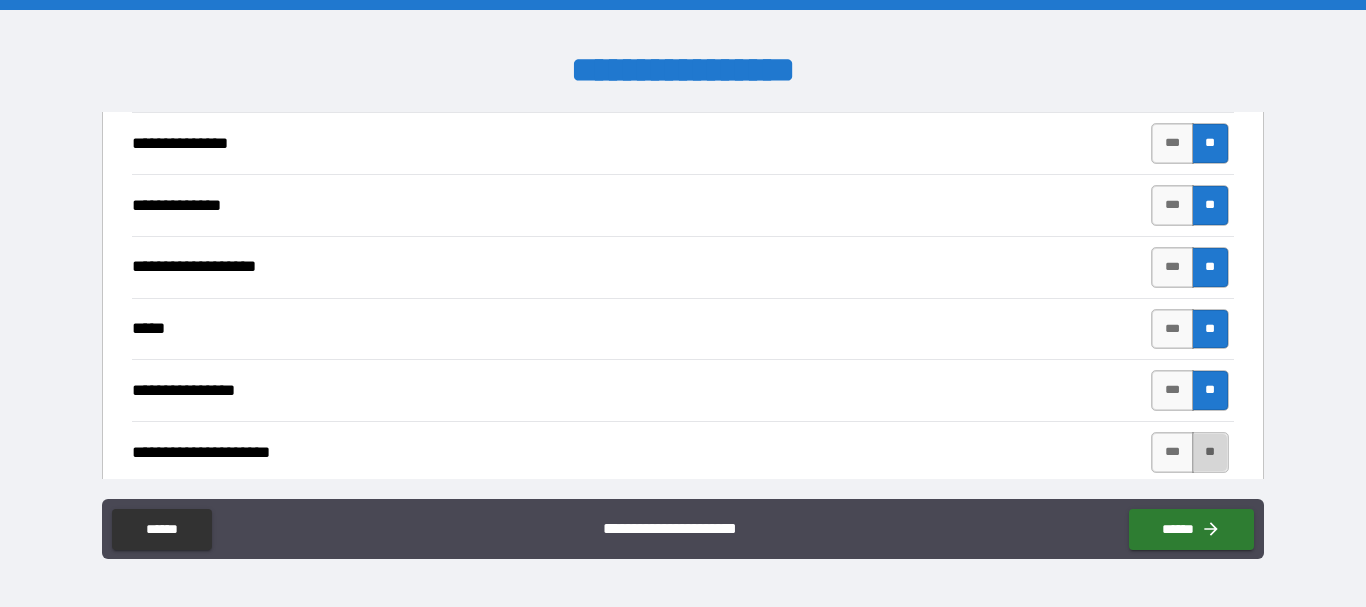 click on "**" at bounding box center (1210, 452) 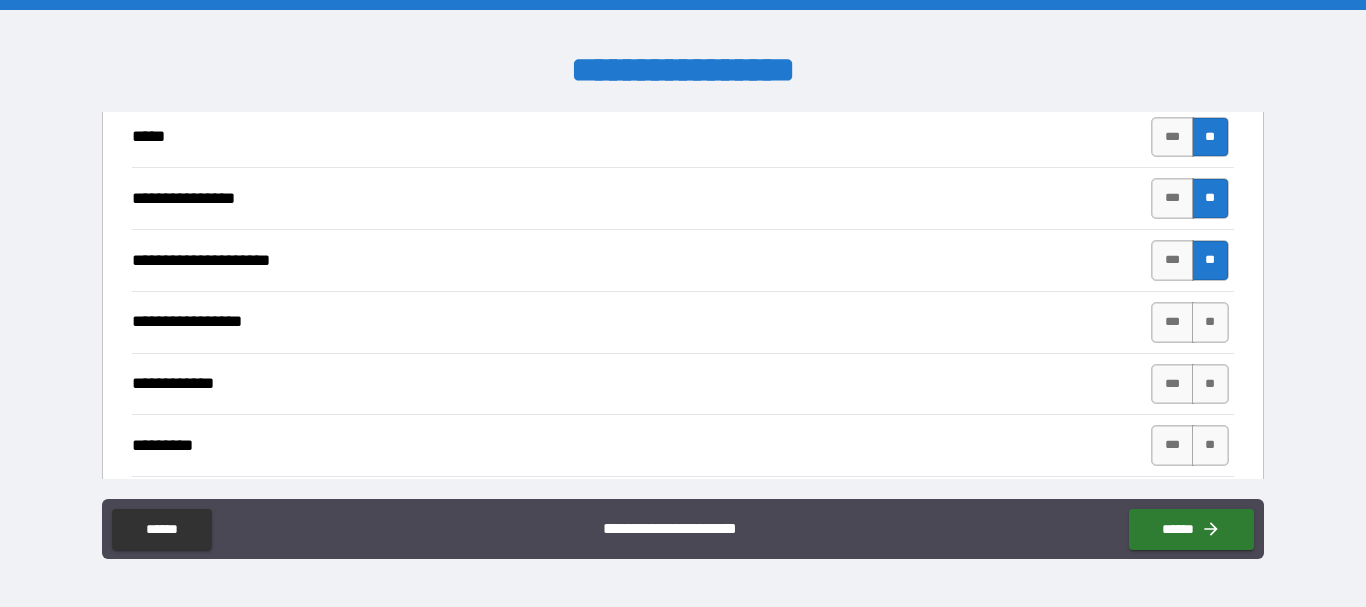 scroll, scrollTop: 3400, scrollLeft: 0, axis: vertical 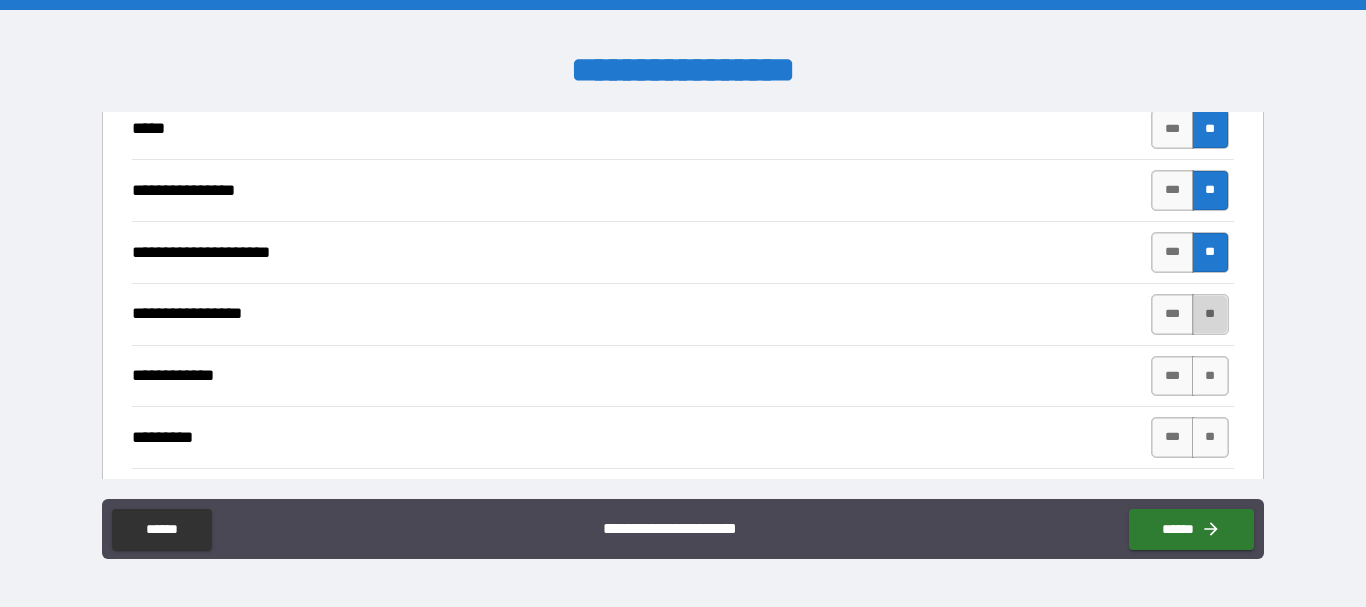 click on "**" at bounding box center (1210, 314) 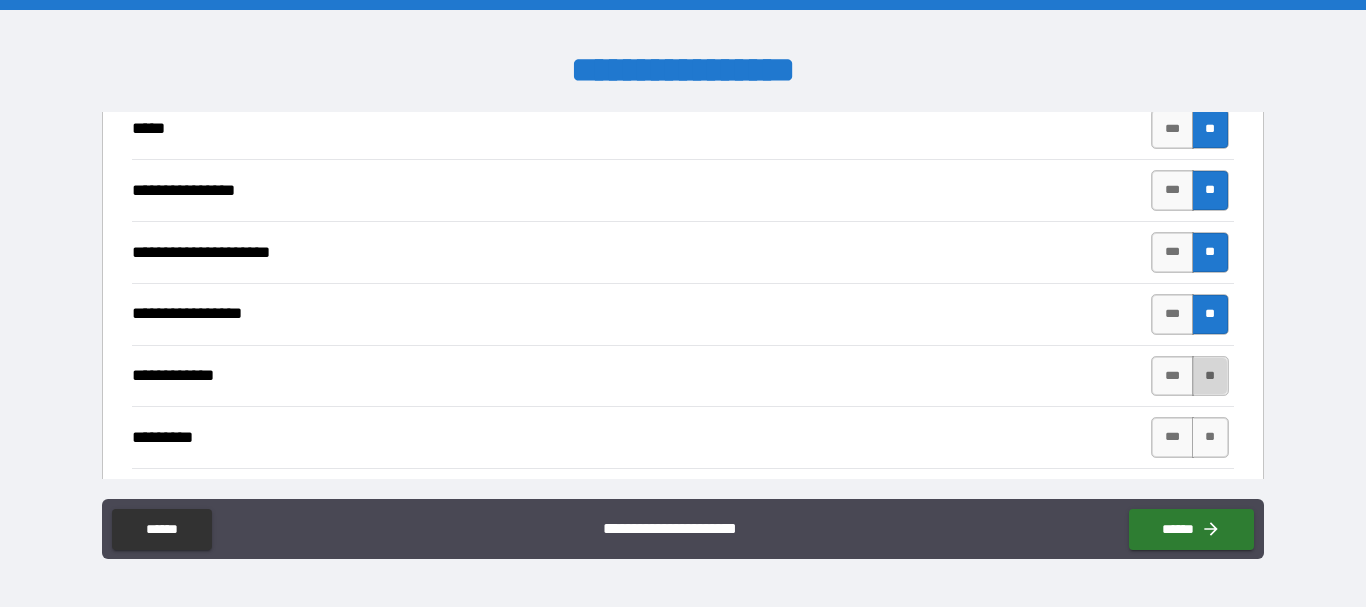 click on "**" at bounding box center (1210, 376) 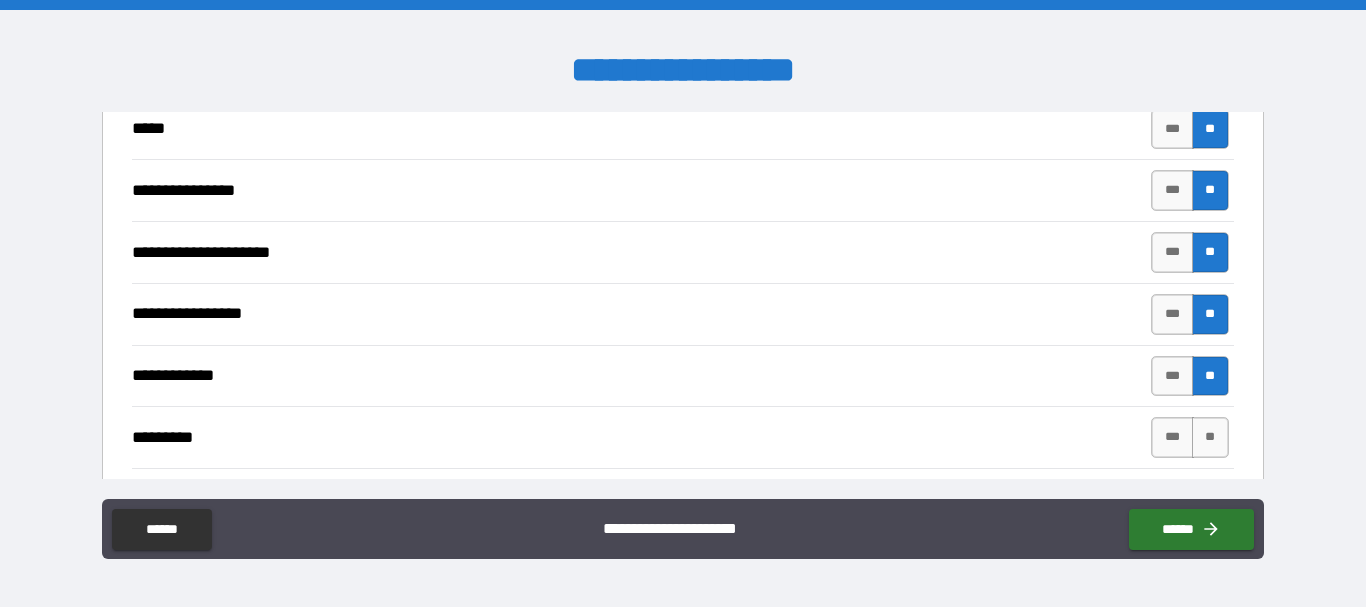 click on "**" at bounding box center (1210, 437) 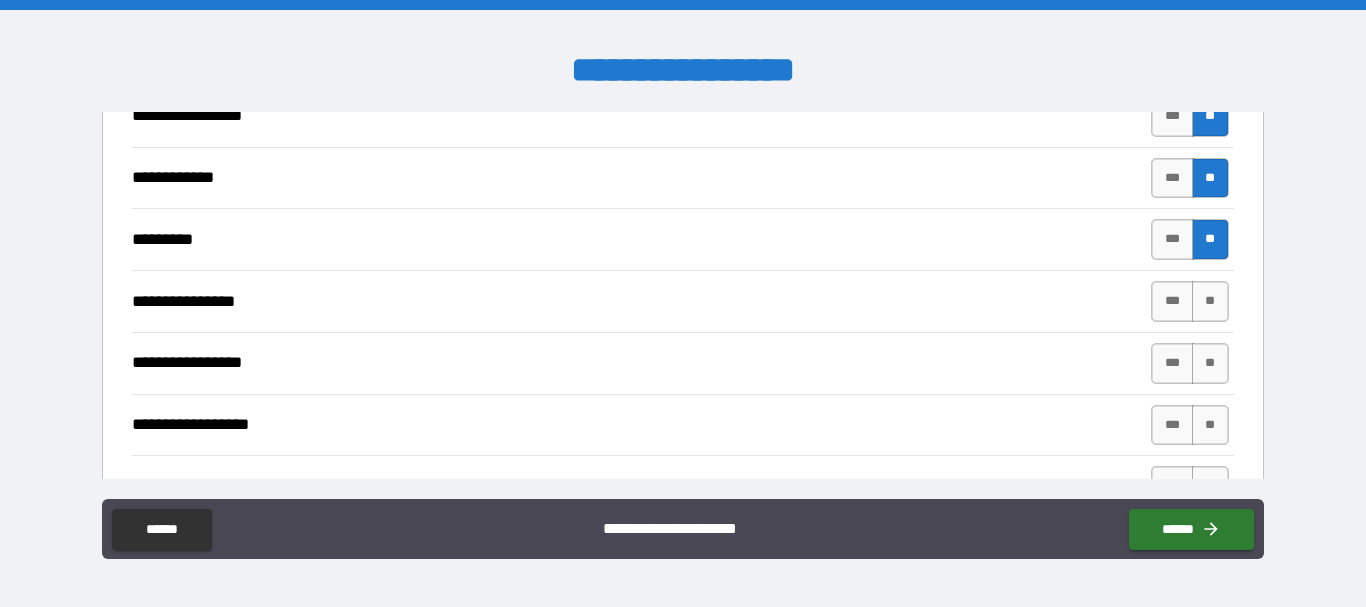 scroll, scrollTop: 3600, scrollLeft: 0, axis: vertical 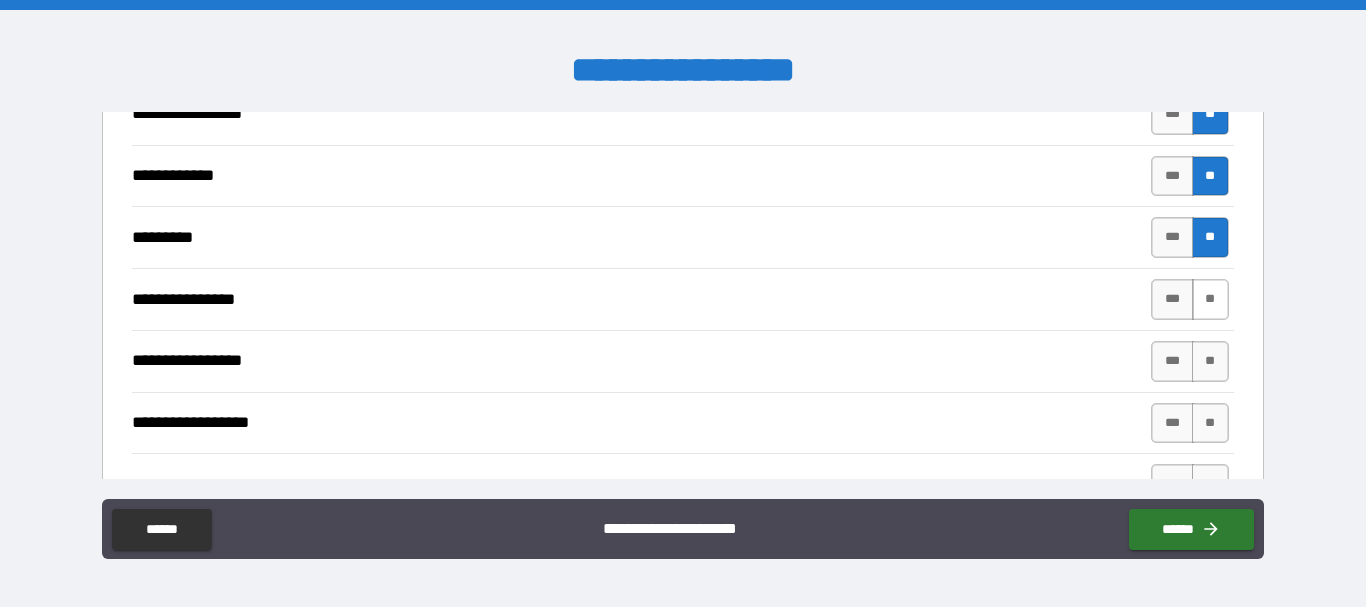 click on "**" at bounding box center (1210, 299) 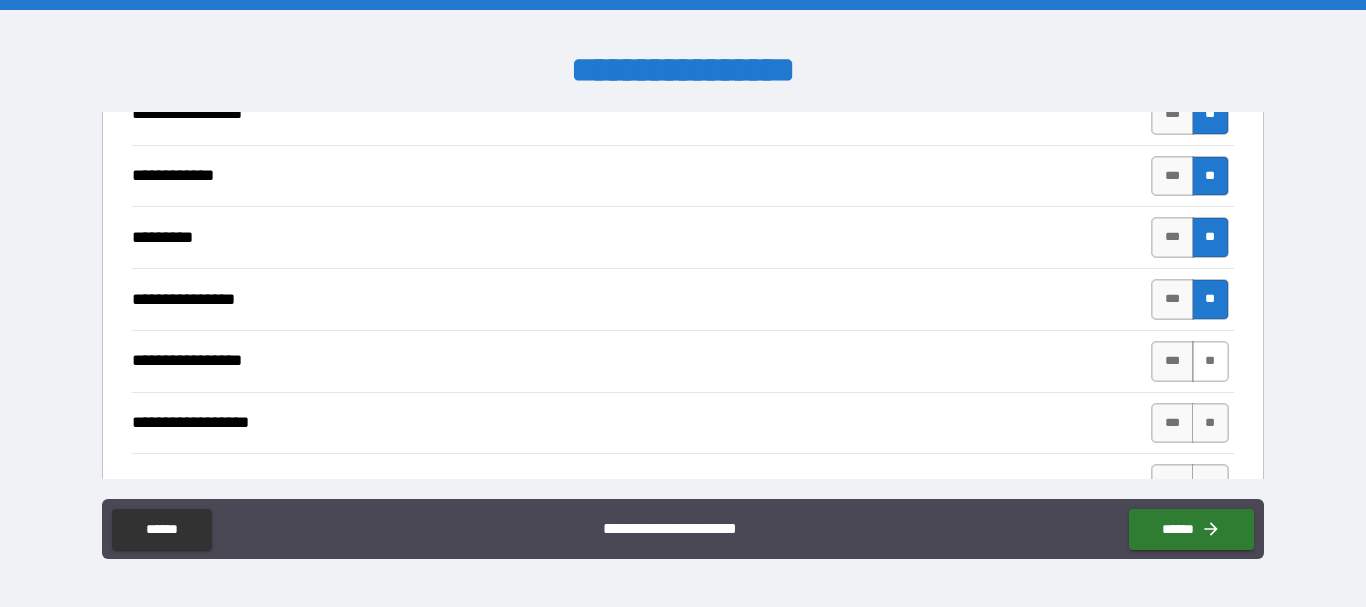 click on "**" at bounding box center (1210, 361) 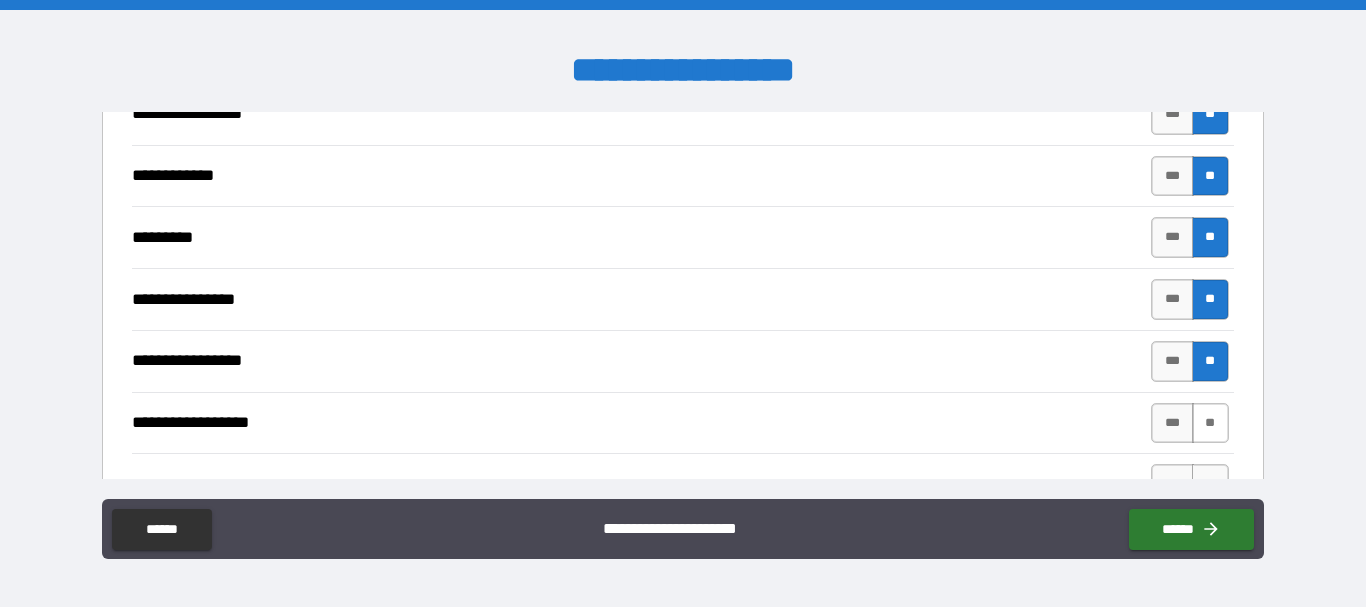 click on "**" at bounding box center [1210, 423] 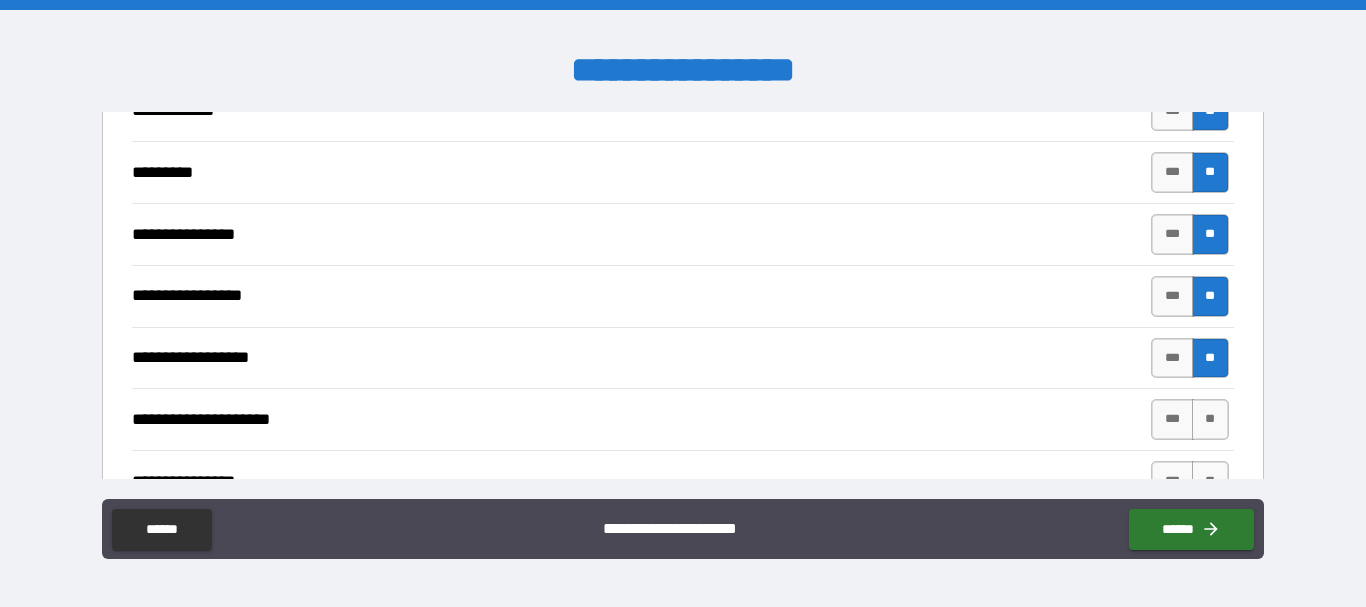 scroll, scrollTop: 3800, scrollLeft: 0, axis: vertical 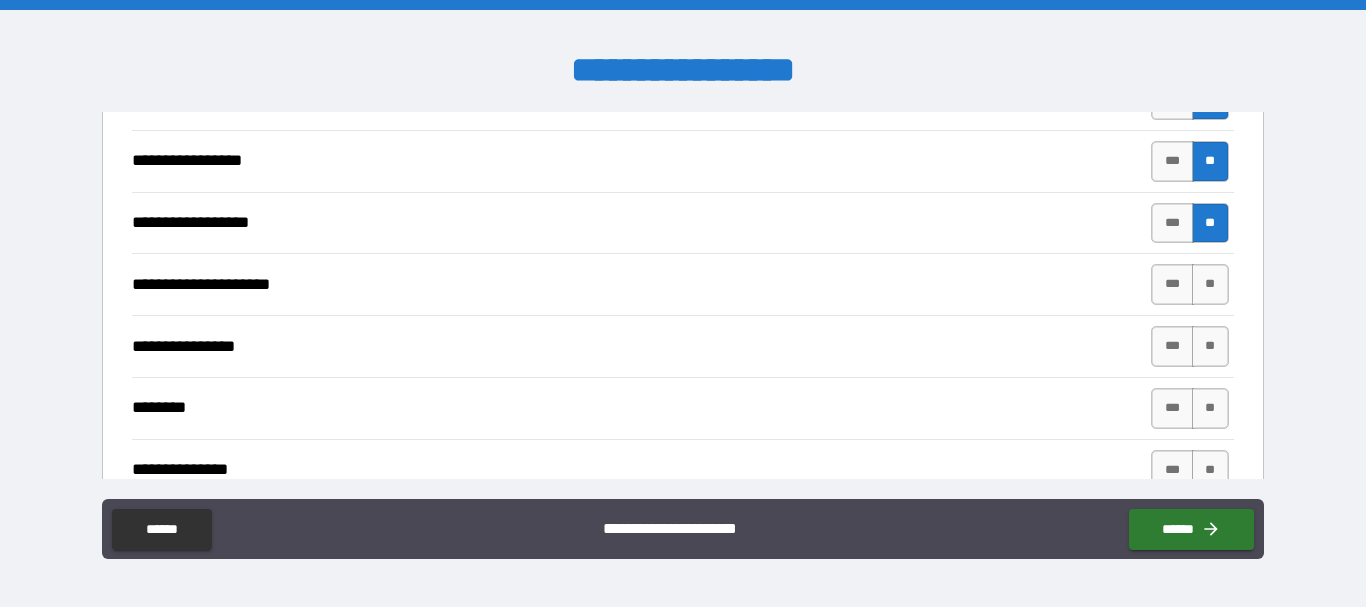 click on "**" at bounding box center (1210, 284) 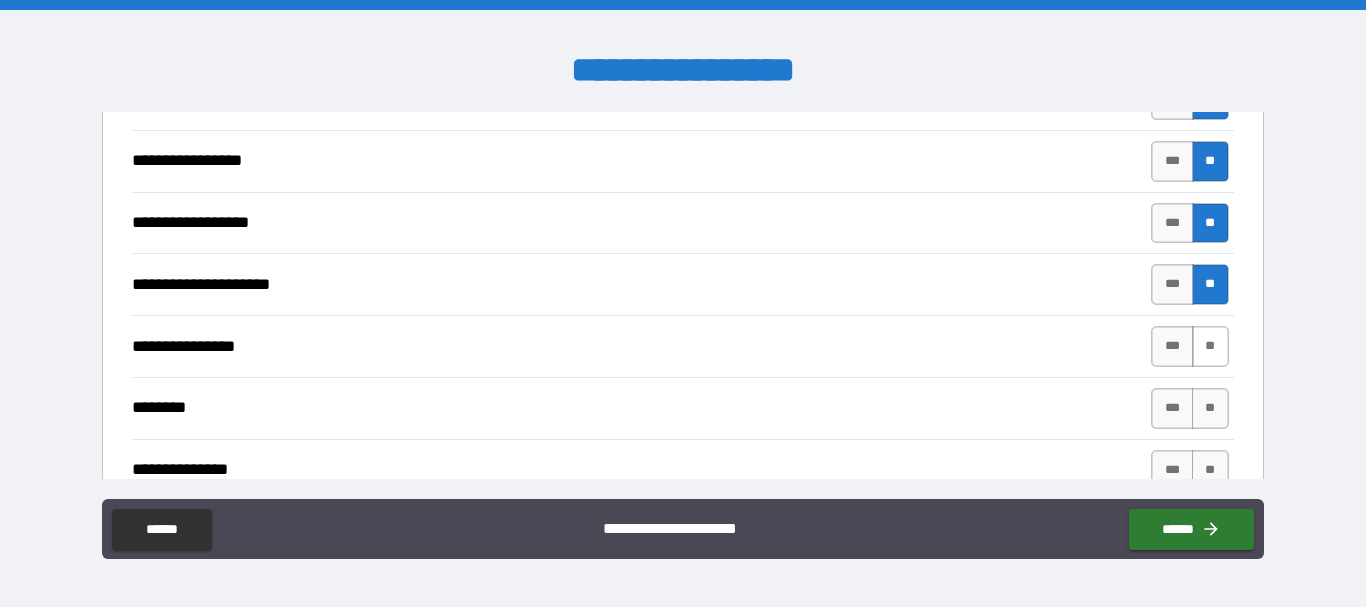 drag, startPoint x: 1191, startPoint y: 345, endPoint x: 1197, endPoint y: 364, distance: 19.924858 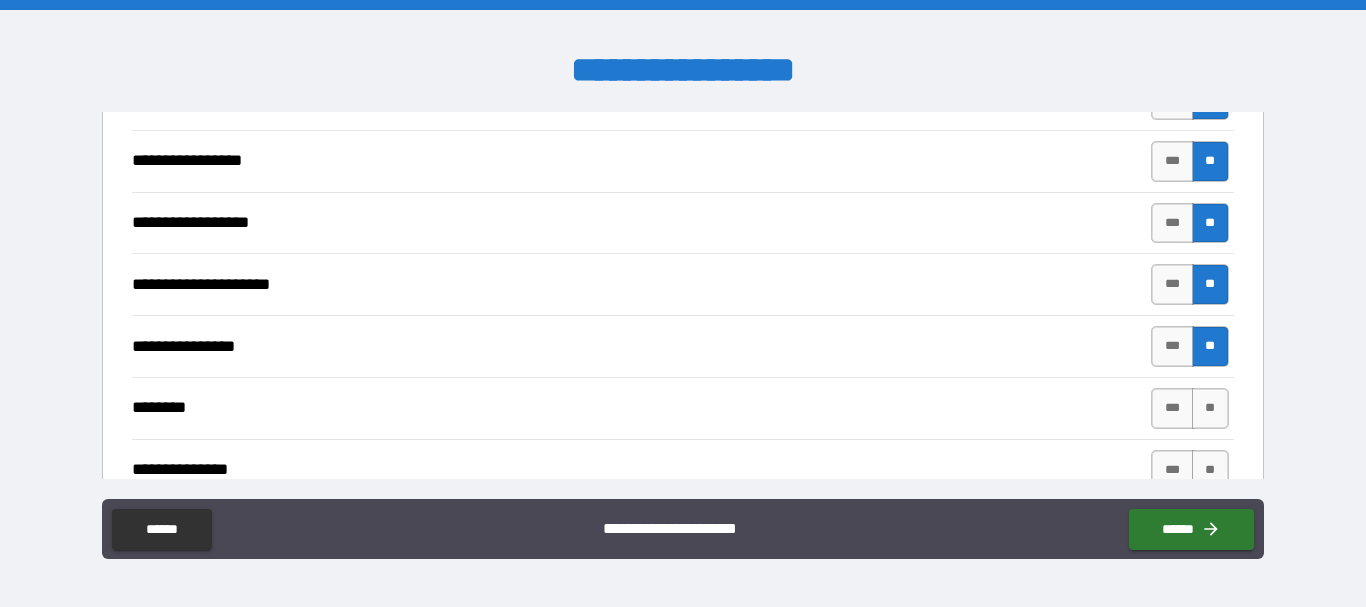 drag, startPoint x: 1195, startPoint y: 403, endPoint x: 1038, endPoint y: 334, distance: 171.49344 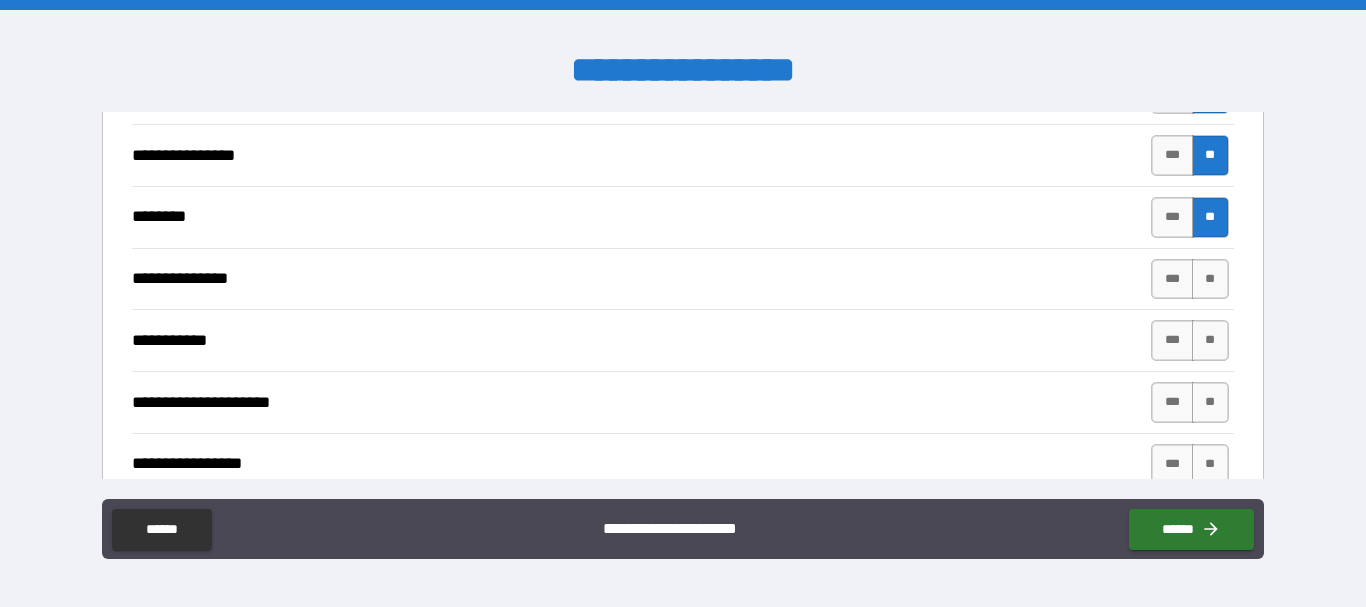 scroll, scrollTop: 4000, scrollLeft: 0, axis: vertical 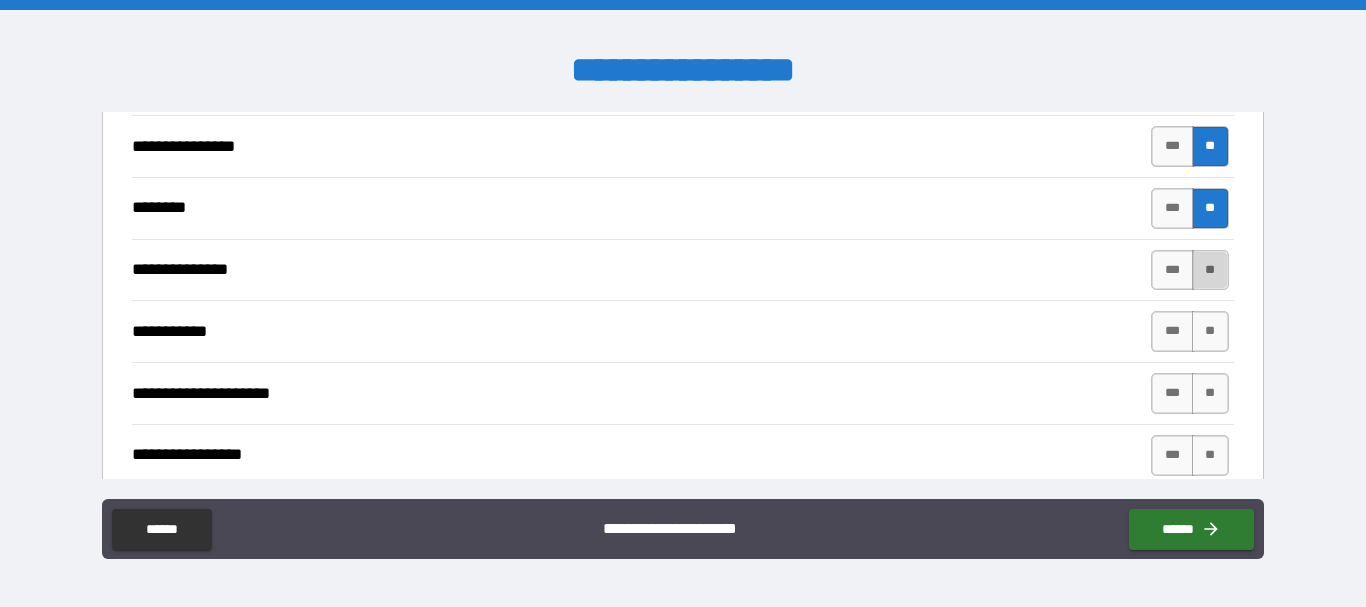 click on "**" at bounding box center [1210, 270] 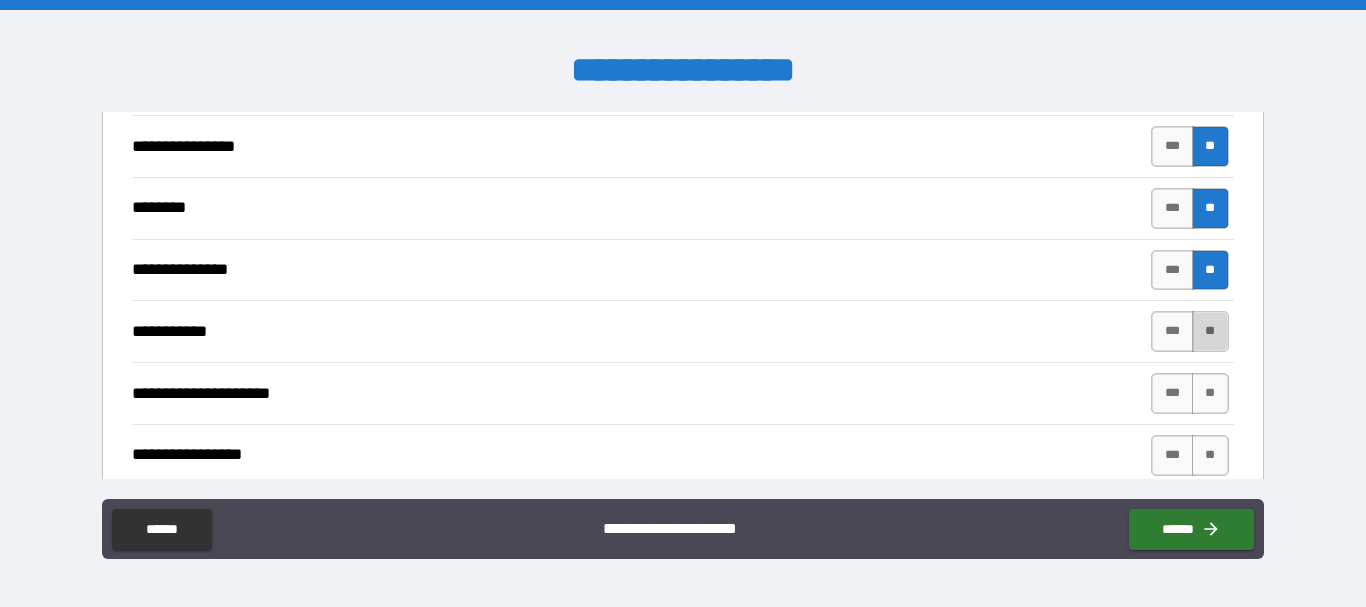 click on "**" at bounding box center [1210, 331] 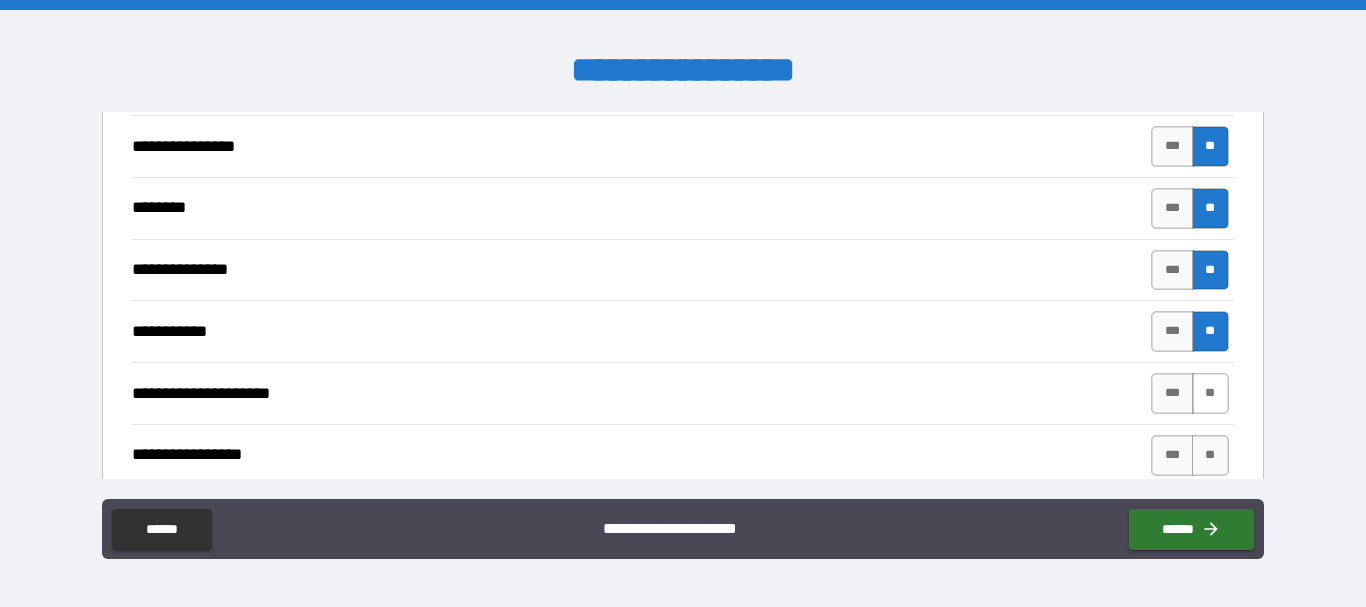 click on "**" at bounding box center [1210, 393] 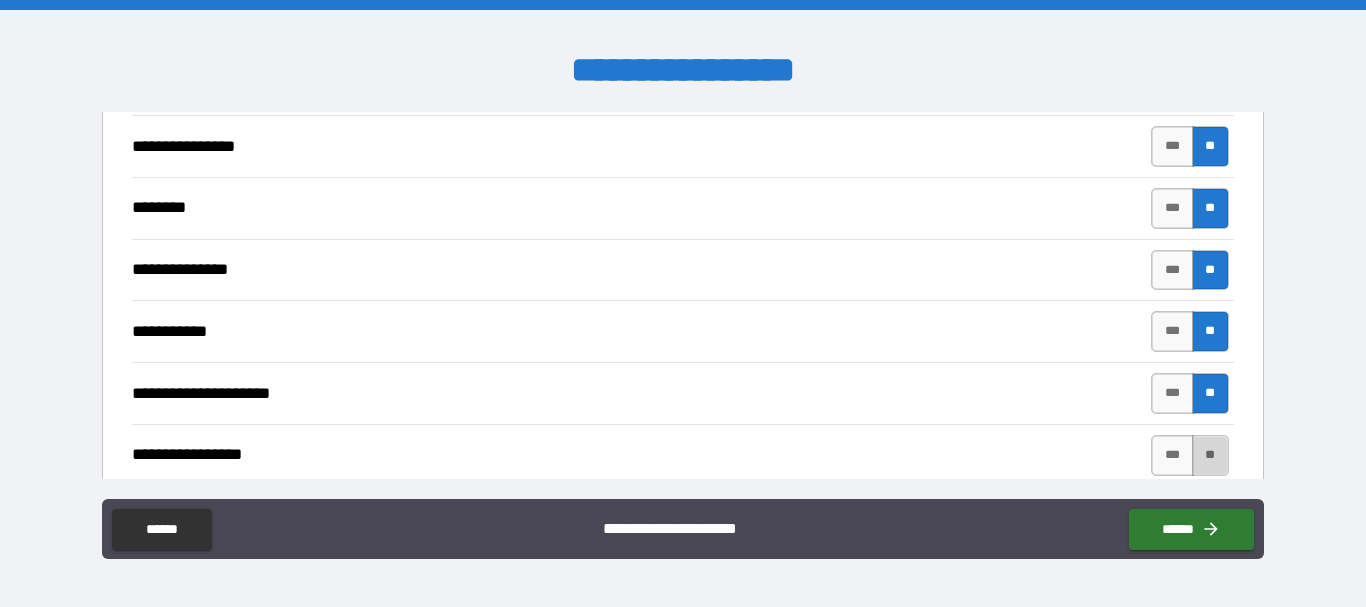 click on "**" at bounding box center (1210, 455) 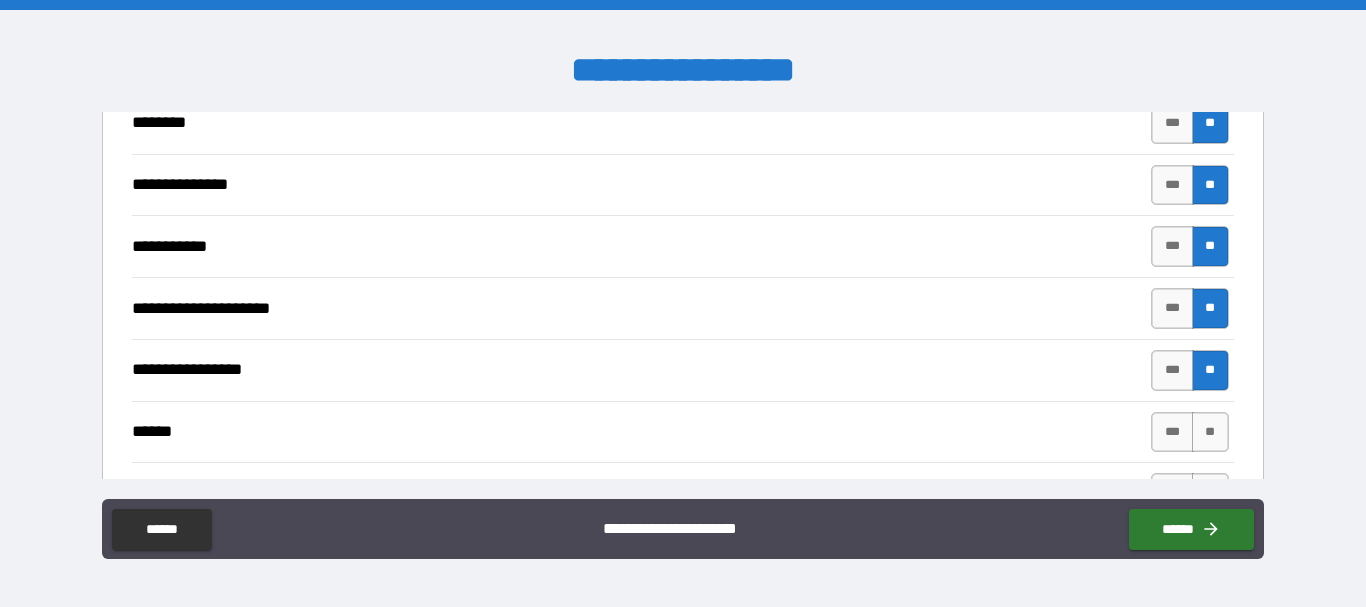 scroll, scrollTop: 4200, scrollLeft: 0, axis: vertical 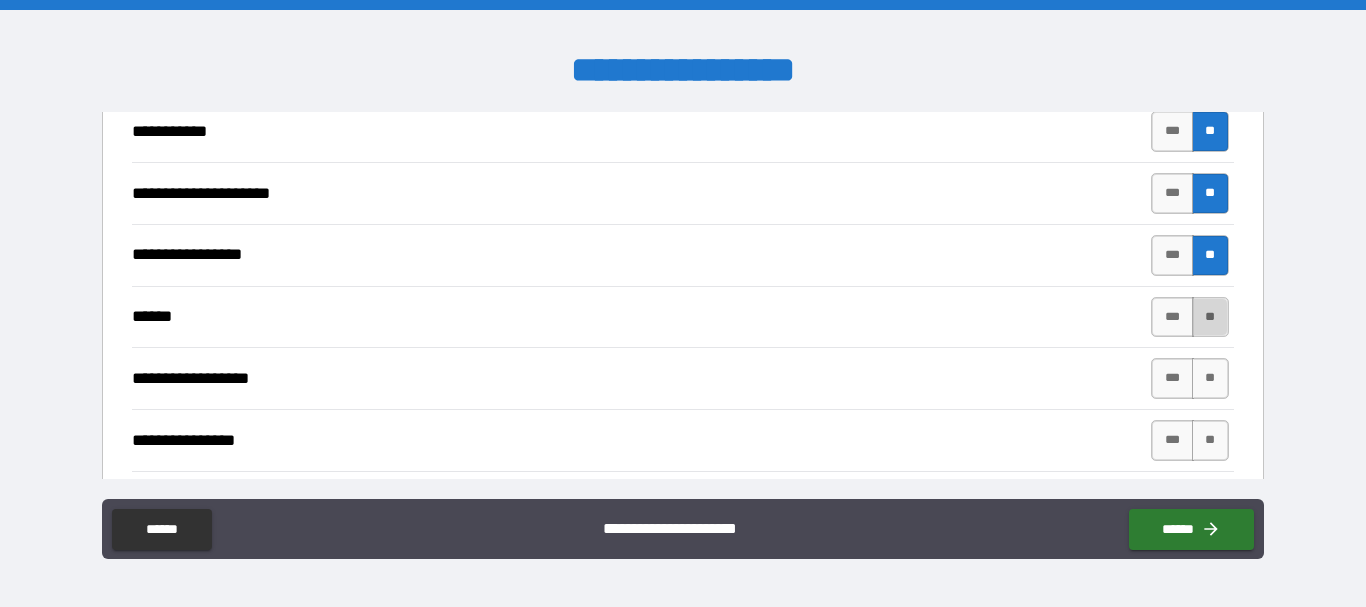 click on "**" at bounding box center (1210, 317) 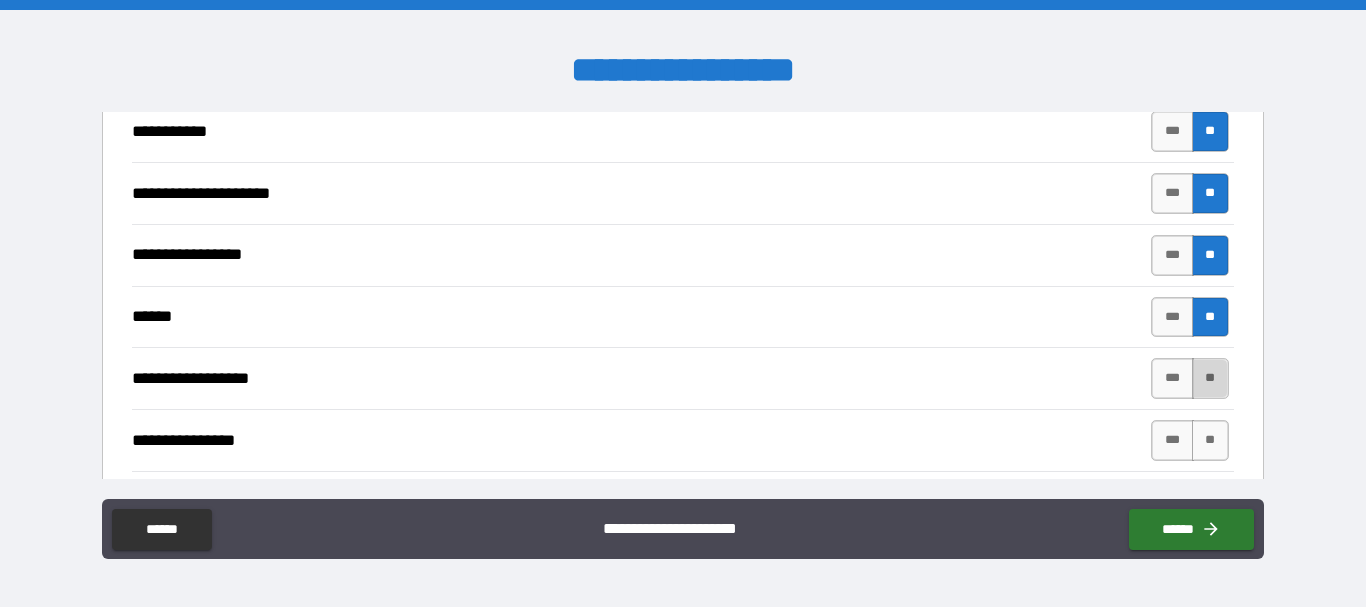 click on "**" at bounding box center [1210, 378] 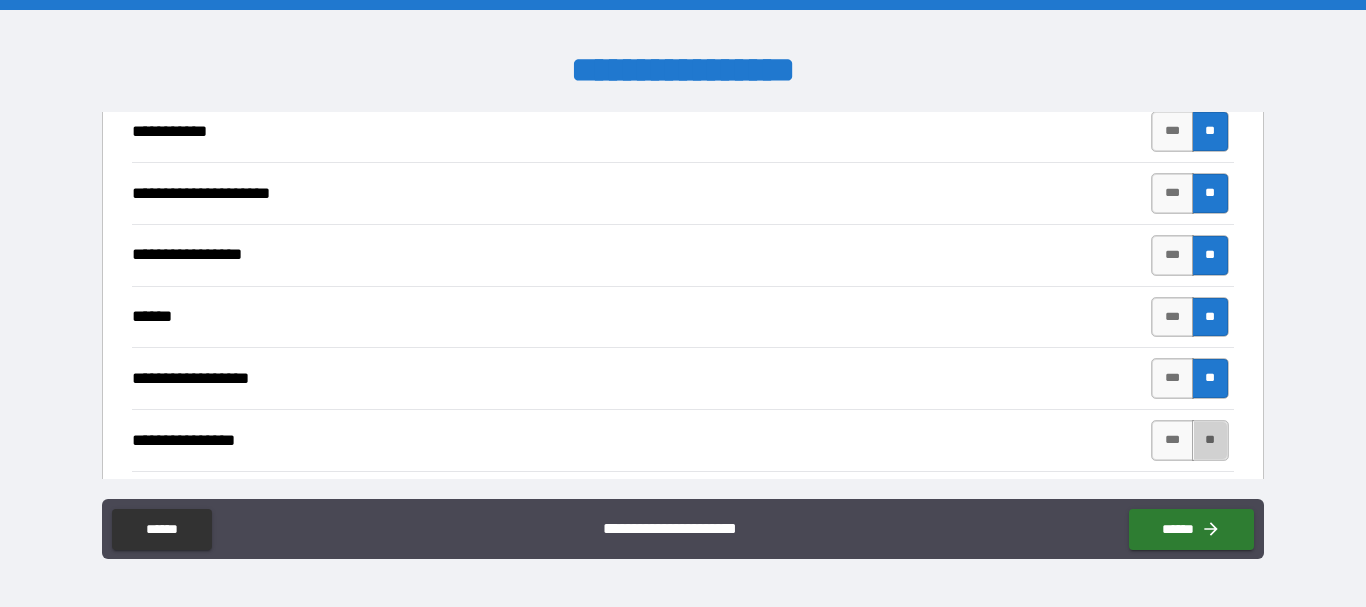 drag, startPoint x: 1210, startPoint y: 443, endPoint x: 1105, endPoint y: 388, distance: 118.5327 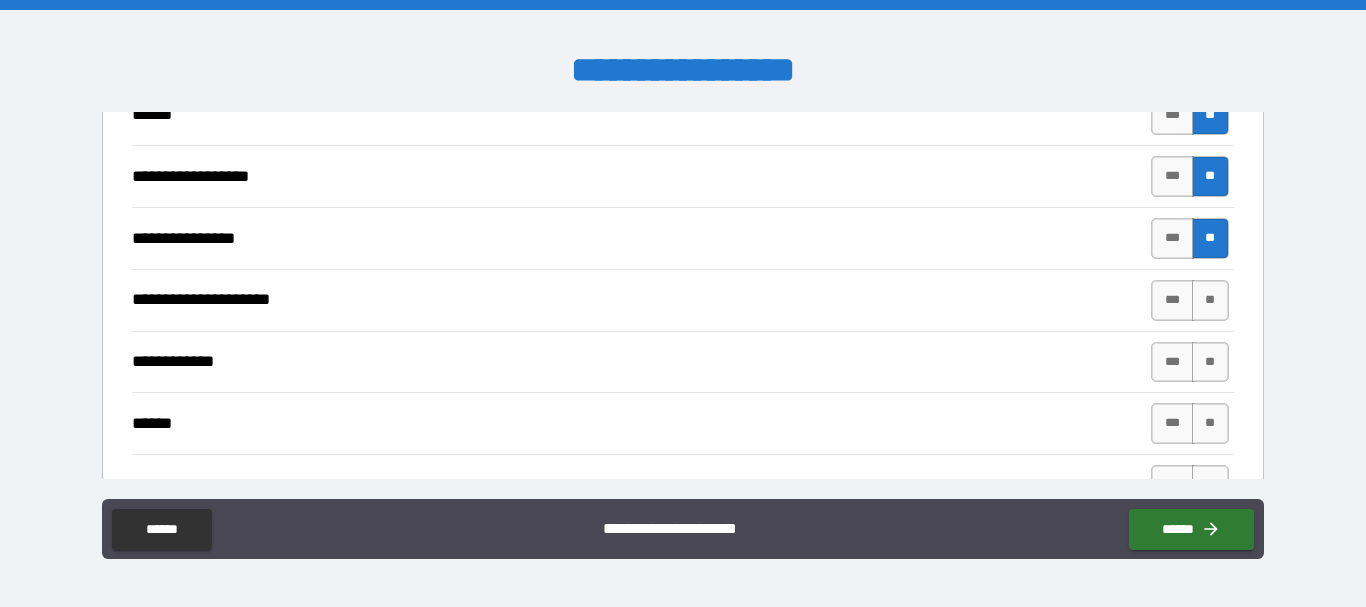 scroll, scrollTop: 4500, scrollLeft: 0, axis: vertical 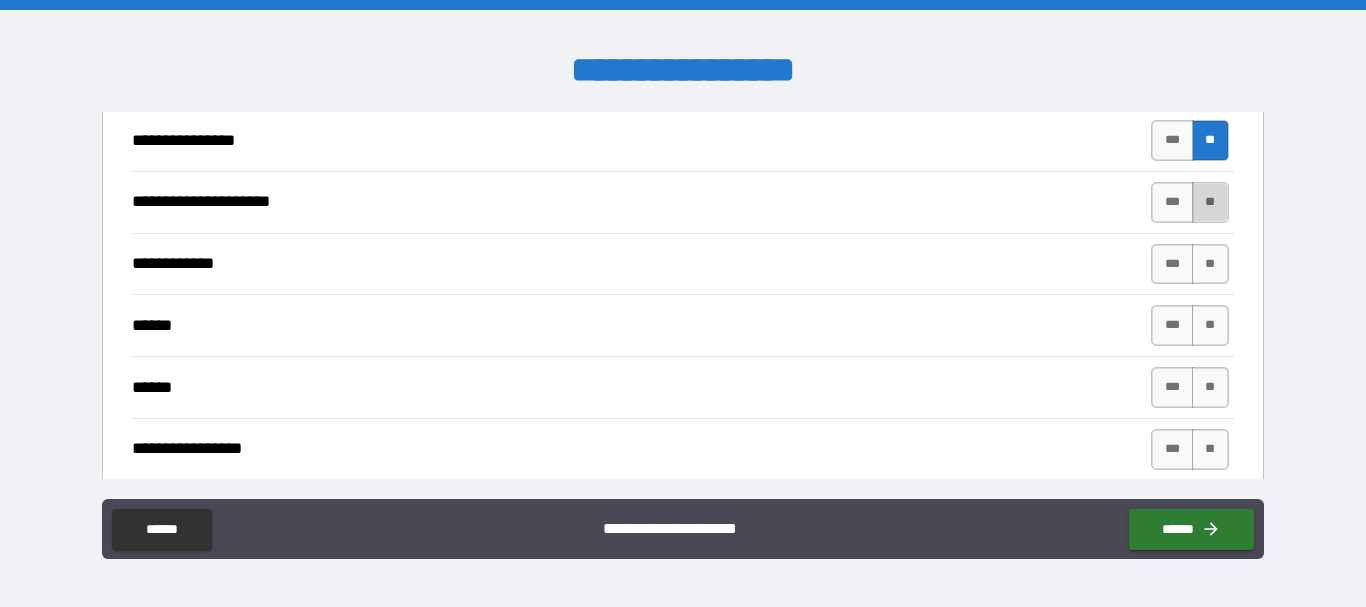 click on "**" at bounding box center [1210, 202] 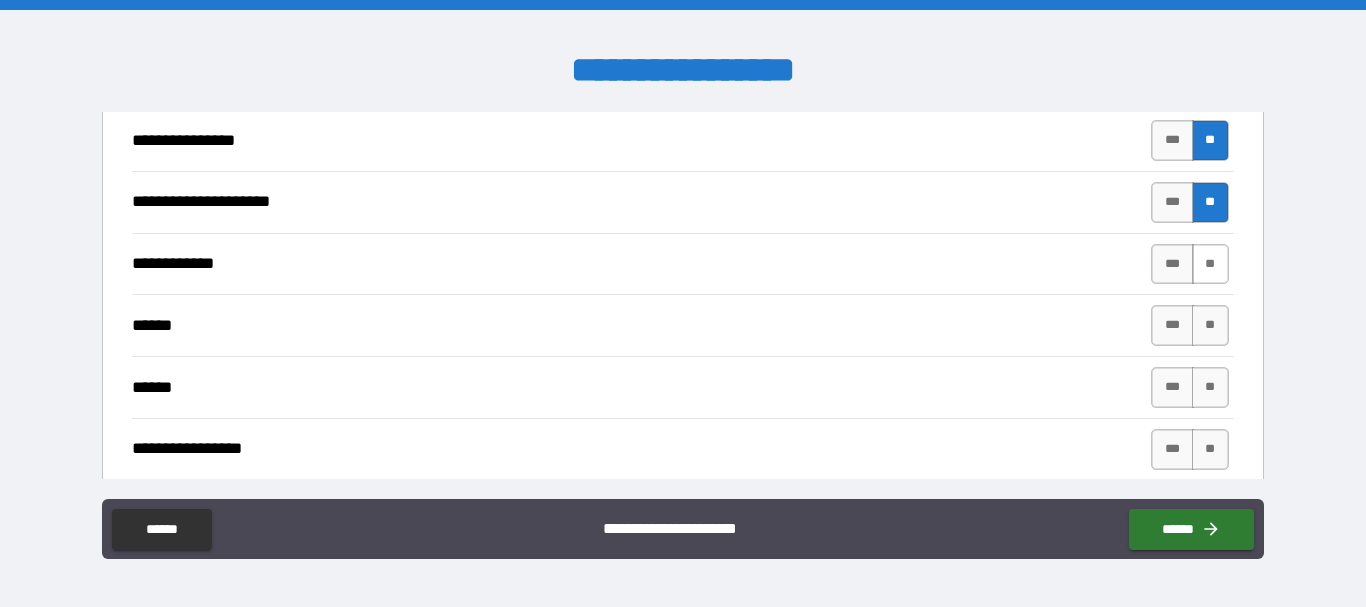 click on "**" at bounding box center [1210, 264] 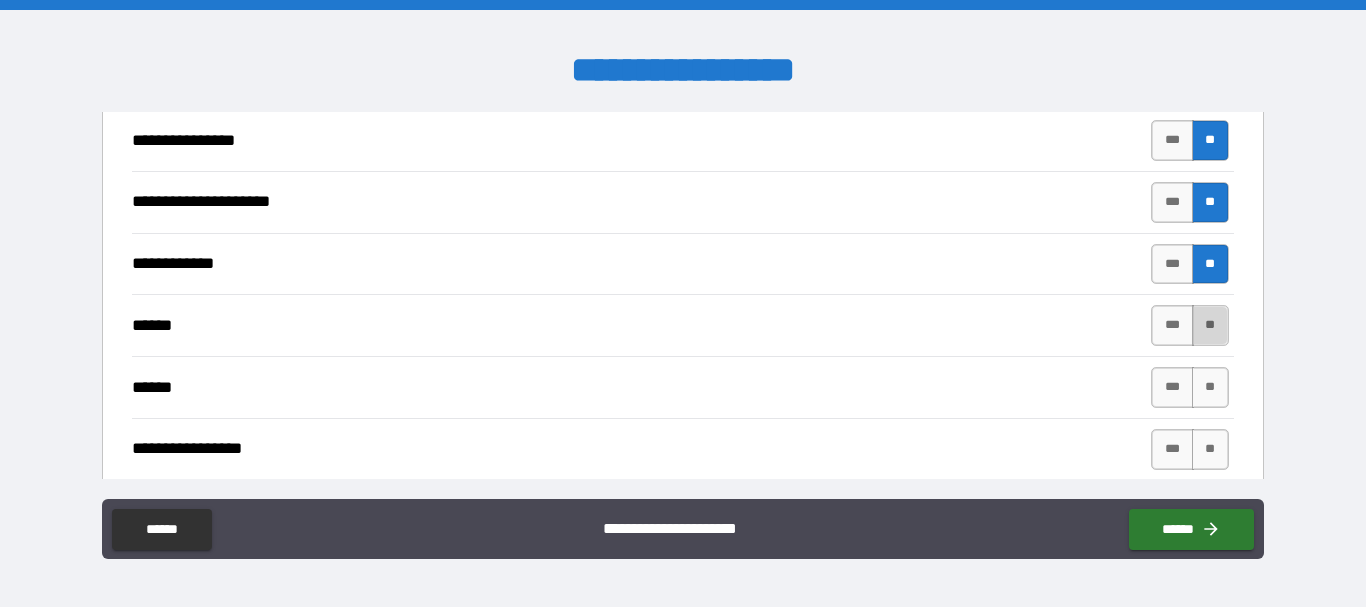 drag, startPoint x: 1196, startPoint y: 316, endPoint x: 1197, endPoint y: 335, distance: 19.026299 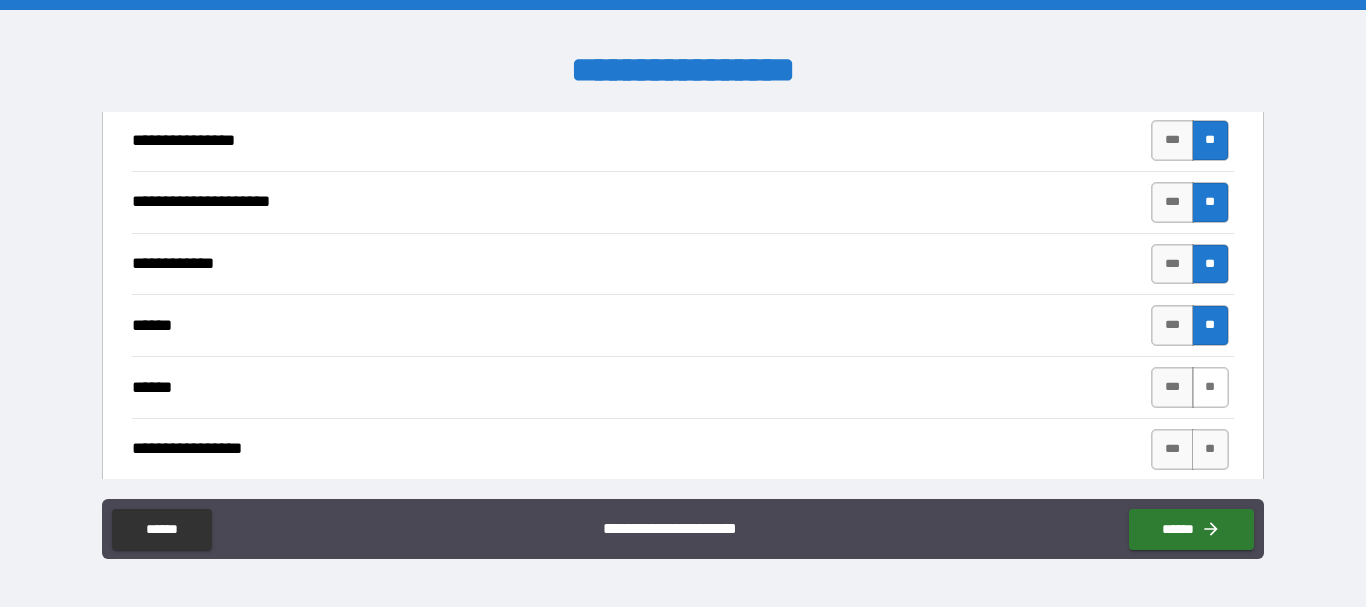 click on "**" at bounding box center [1210, 387] 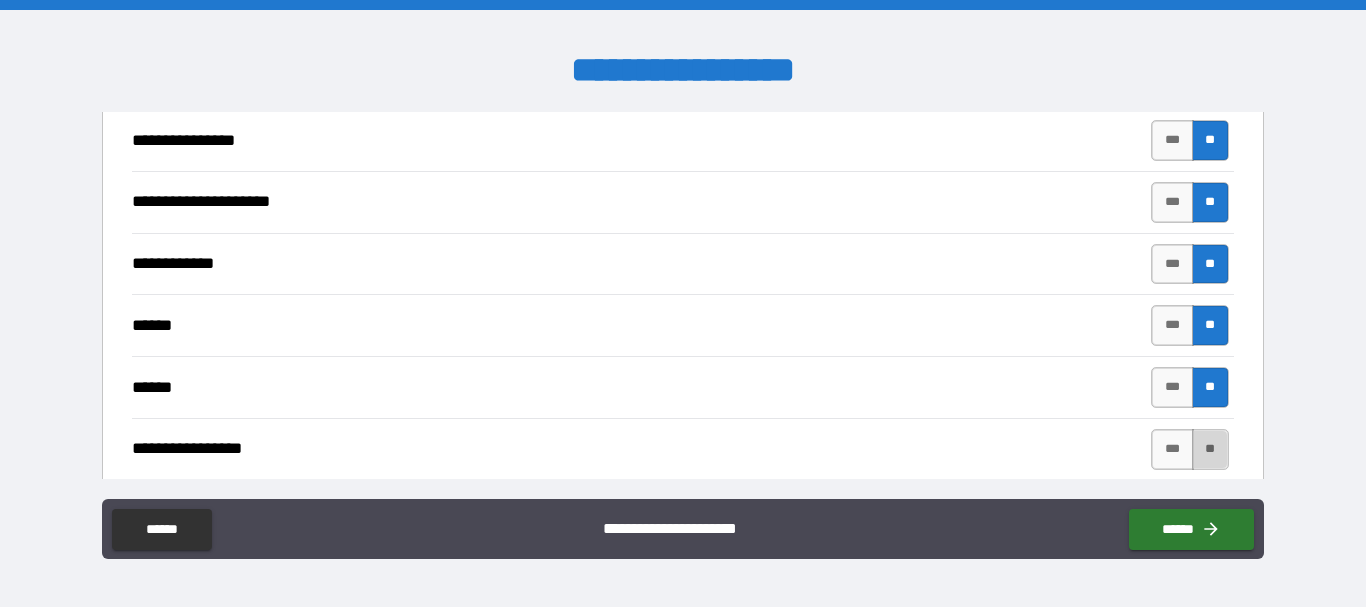 click on "**" at bounding box center [1210, 449] 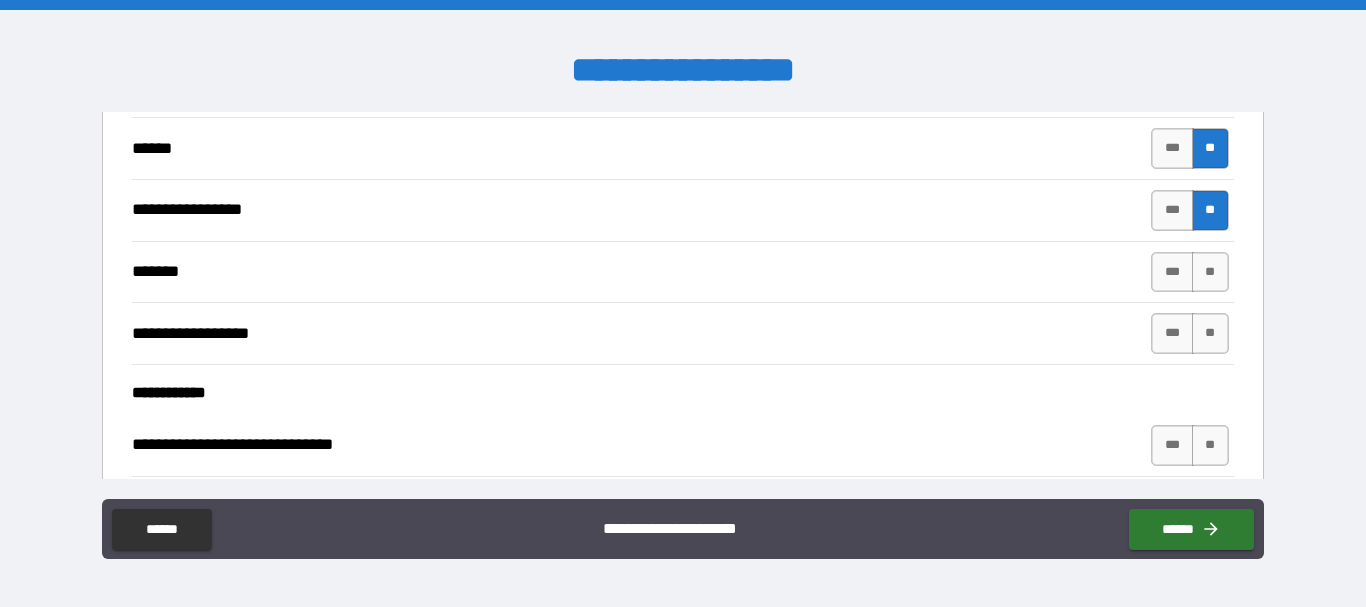 scroll, scrollTop: 4800, scrollLeft: 0, axis: vertical 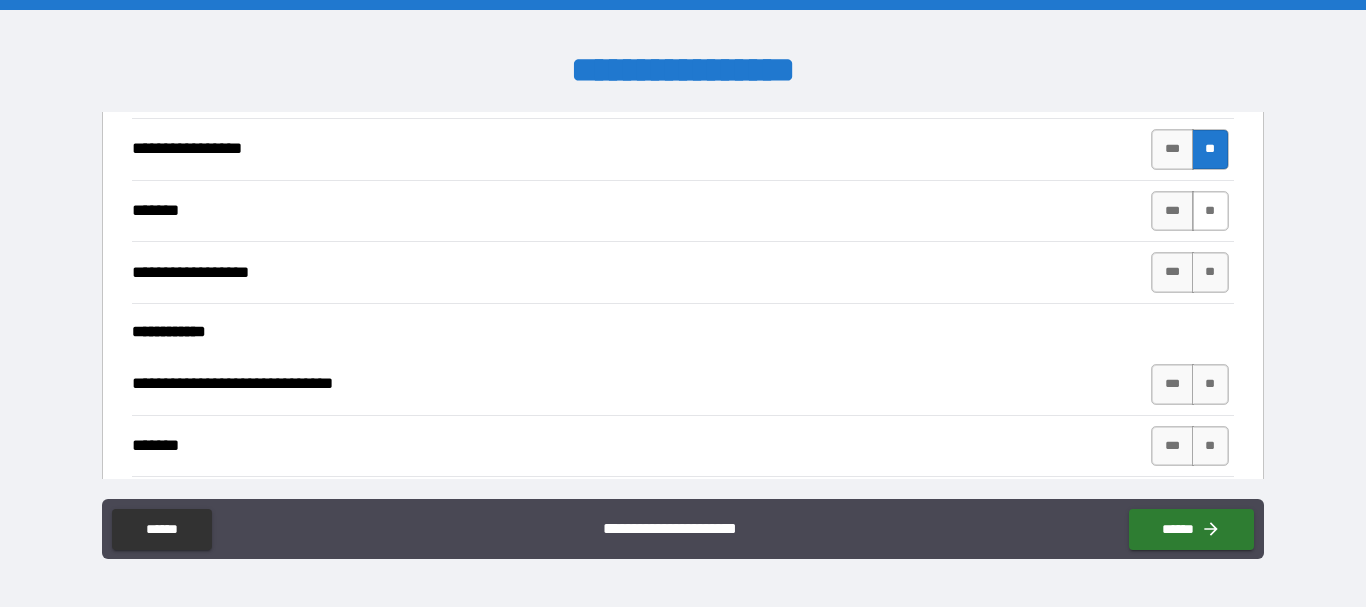 click on "**" at bounding box center [1210, 211] 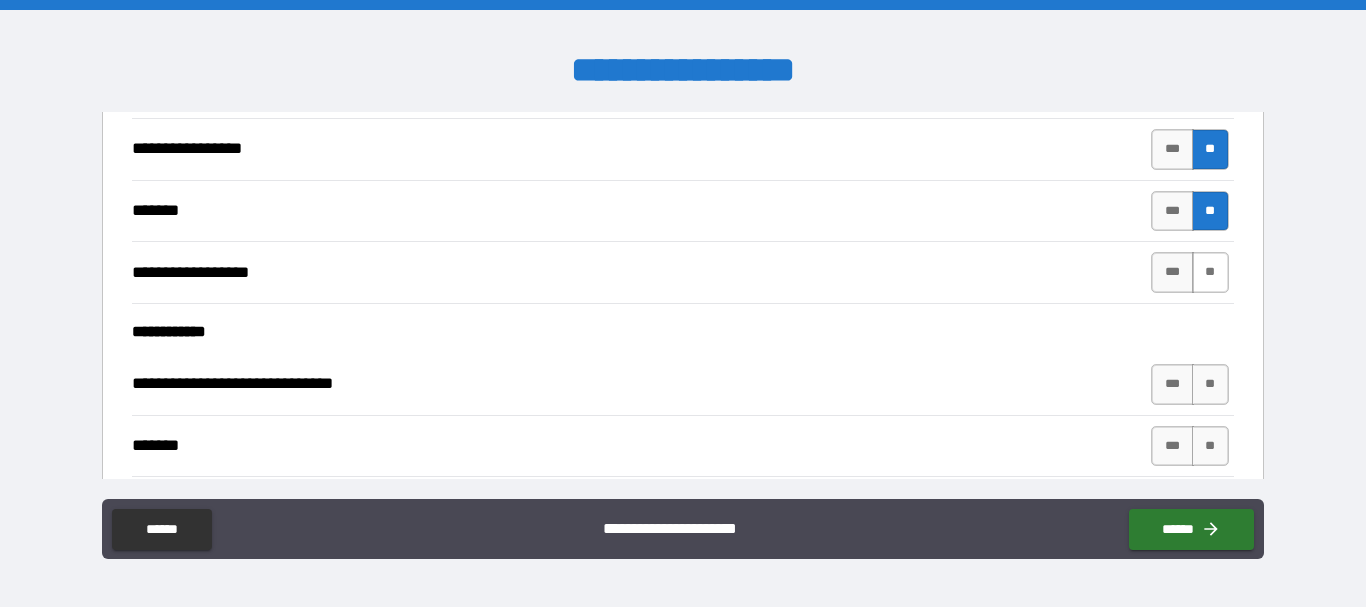 click on "**" at bounding box center [1210, 272] 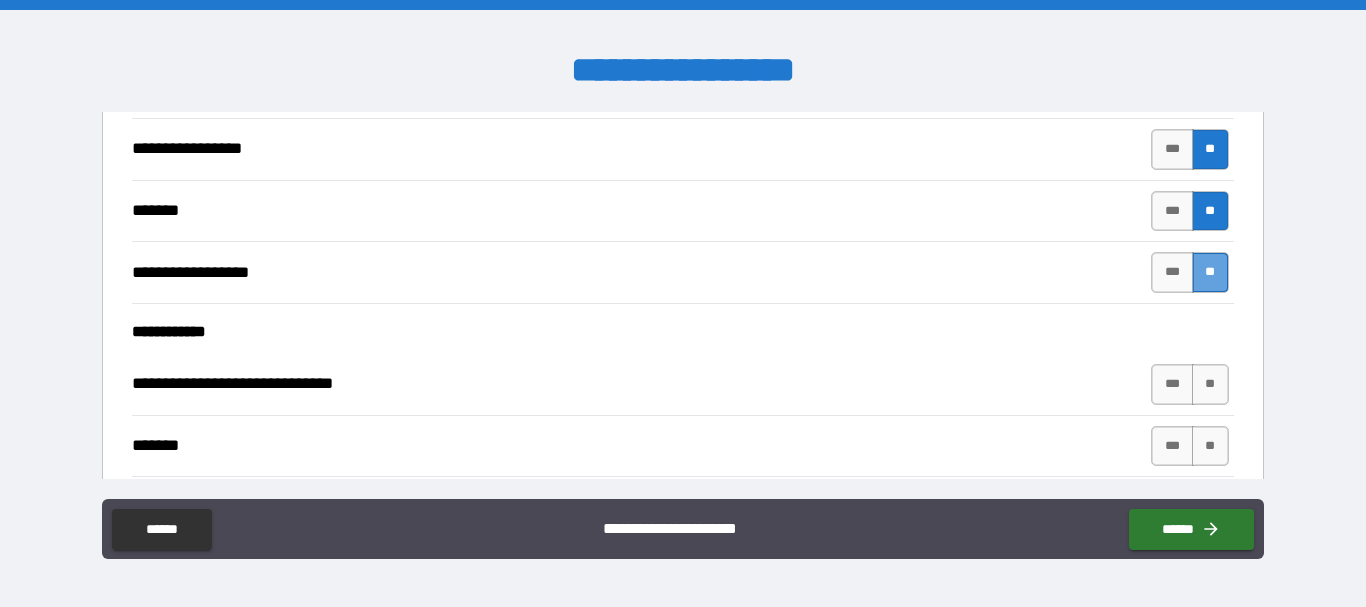 click on "**" at bounding box center (1210, 272) 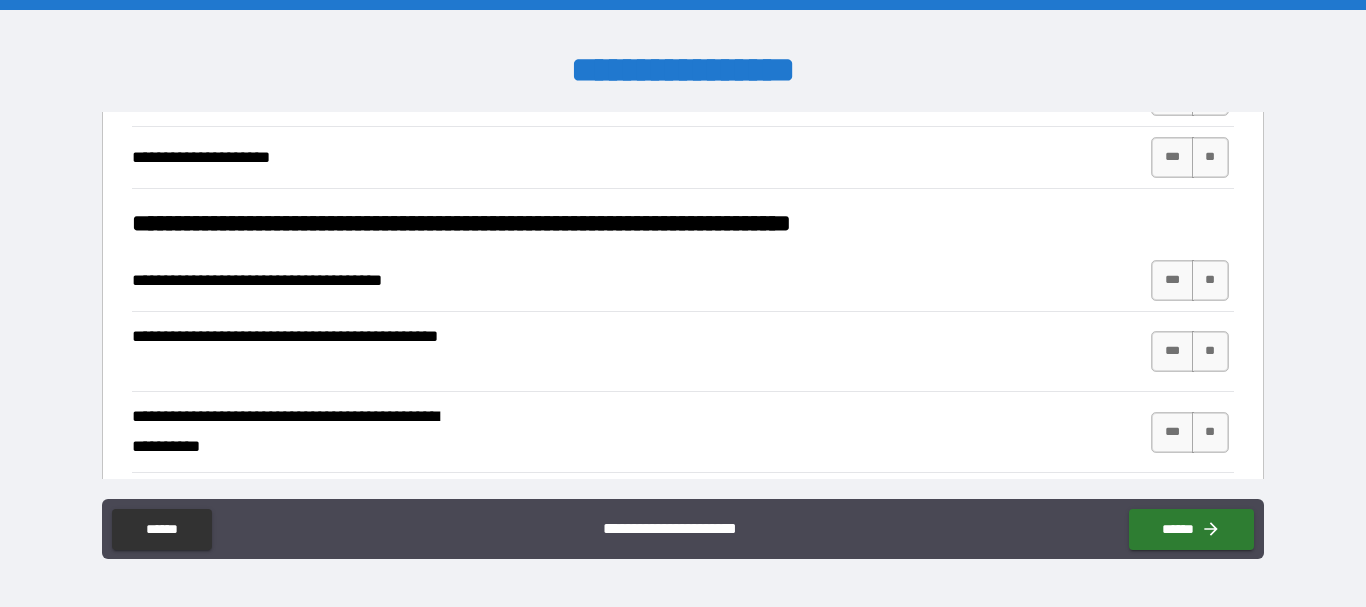 scroll, scrollTop: 5200, scrollLeft: 0, axis: vertical 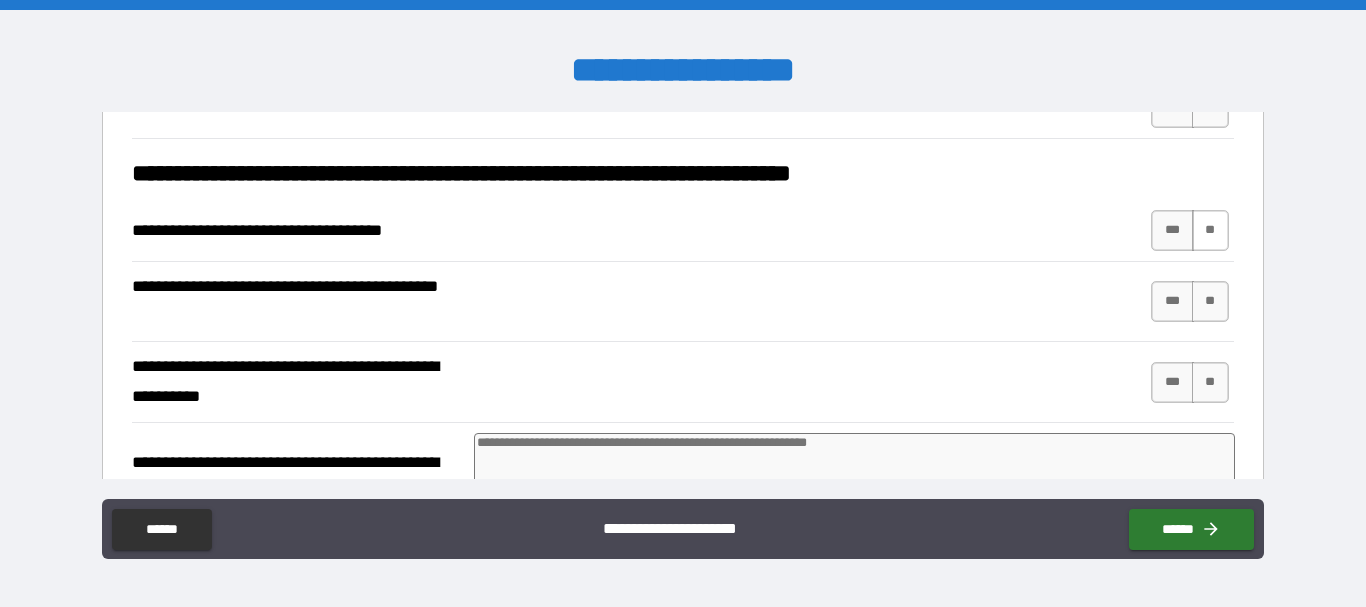 click on "**" at bounding box center (1210, 230) 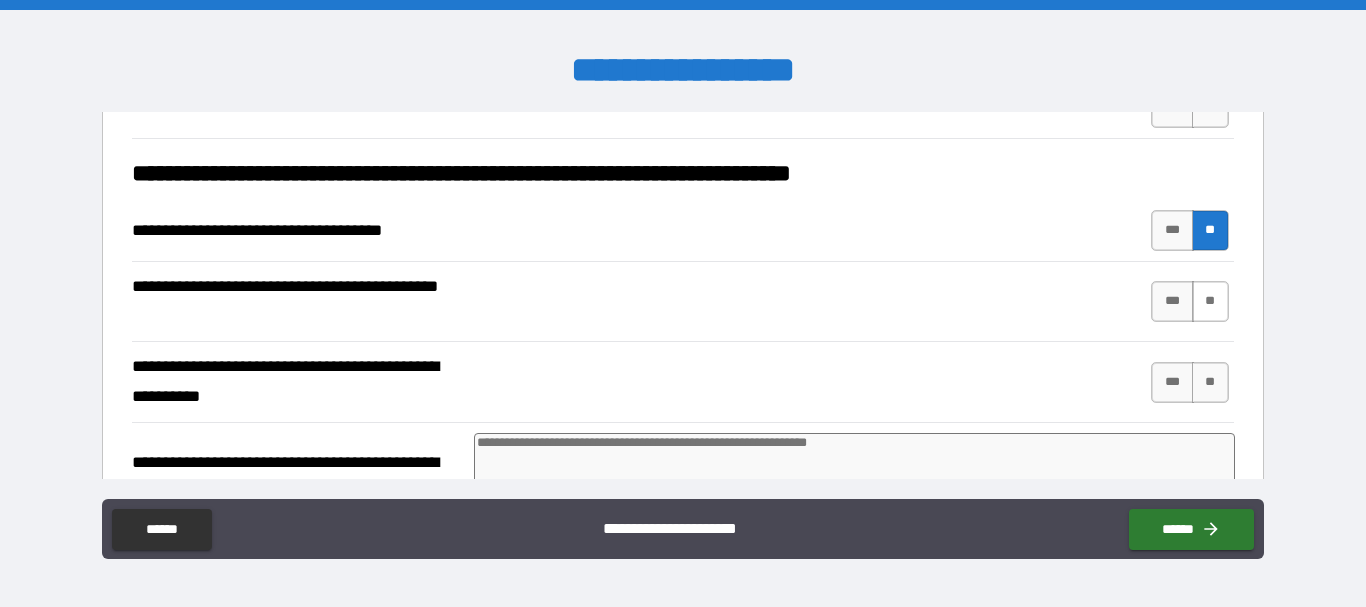 click on "**" at bounding box center (1210, 301) 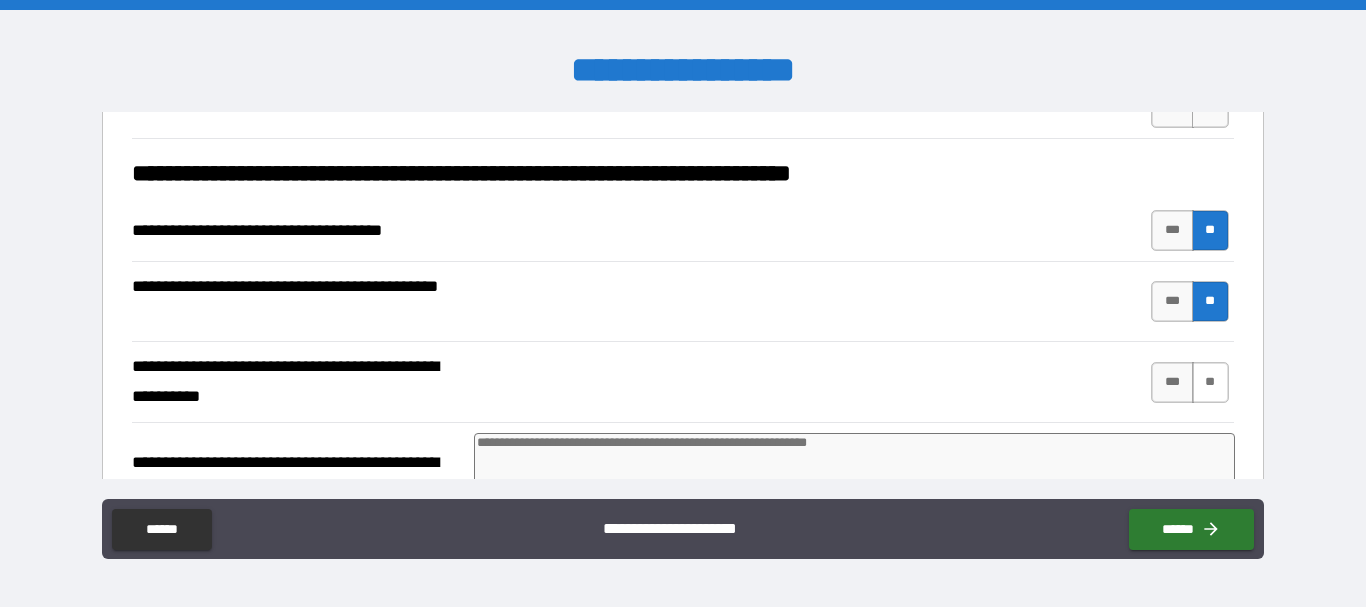 click on "**" at bounding box center (1210, 382) 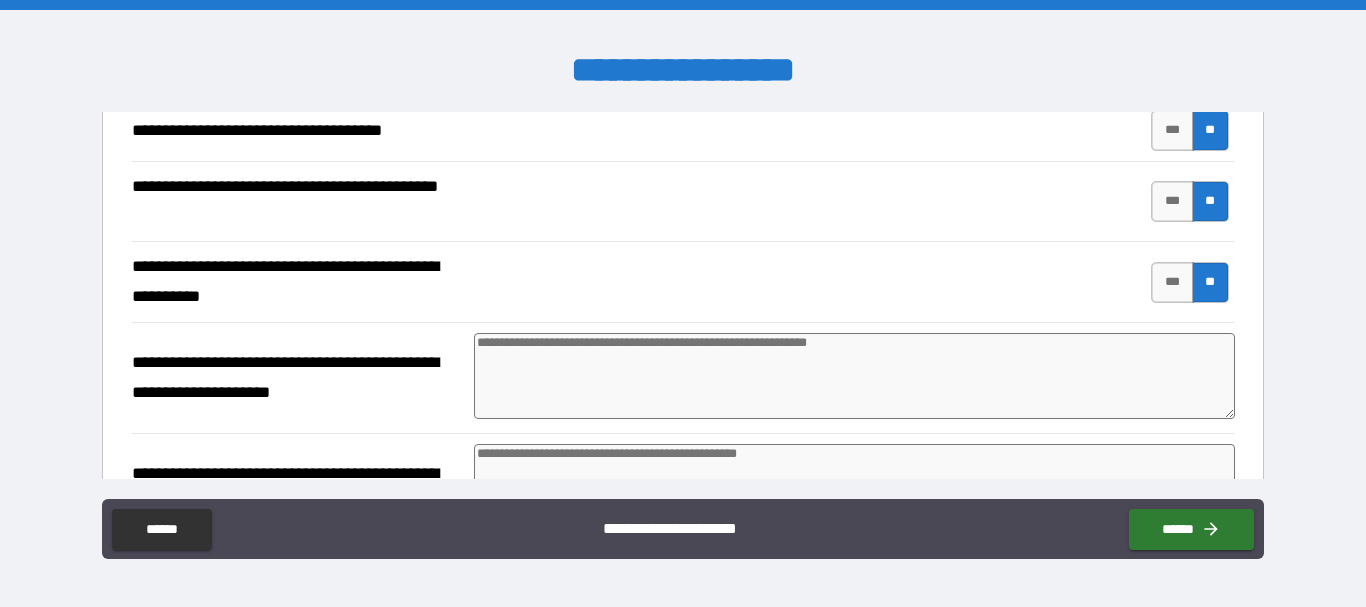 scroll, scrollTop: 5400, scrollLeft: 0, axis: vertical 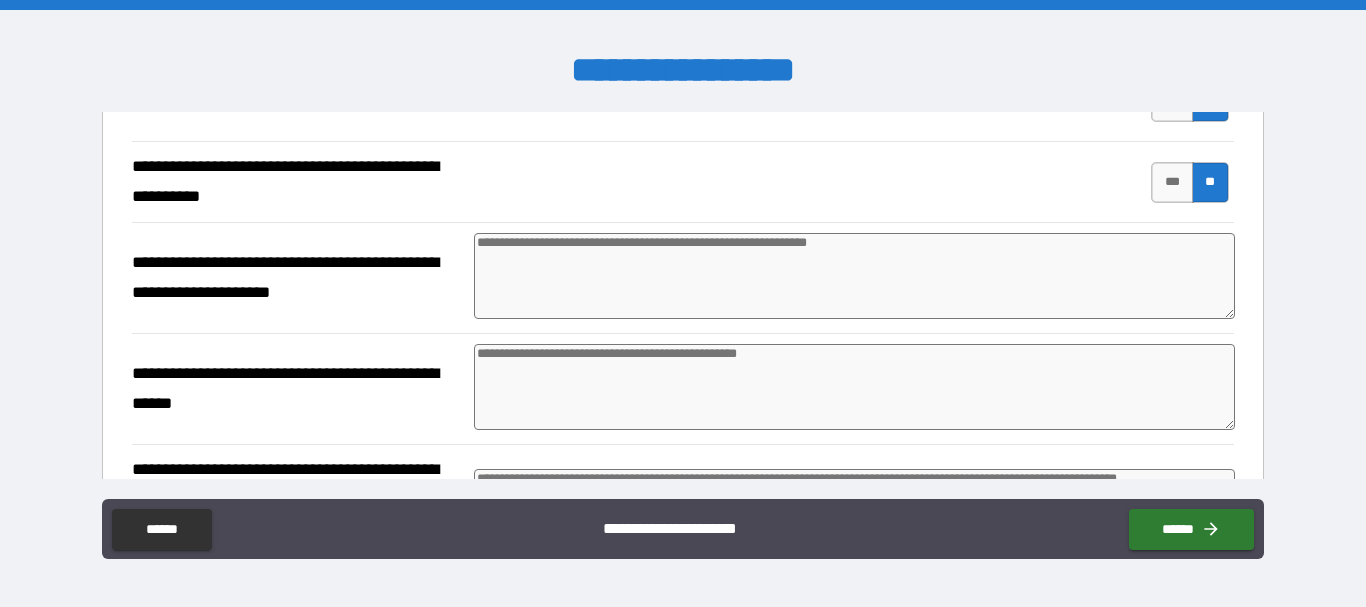 click at bounding box center (854, 276) 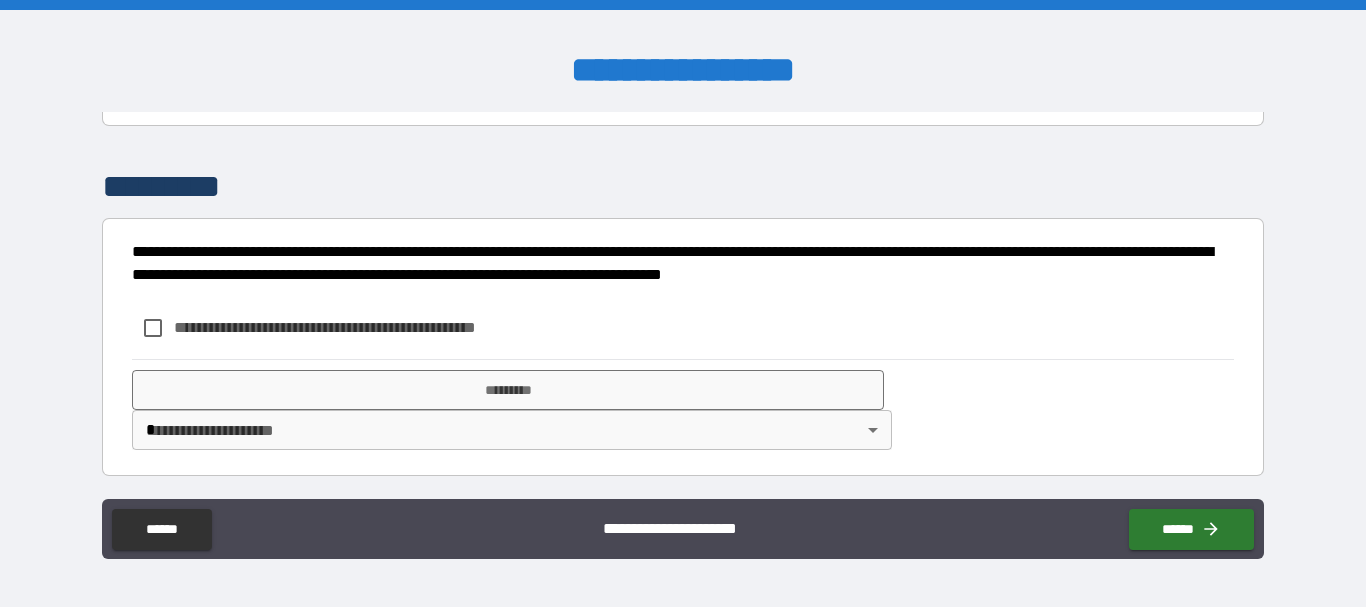 scroll, scrollTop: 6155, scrollLeft: 0, axis: vertical 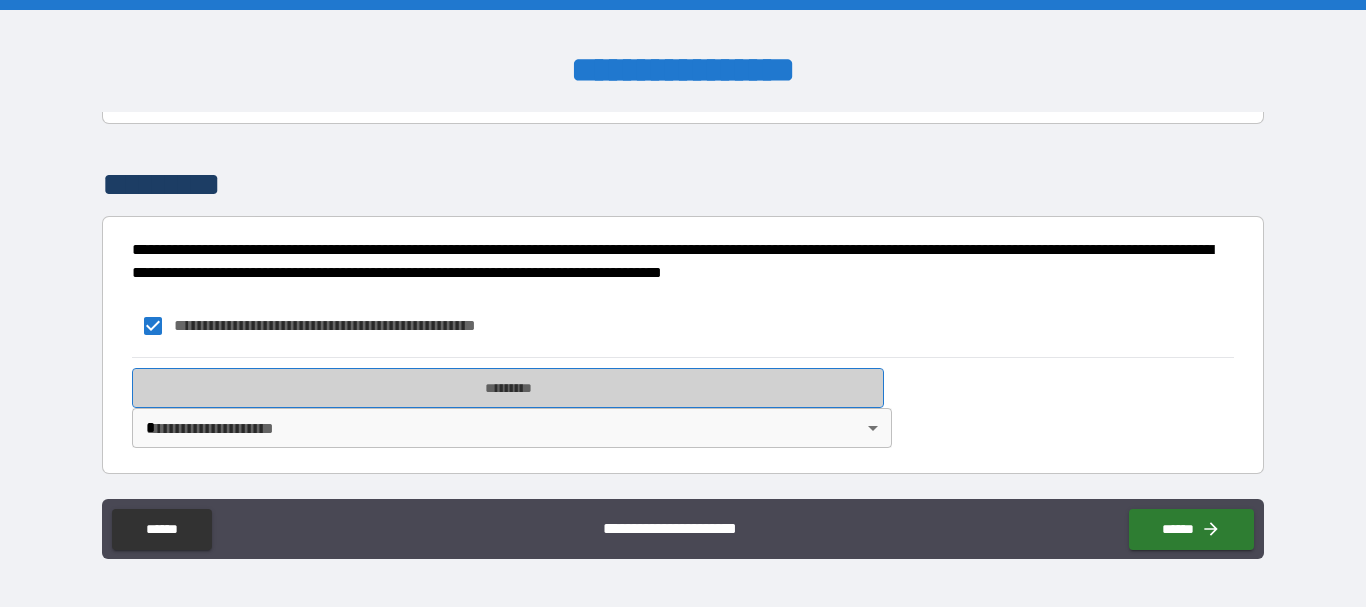 click on "*********" at bounding box center [508, 388] 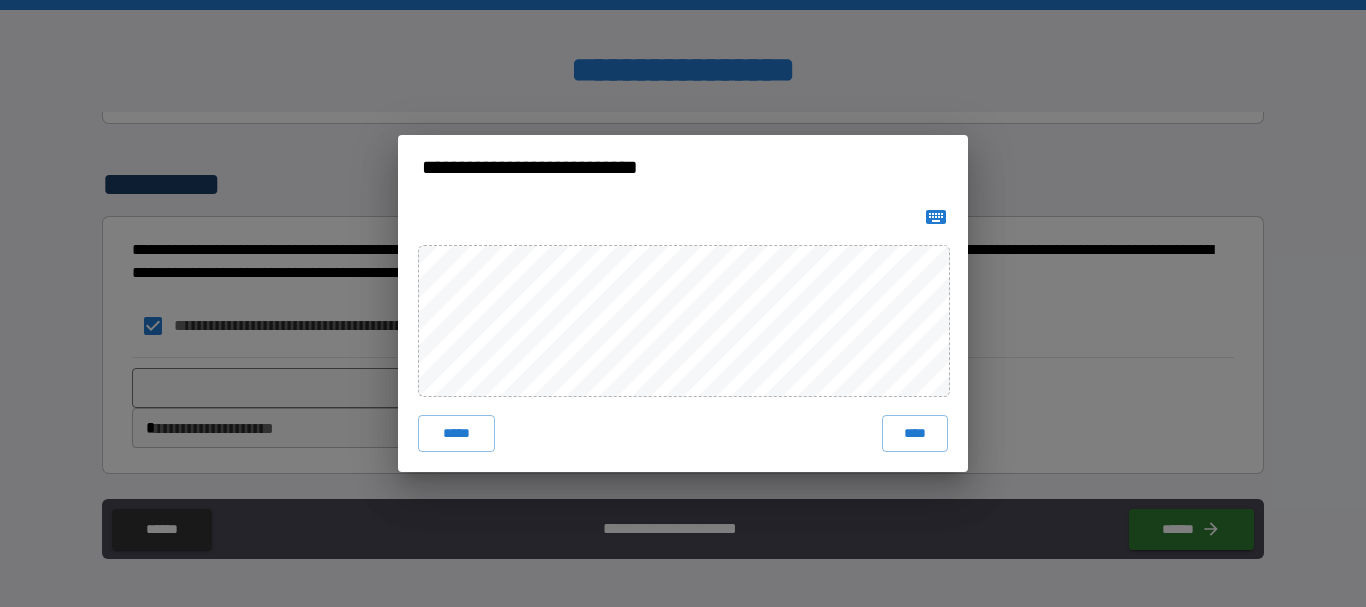 click on "****" at bounding box center (915, 433) 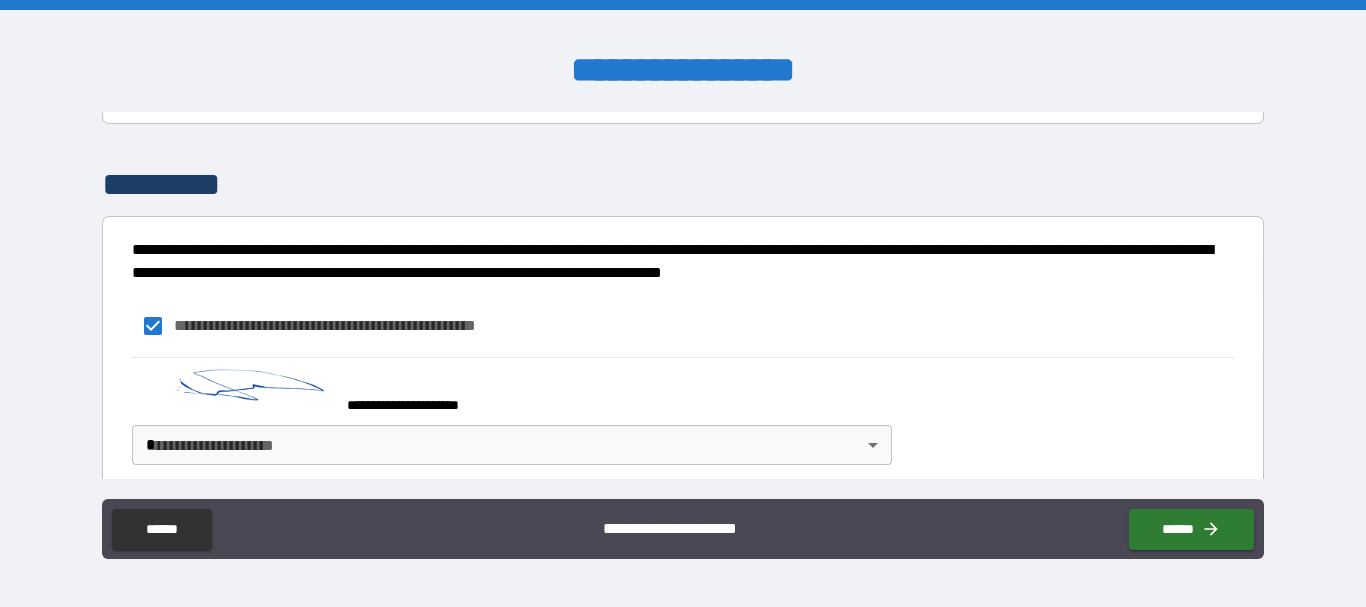 scroll, scrollTop: 6172, scrollLeft: 0, axis: vertical 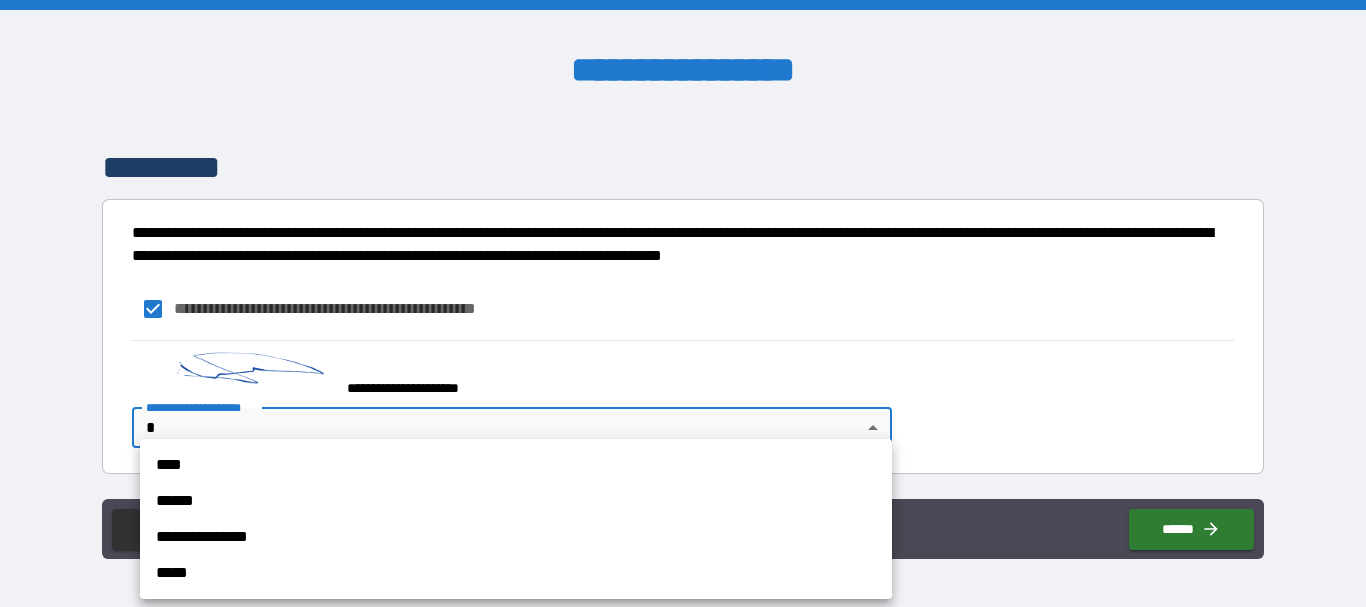 click on "**********" at bounding box center [683, 303] 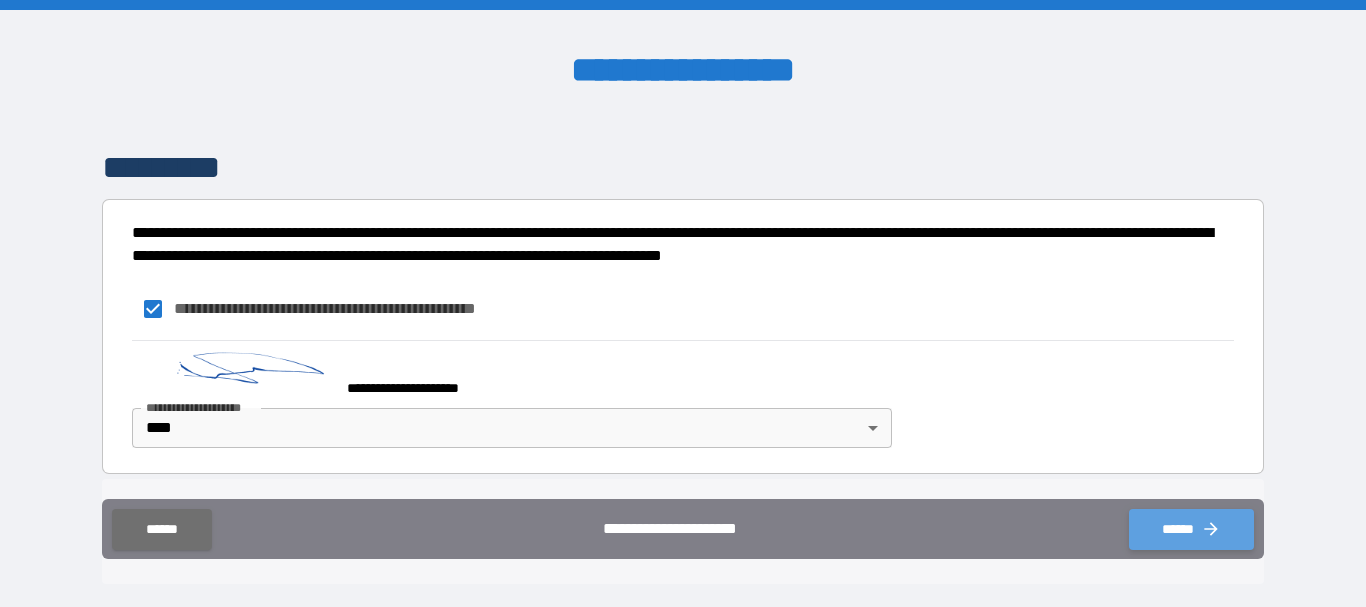 click on "******" at bounding box center [1191, 529] 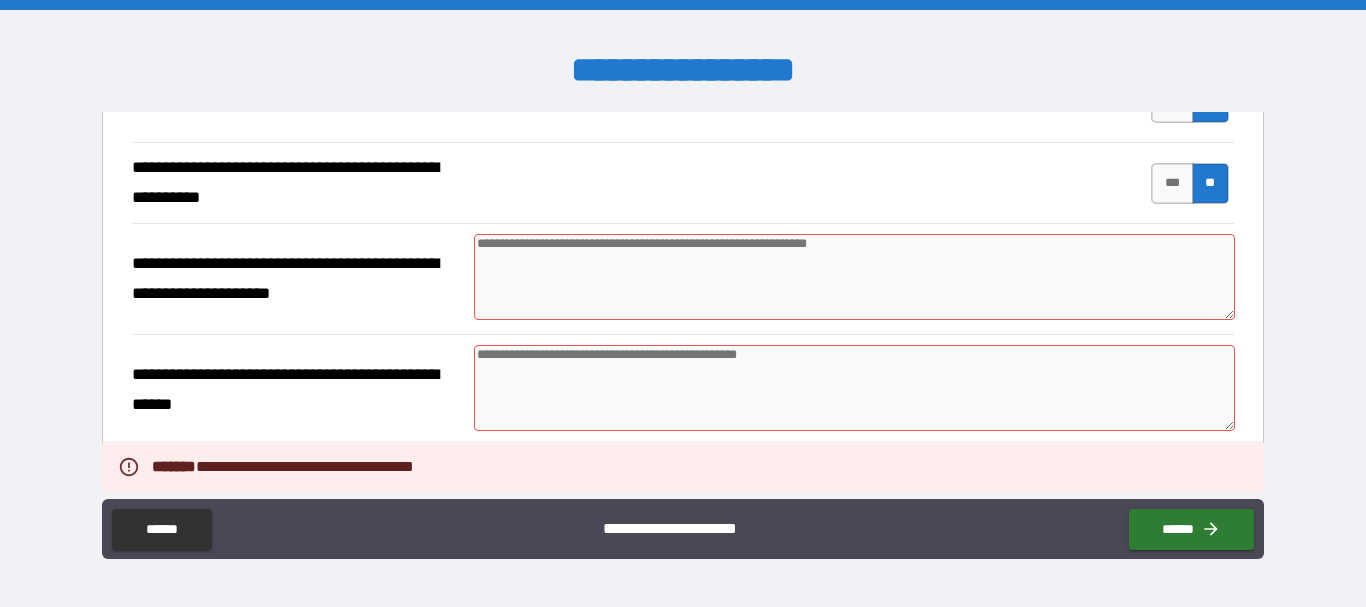 scroll, scrollTop: 5372, scrollLeft: 0, axis: vertical 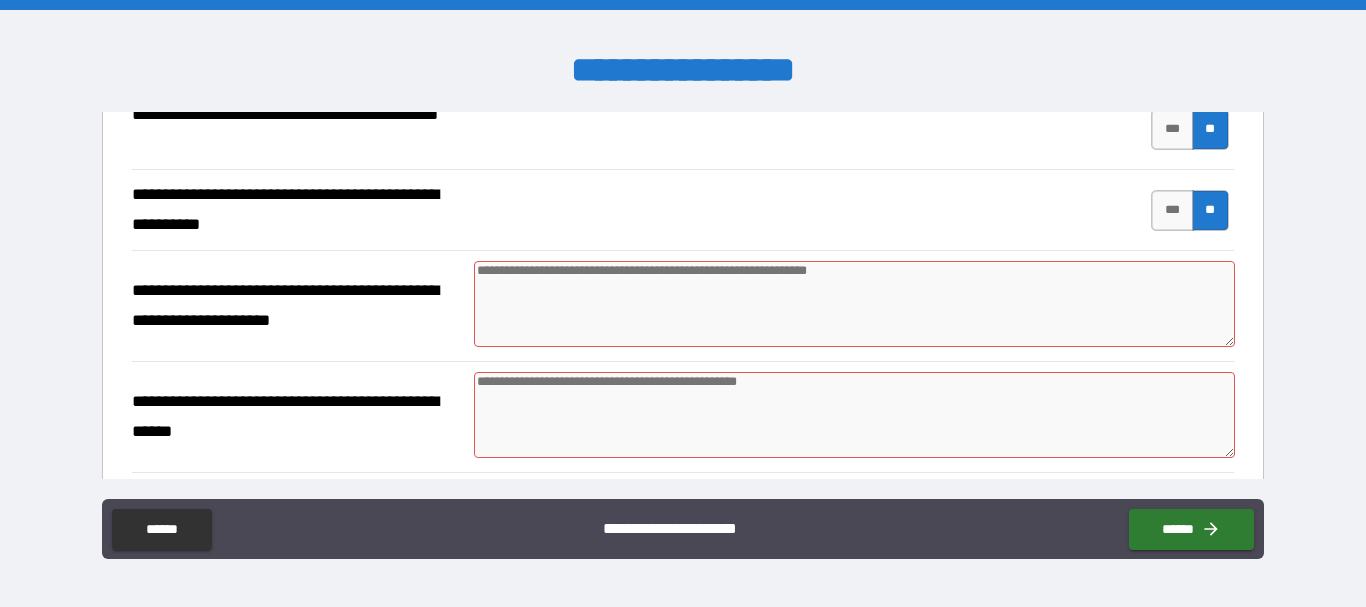 click at bounding box center [854, 304] 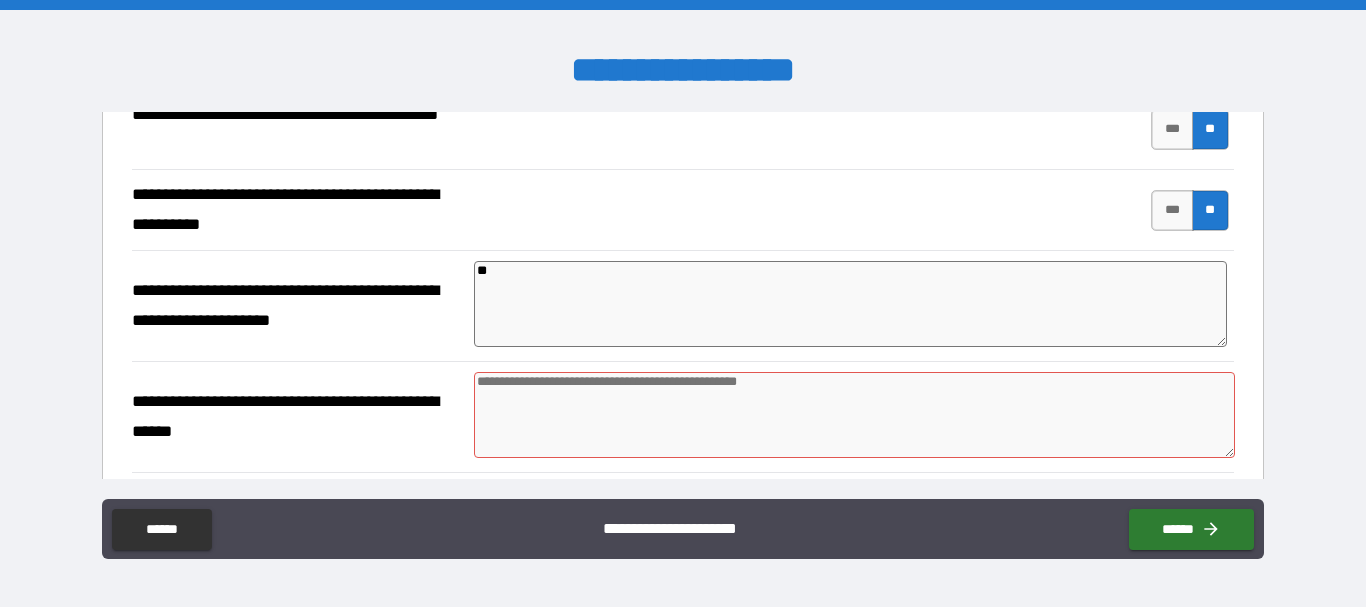click at bounding box center (854, 415) 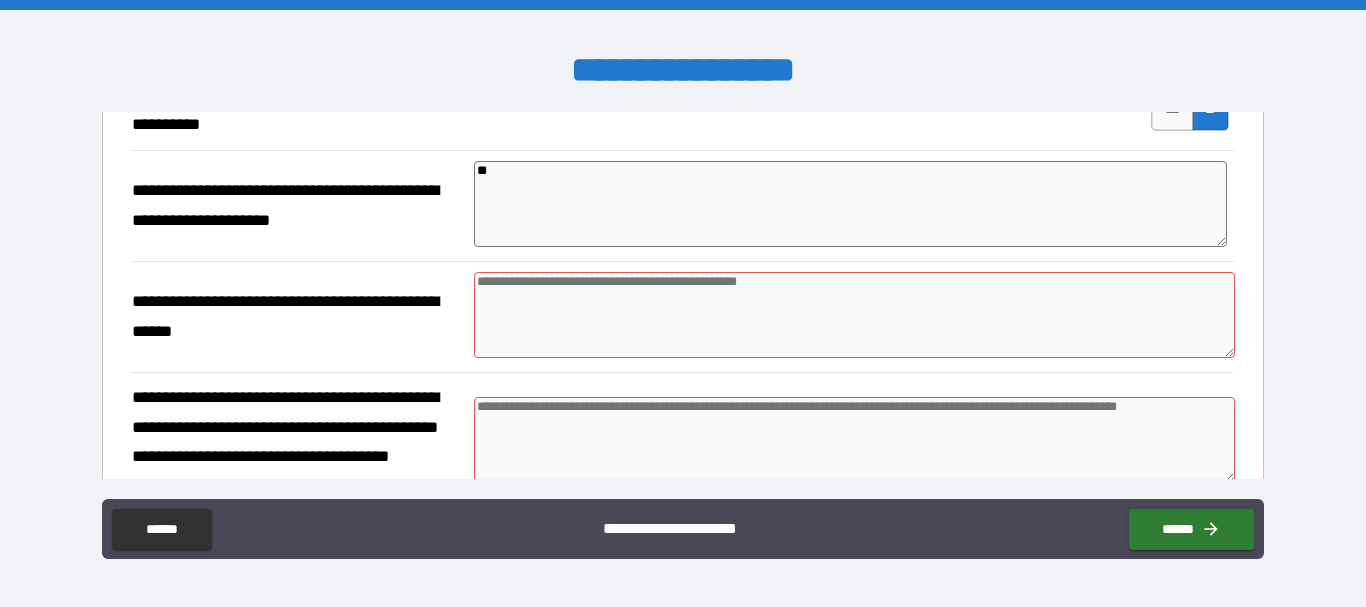 scroll, scrollTop: 5572, scrollLeft: 0, axis: vertical 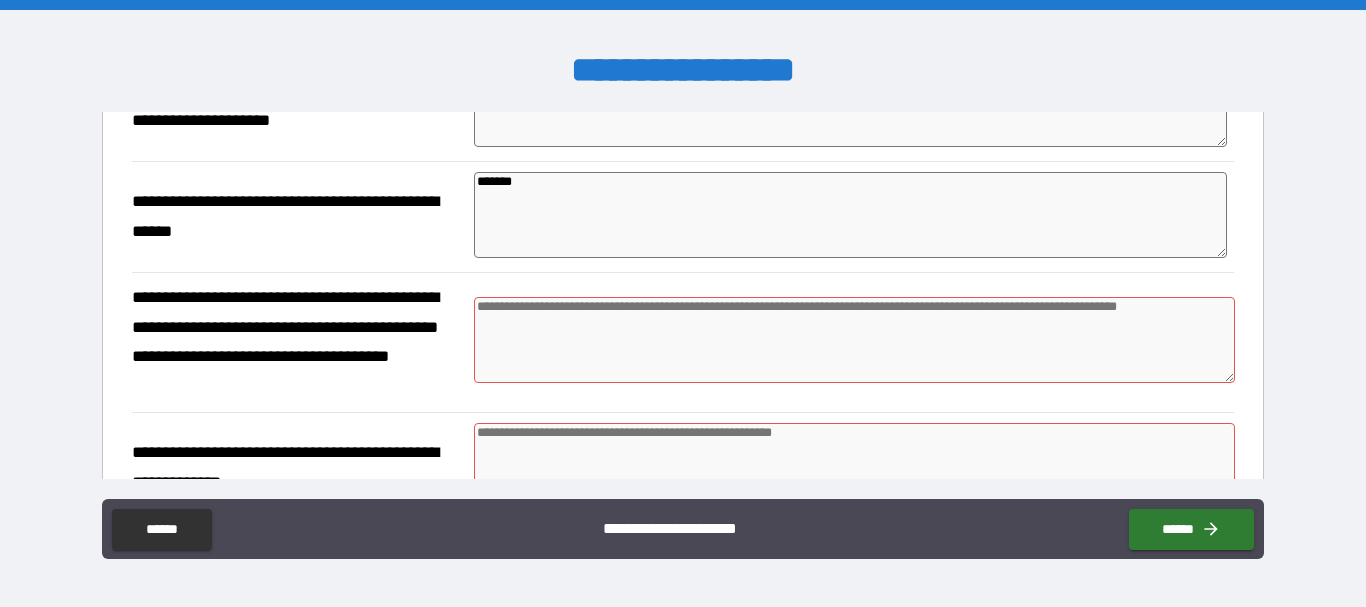 click at bounding box center (854, 340) 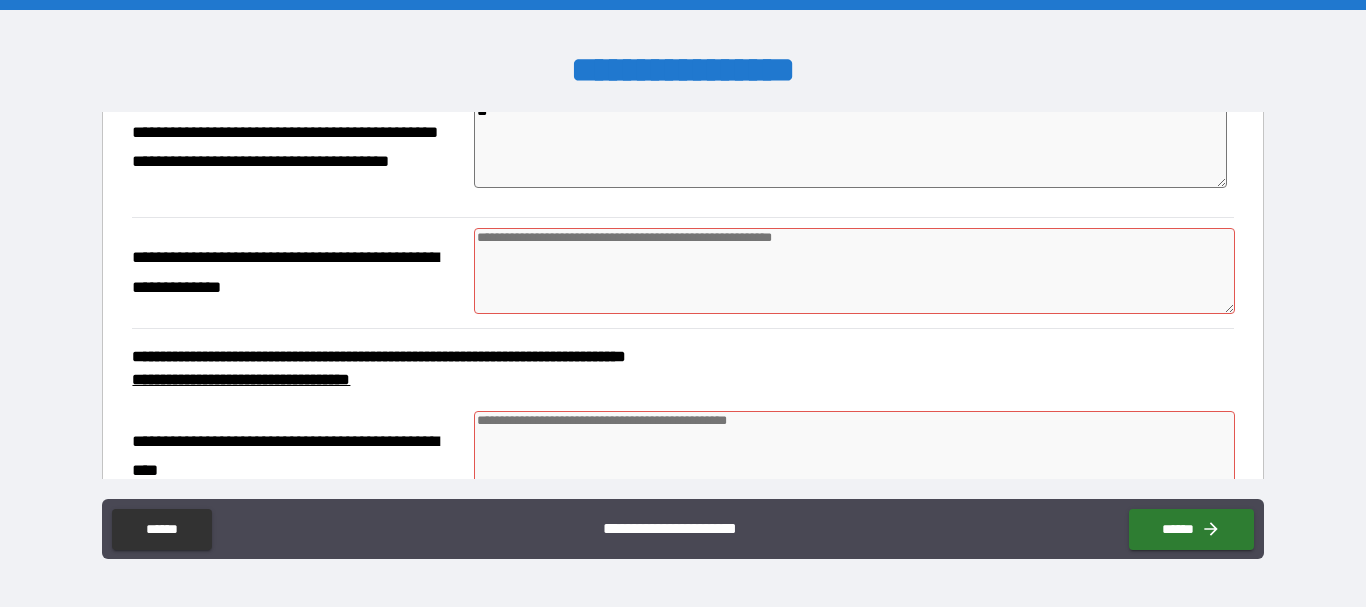 scroll, scrollTop: 5772, scrollLeft: 0, axis: vertical 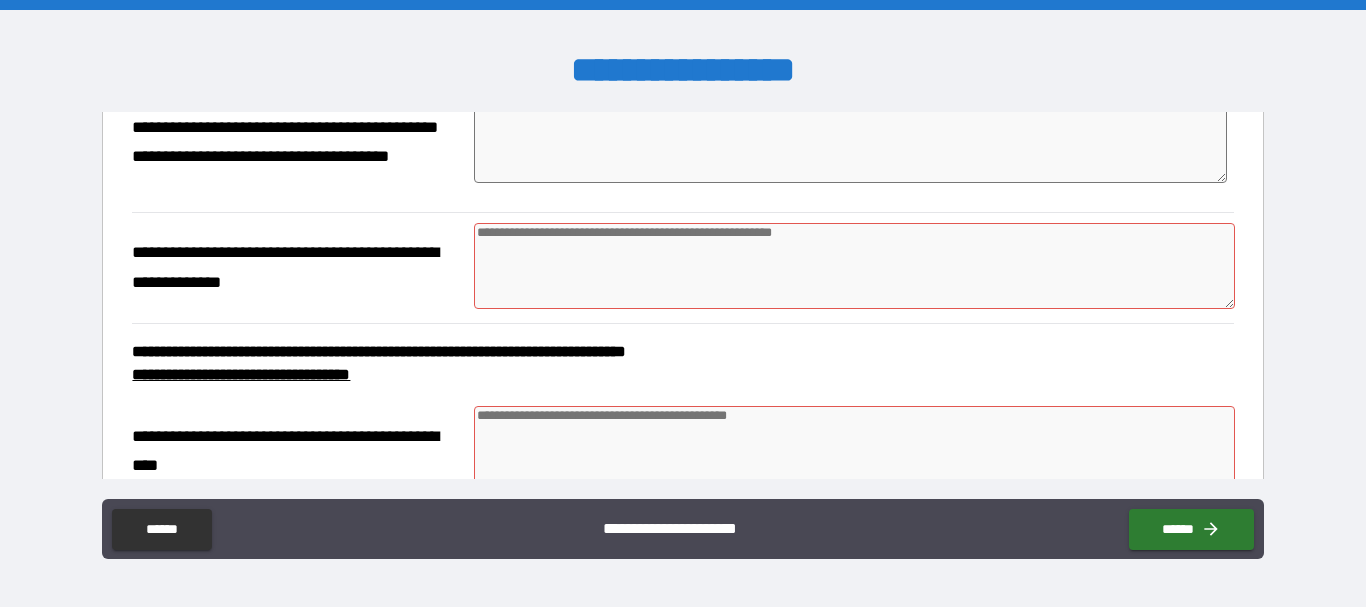 click at bounding box center [854, 266] 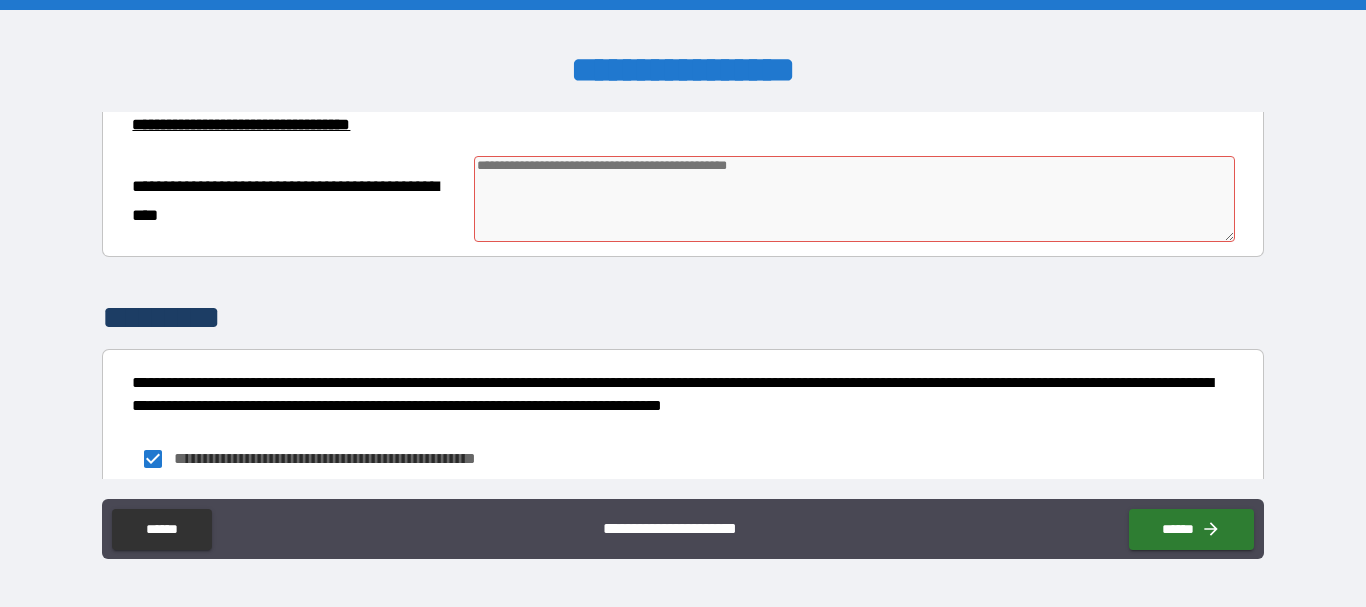 scroll, scrollTop: 6072, scrollLeft: 0, axis: vertical 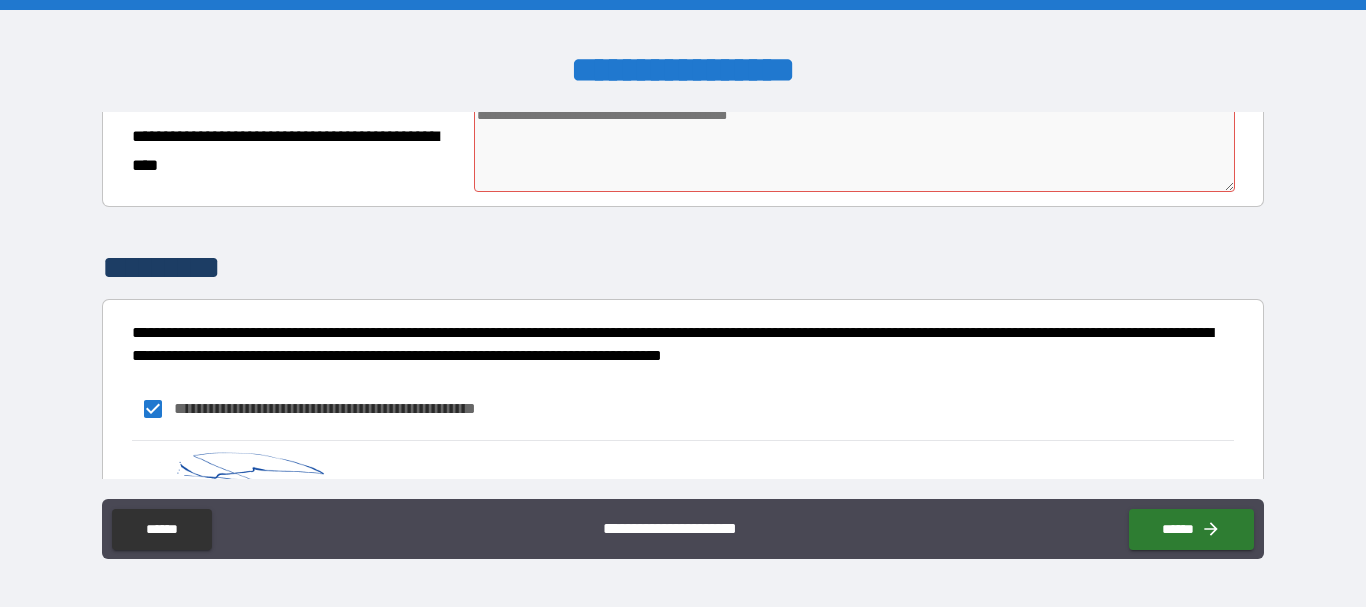 click at bounding box center [854, 149] 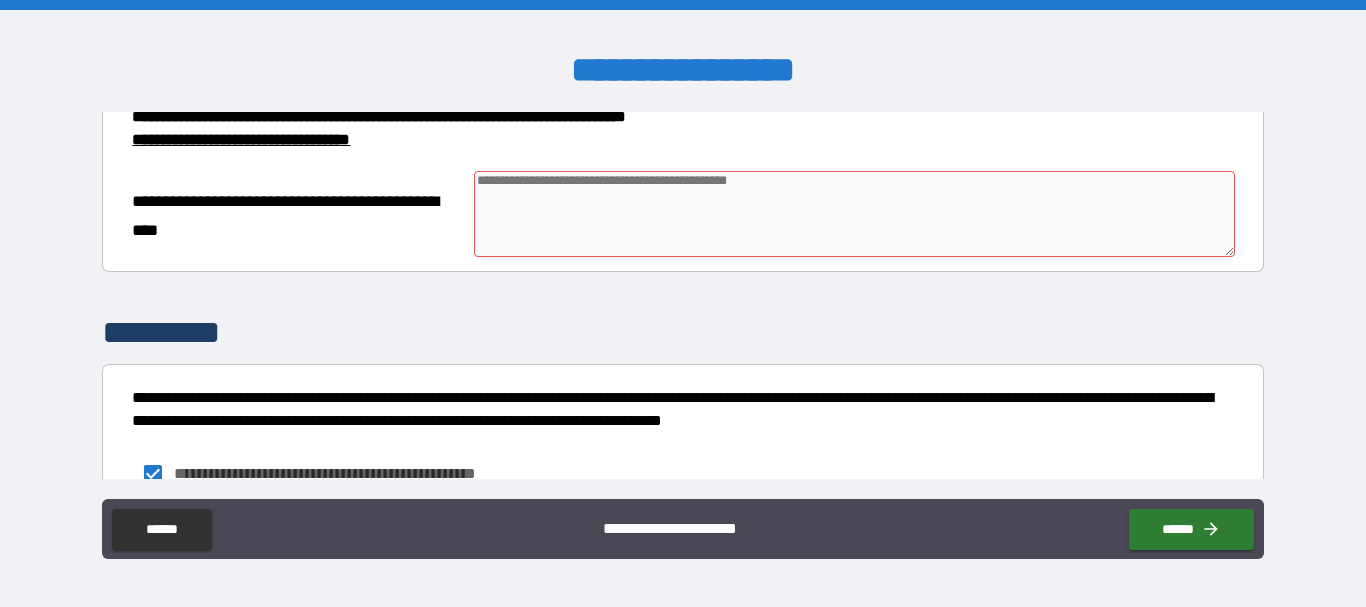 scroll, scrollTop: 5972, scrollLeft: 0, axis: vertical 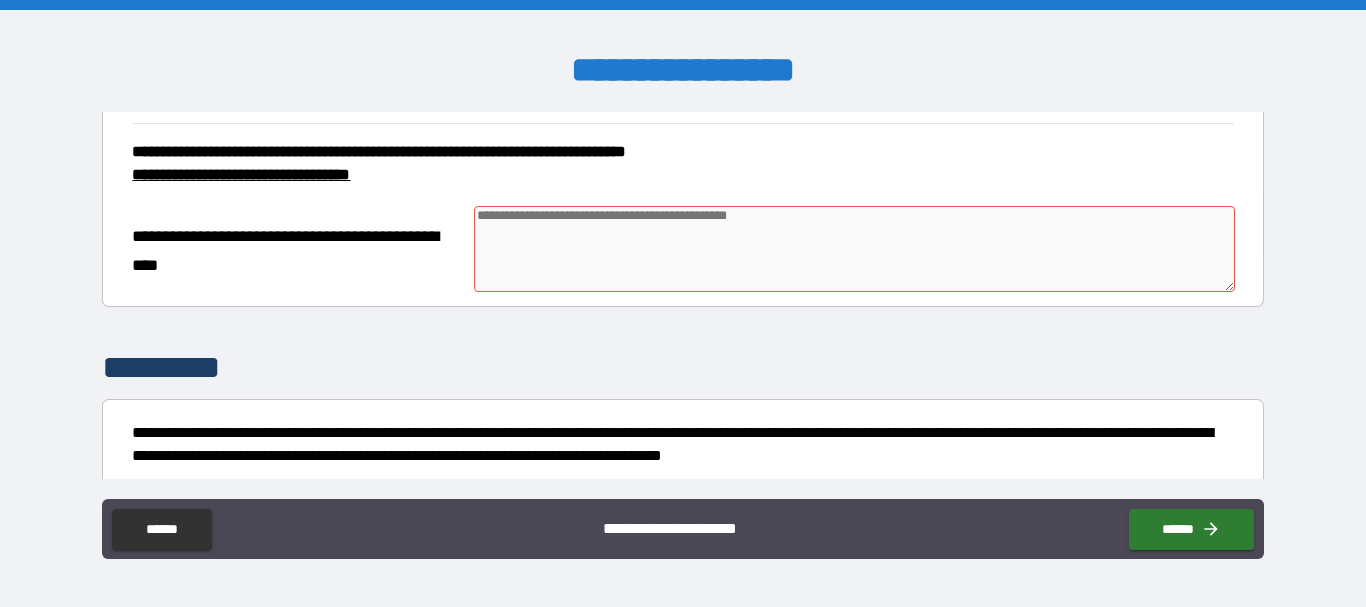 click at bounding box center (854, 249) 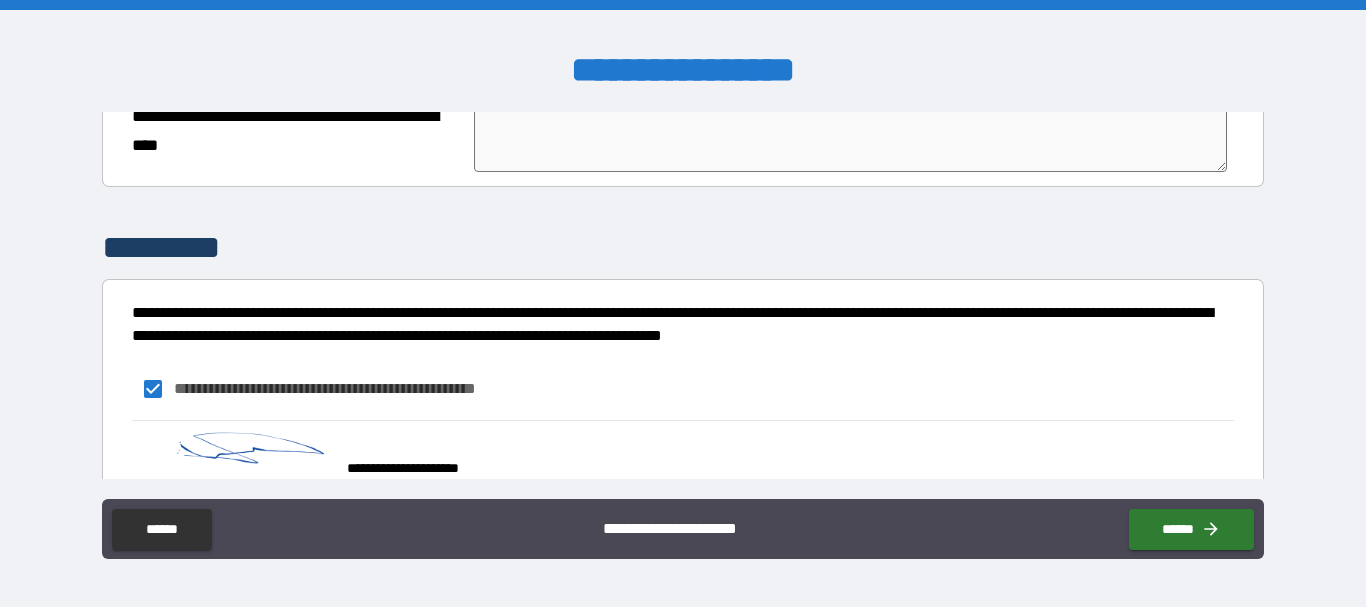 scroll, scrollTop: 6172, scrollLeft: 0, axis: vertical 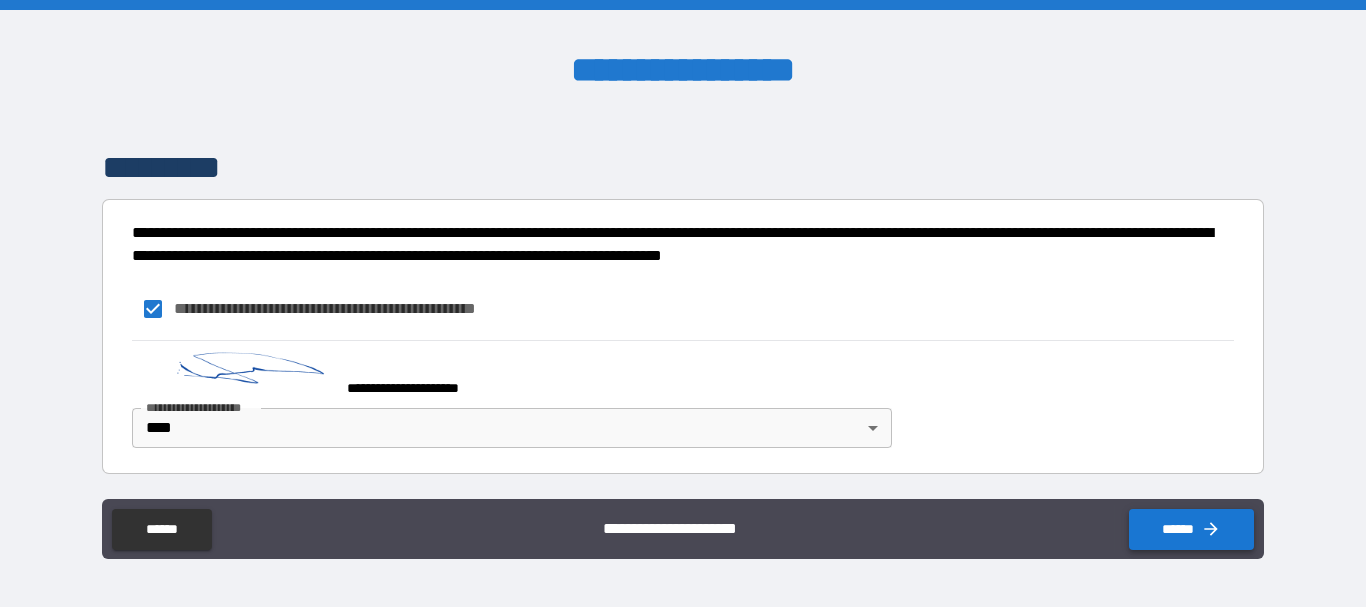 click on "******" at bounding box center [1191, 529] 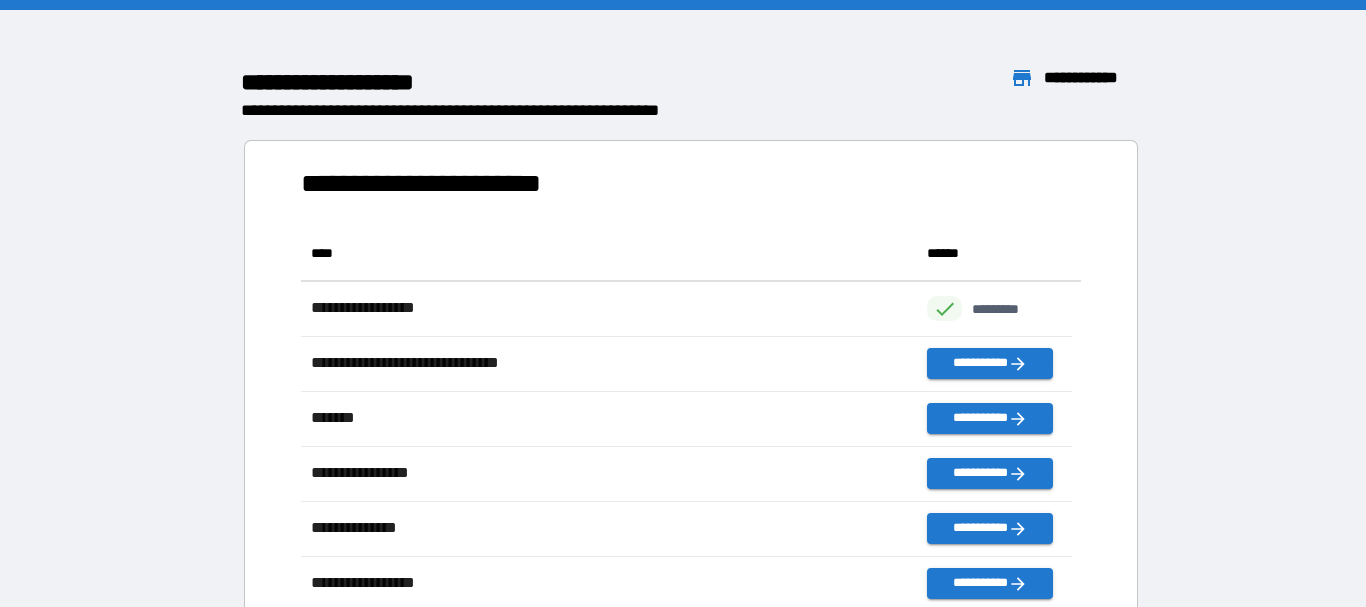 scroll, scrollTop: 16, scrollLeft: 16, axis: both 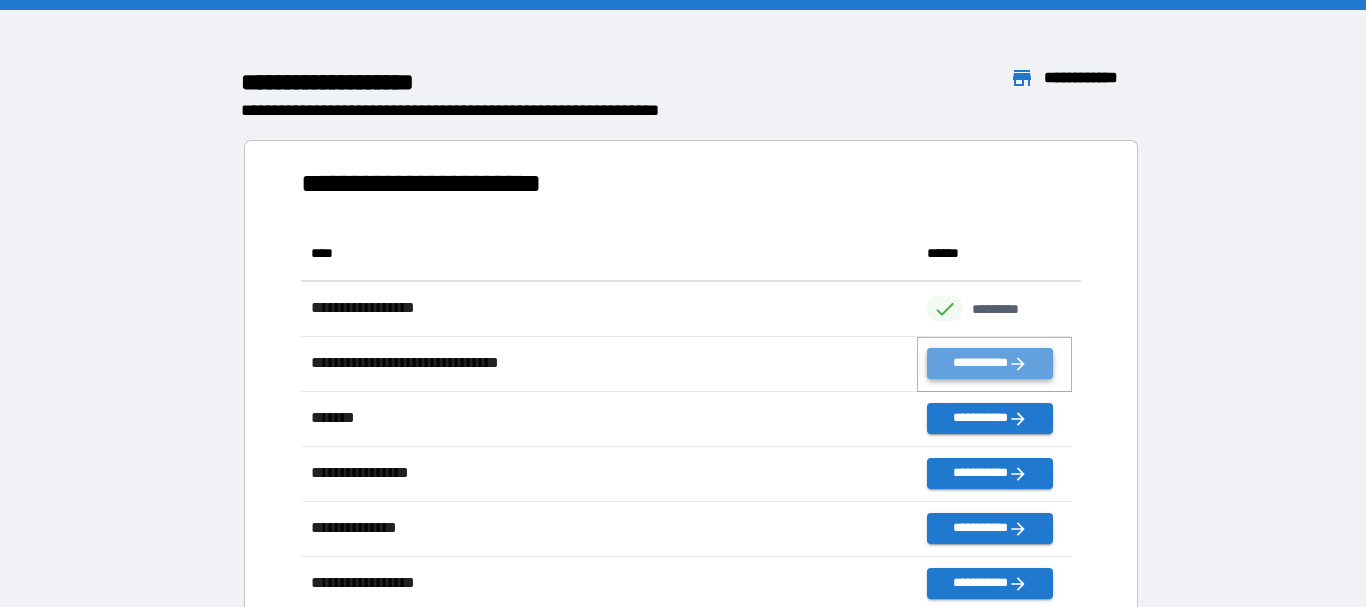 click on "**********" at bounding box center (989, 363) 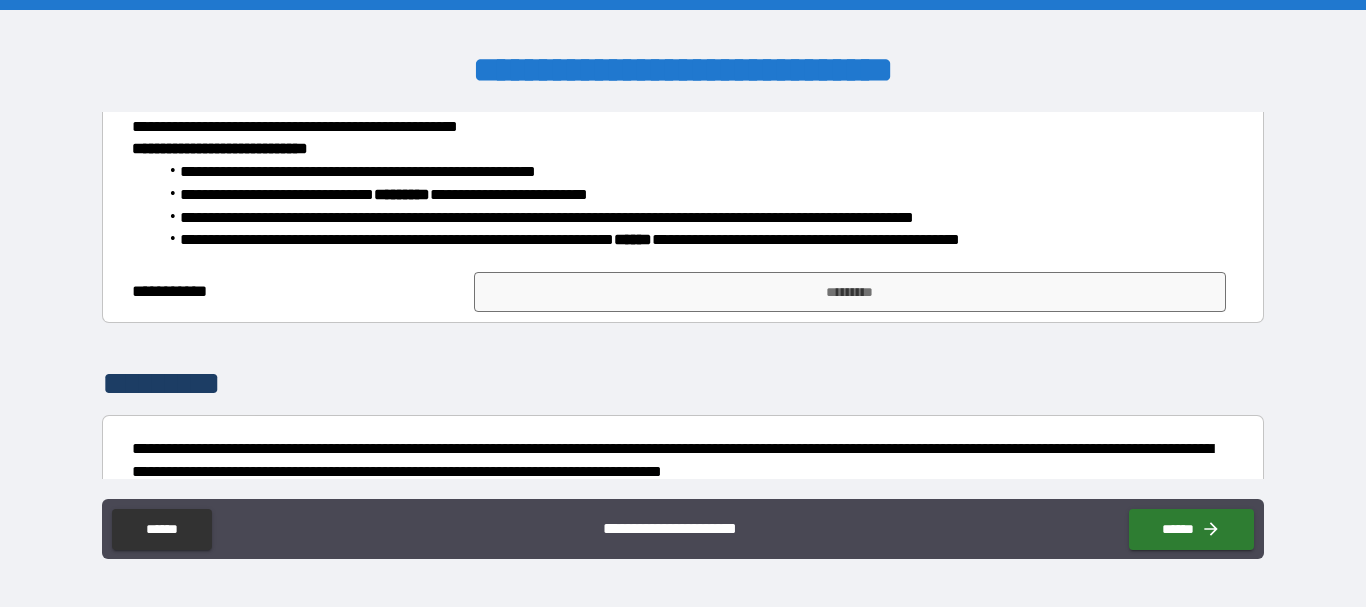 scroll, scrollTop: 400, scrollLeft: 0, axis: vertical 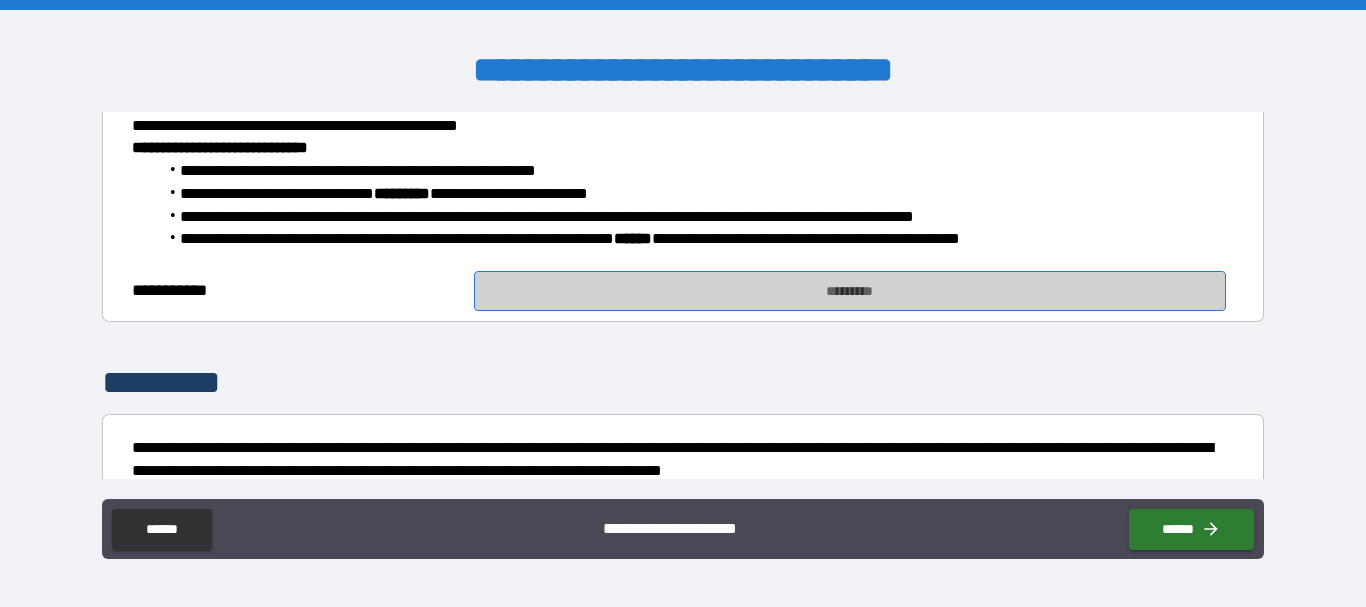 click on "*********" at bounding box center (850, 291) 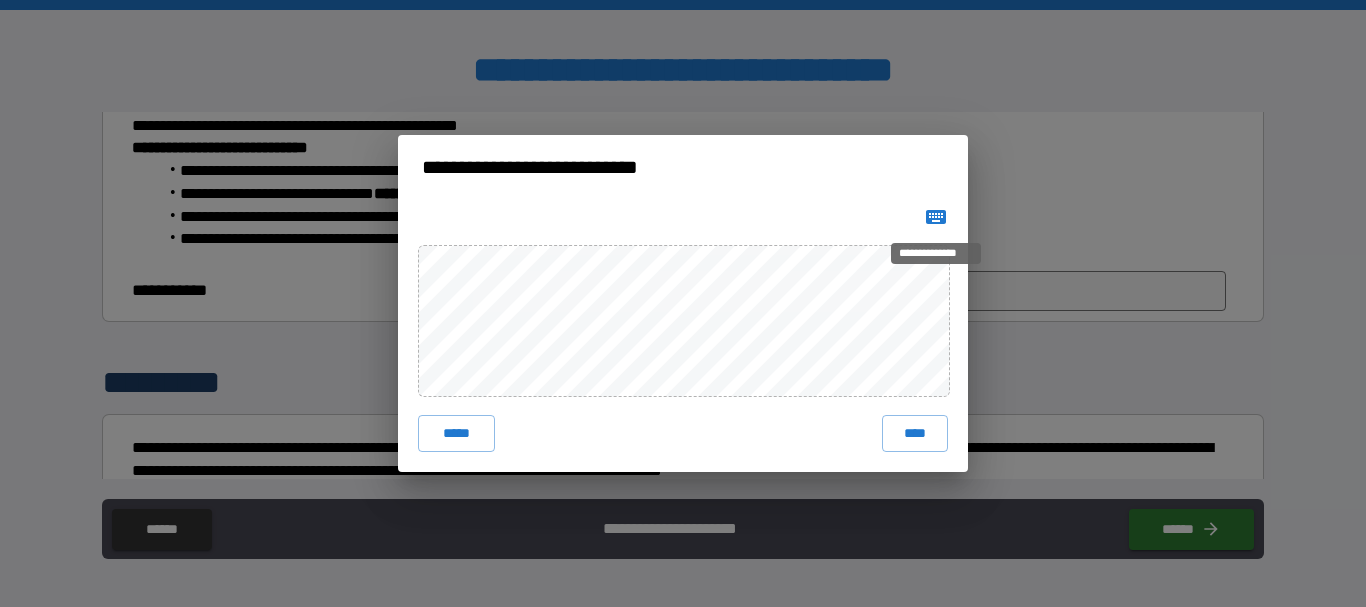 click 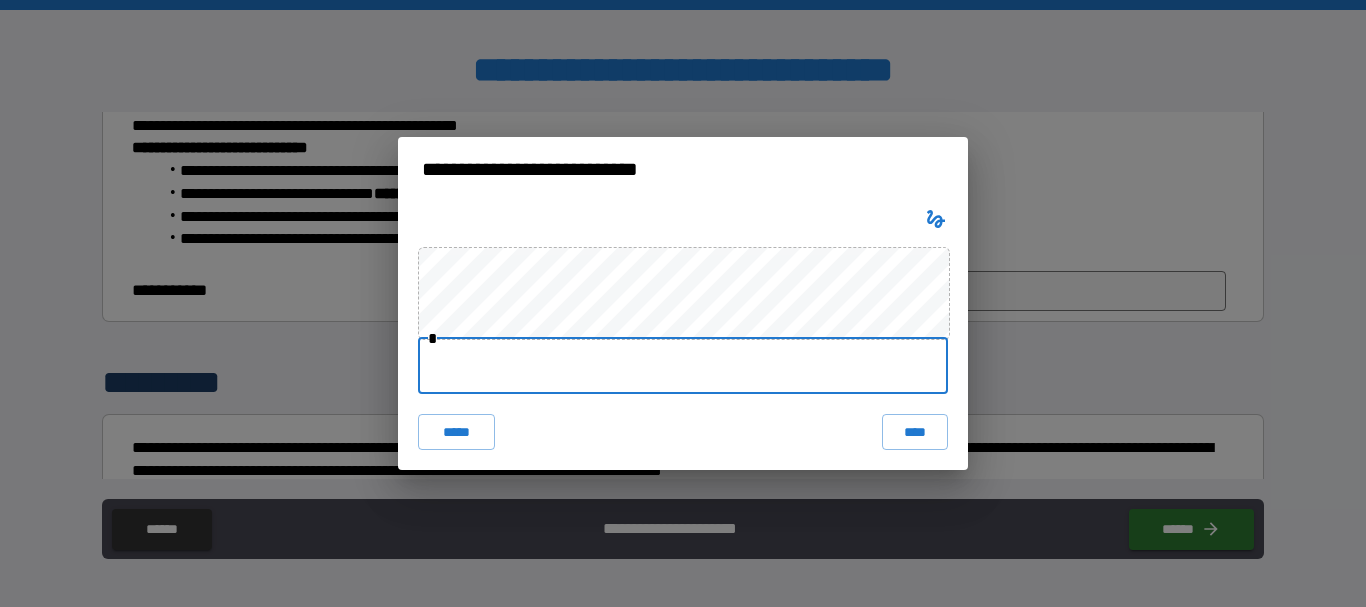 click at bounding box center (683, 366) 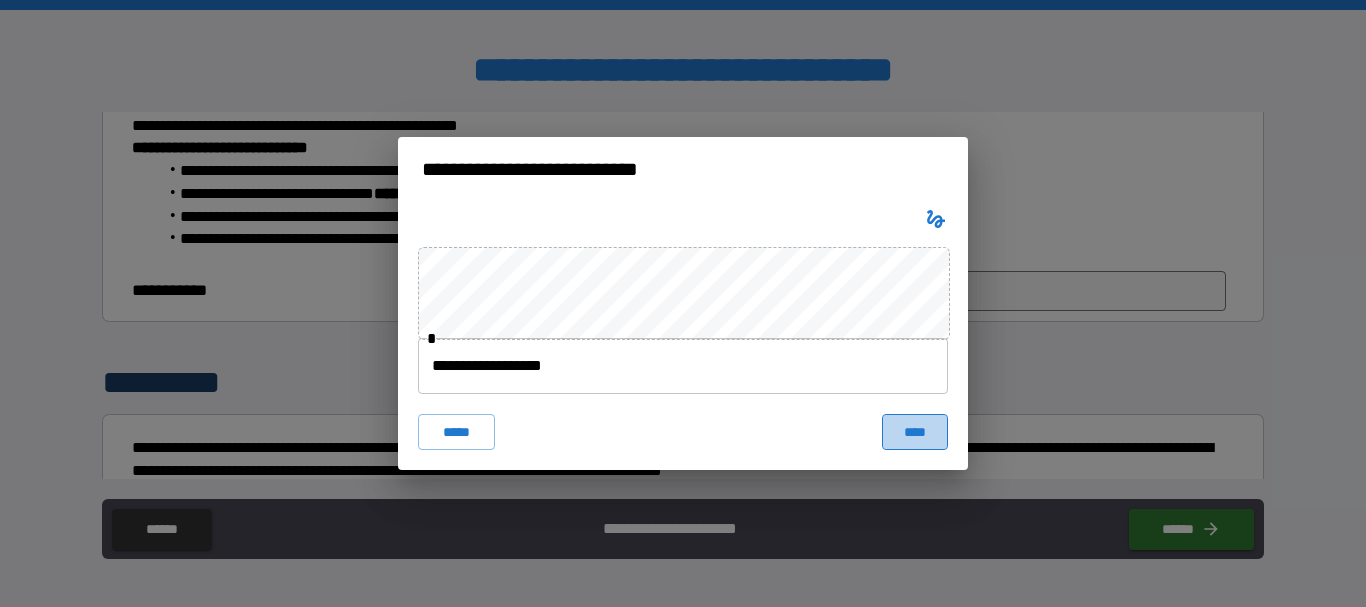 click on "****" at bounding box center (915, 432) 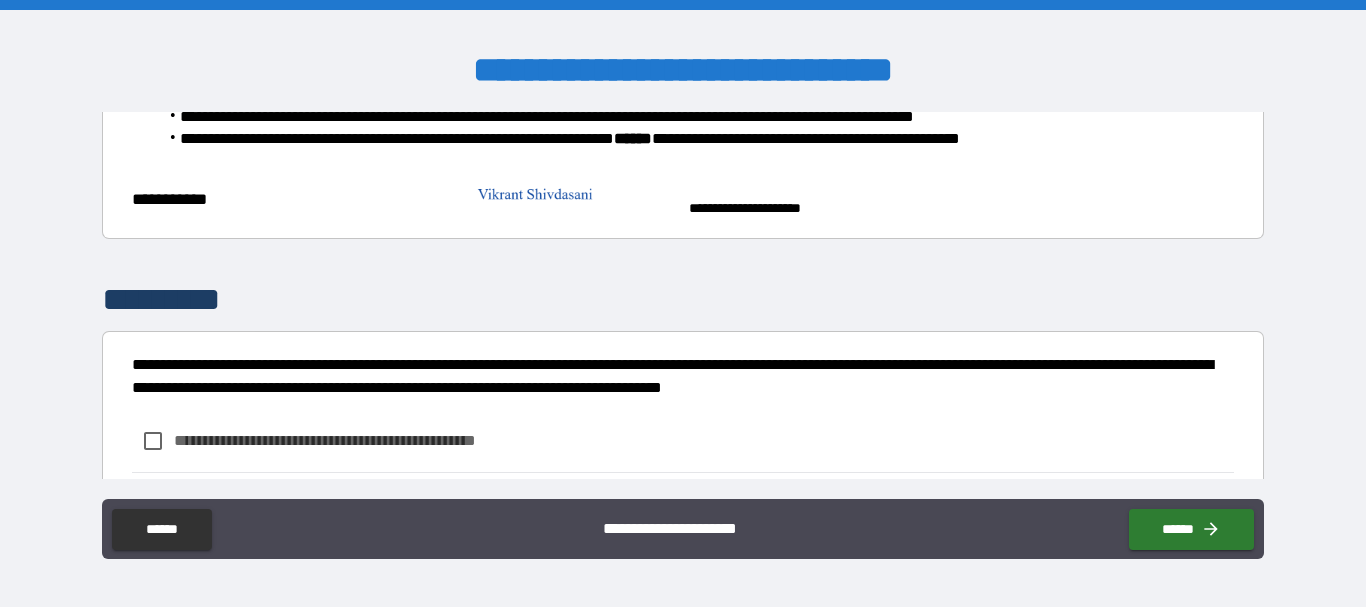 scroll, scrollTop: 600, scrollLeft: 0, axis: vertical 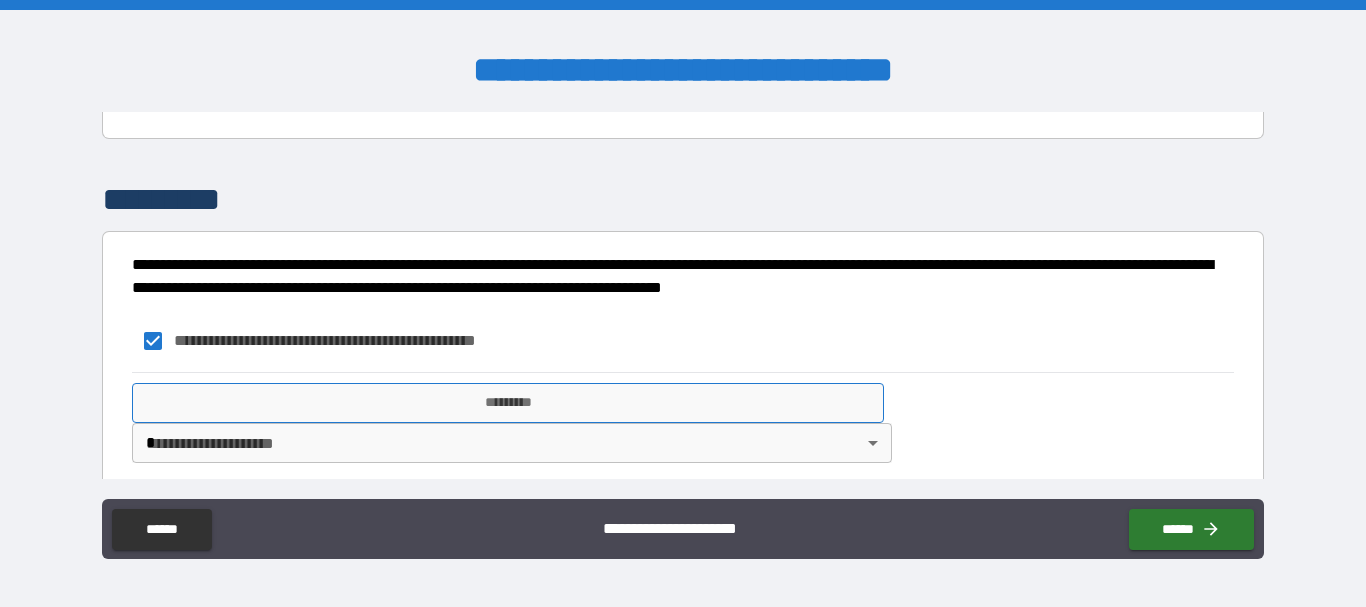click on "*********" at bounding box center [508, 403] 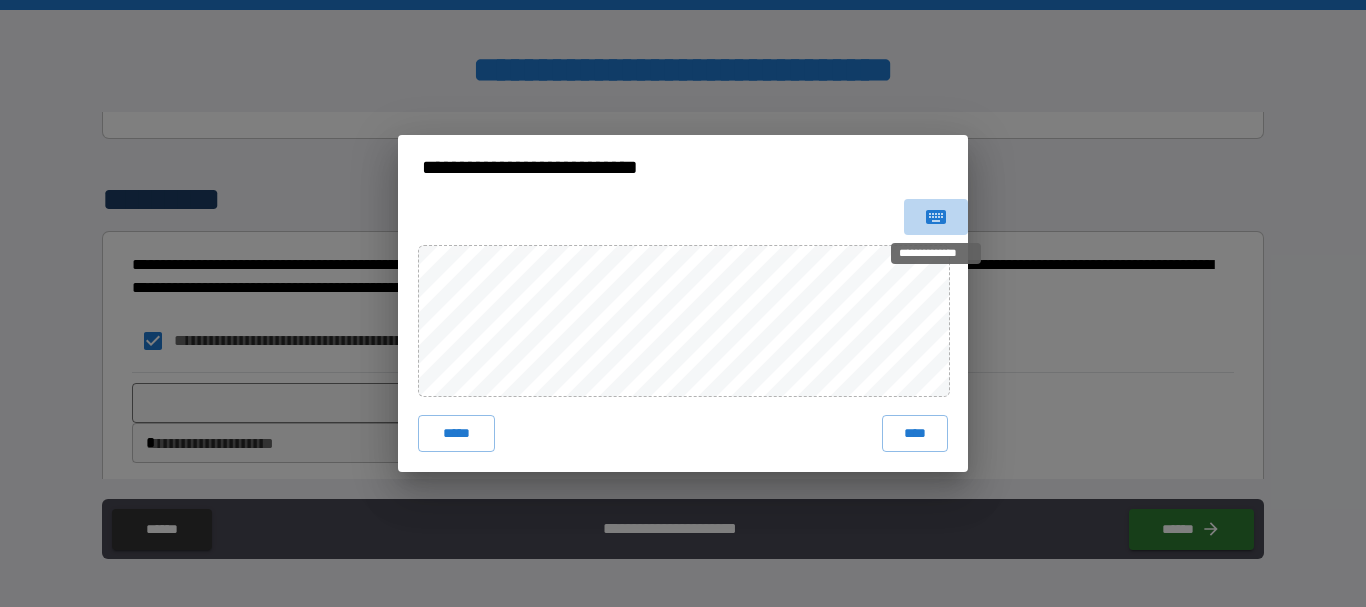click 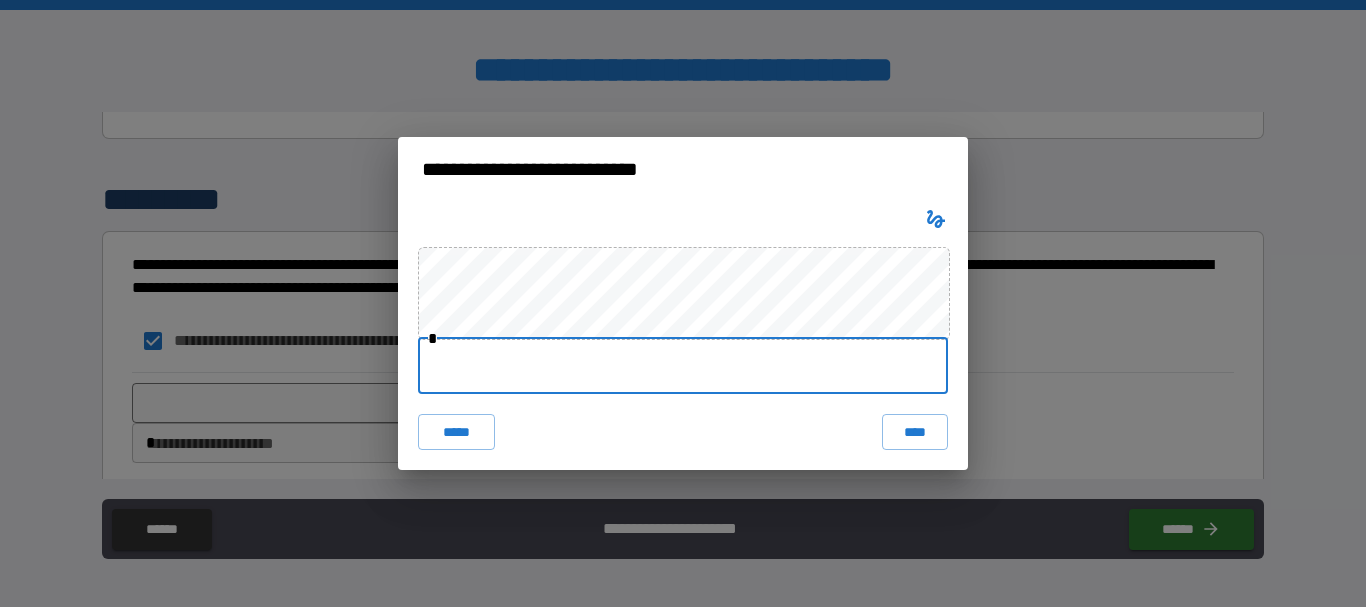 click at bounding box center (683, 366) 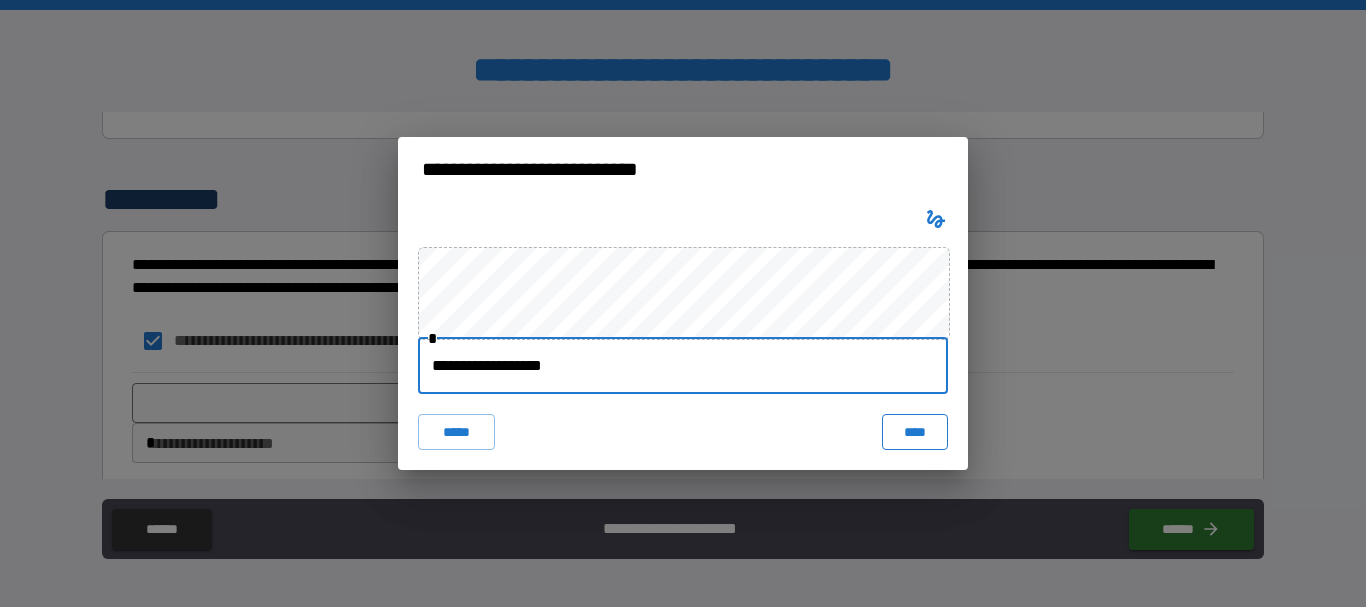 click on "****" at bounding box center (915, 432) 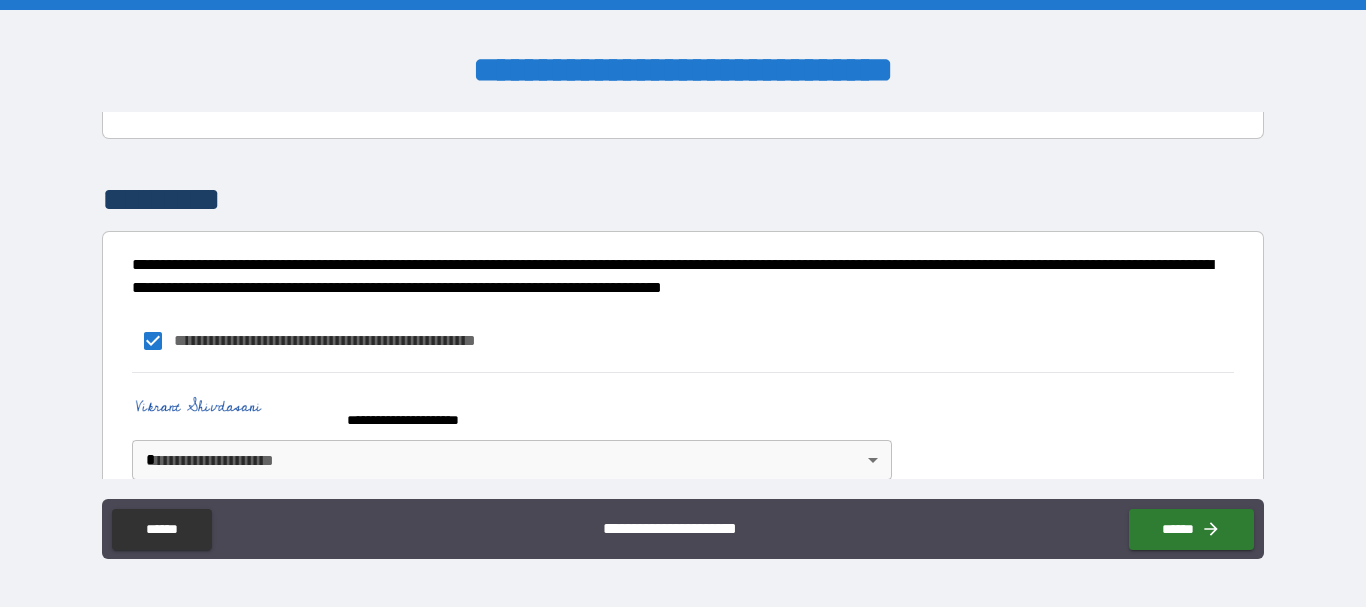 scroll, scrollTop: 632, scrollLeft: 0, axis: vertical 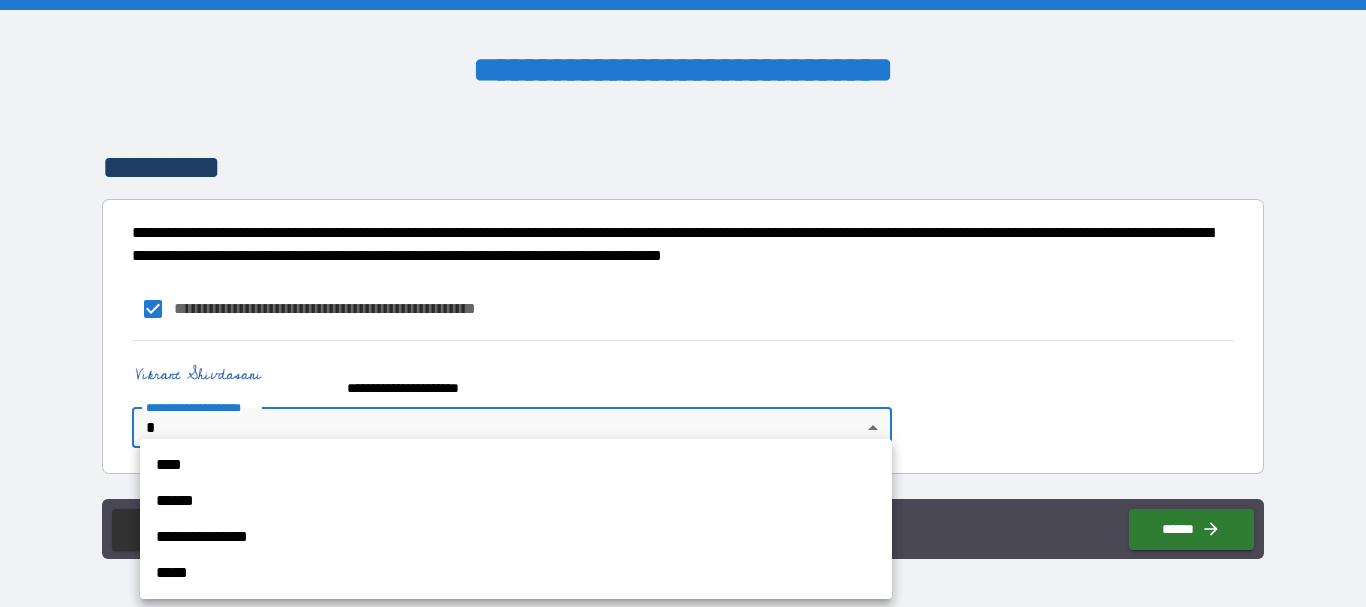 click on "**********" at bounding box center [683, 303] 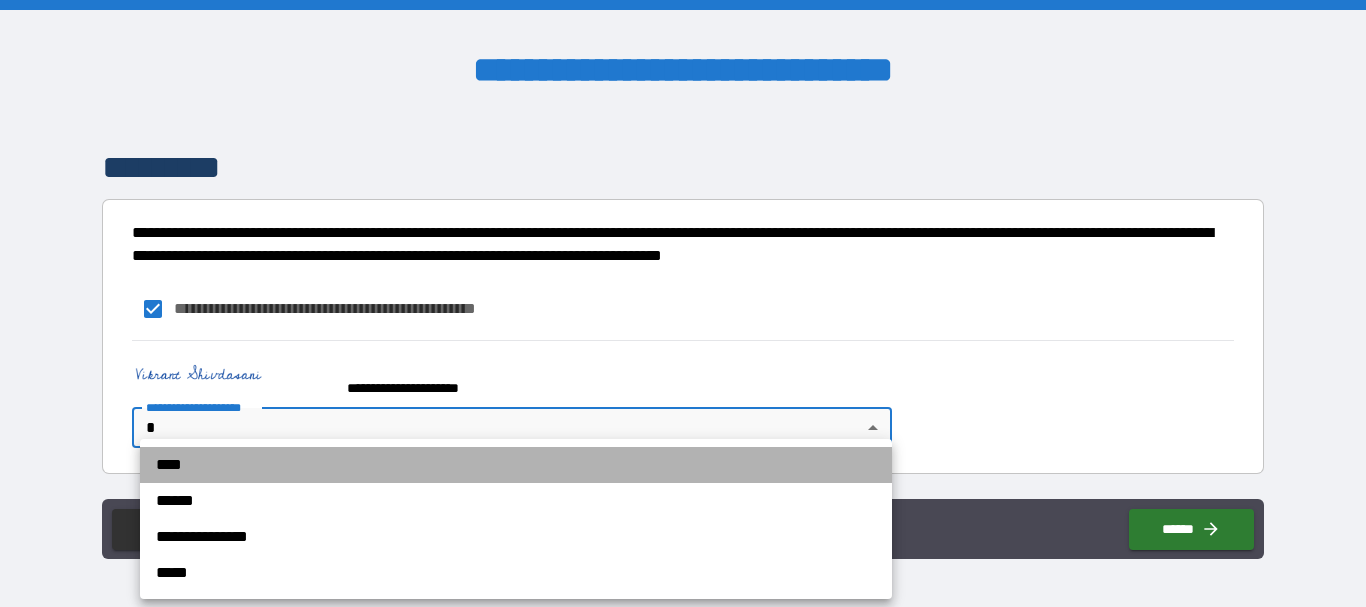 click on "****" at bounding box center (516, 465) 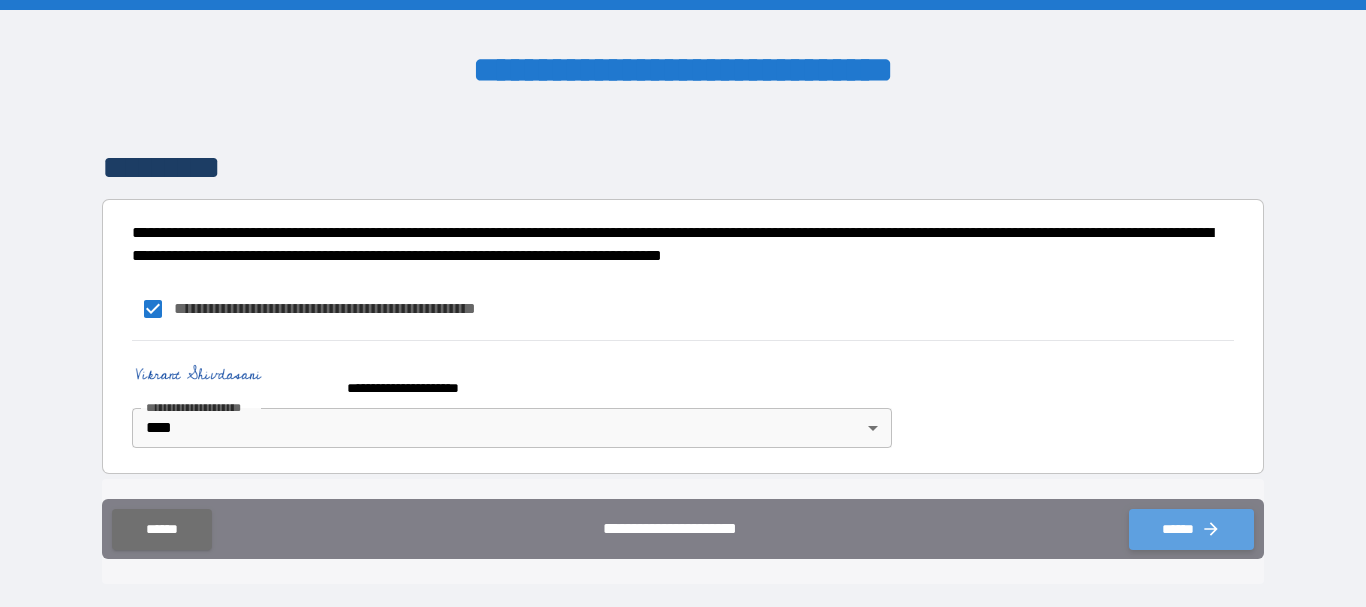 click on "******" at bounding box center [1191, 529] 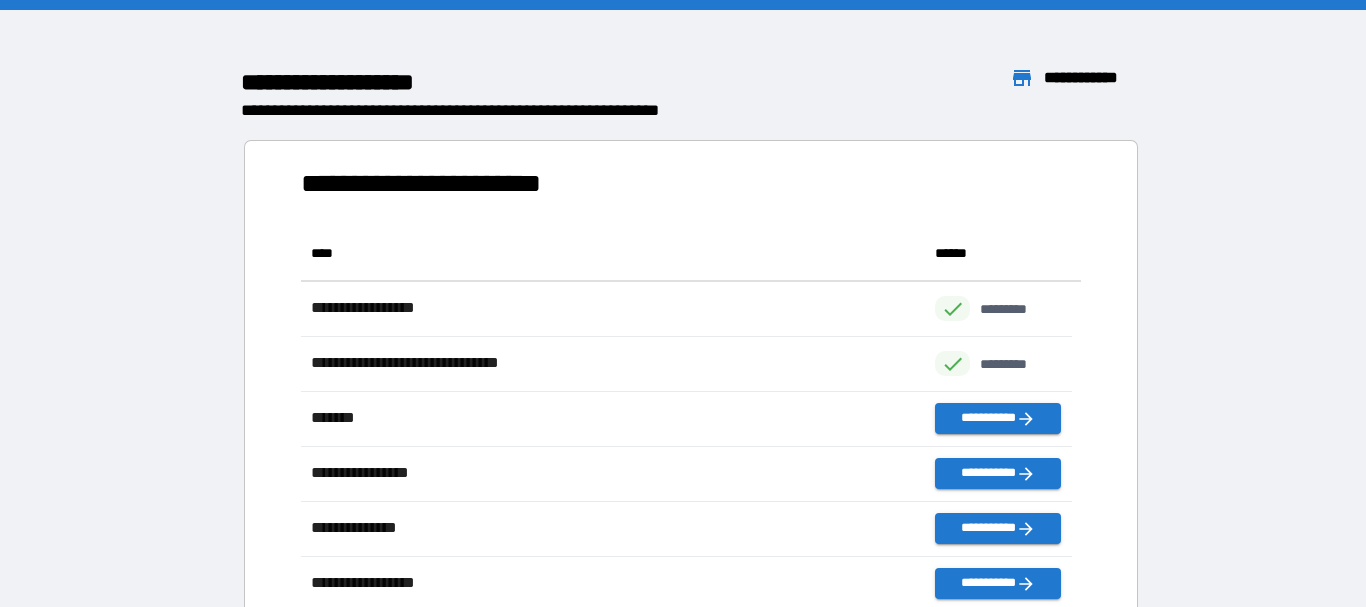scroll, scrollTop: 16, scrollLeft: 16, axis: both 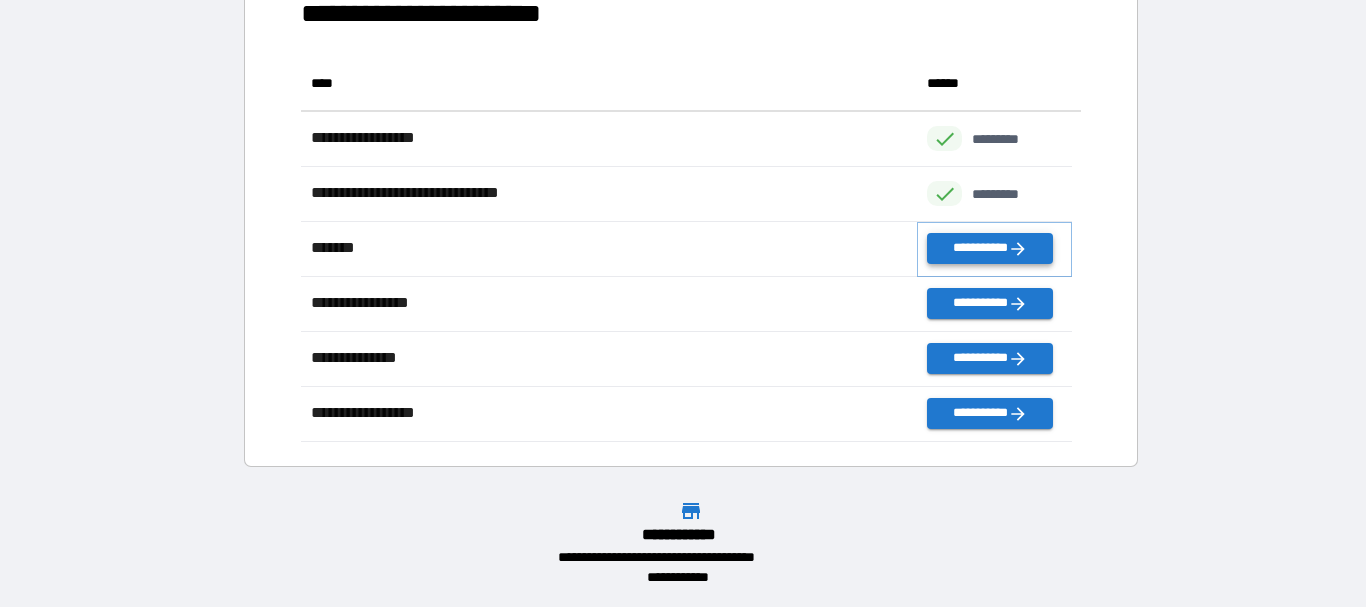 click on "**********" at bounding box center (989, 248) 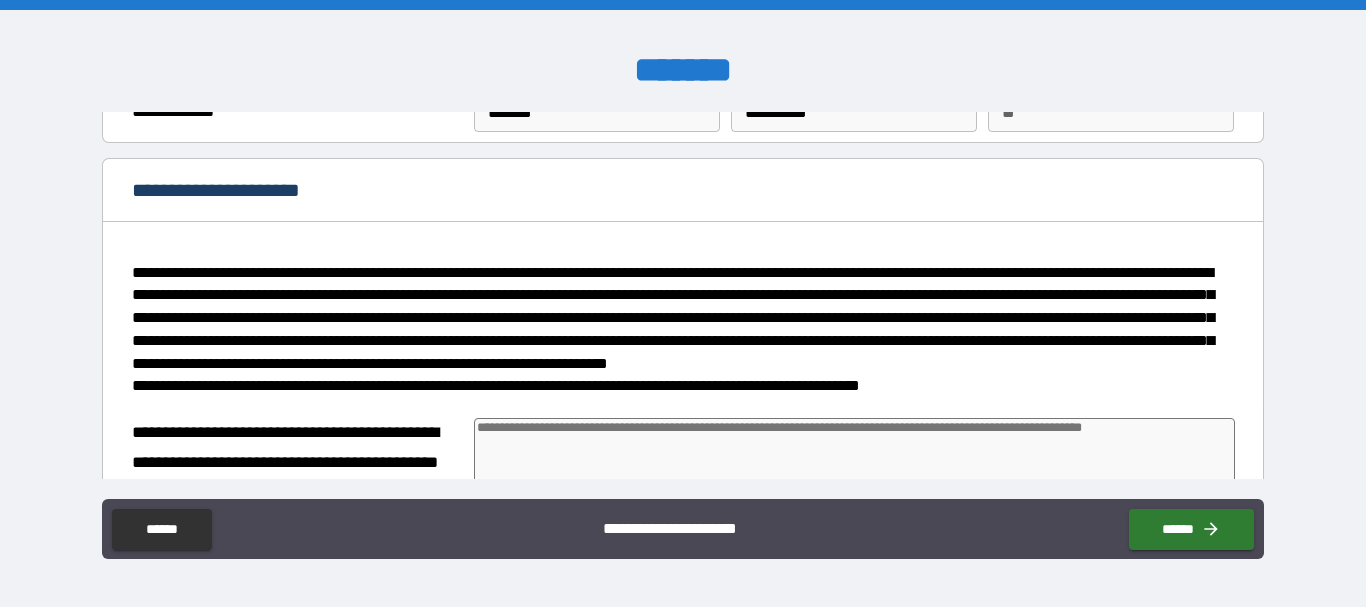 scroll, scrollTop: 300, scrollLeft: 0, axis: vertical 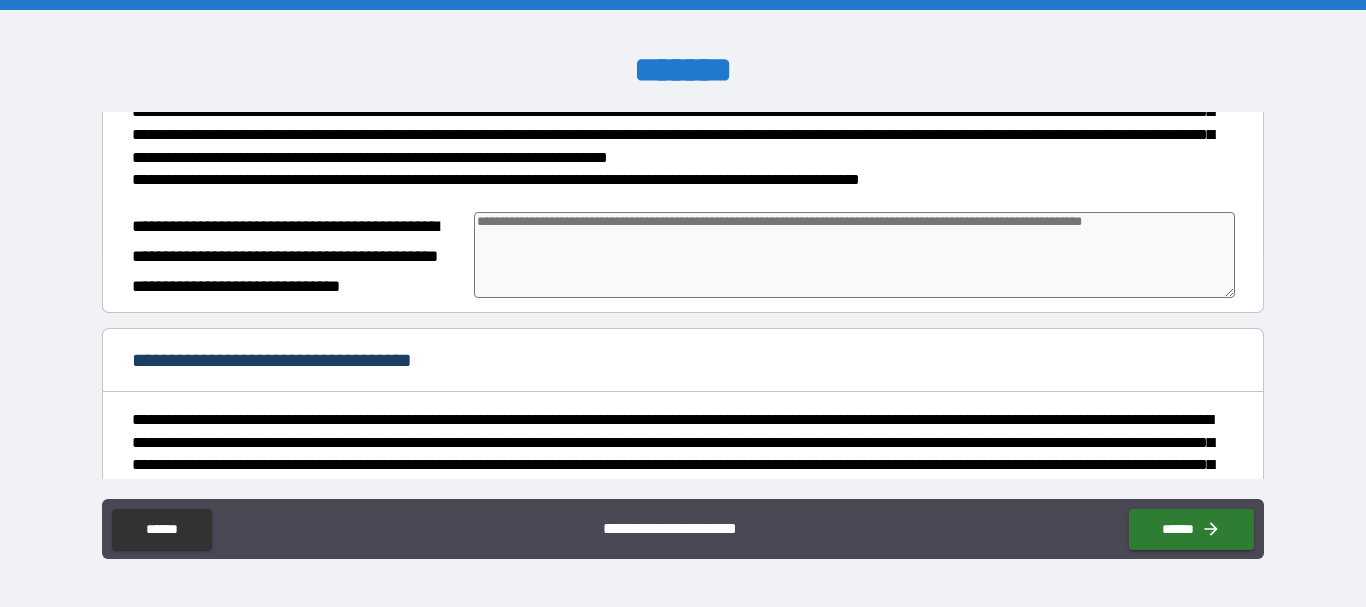 click at bounding box center [854, 255] 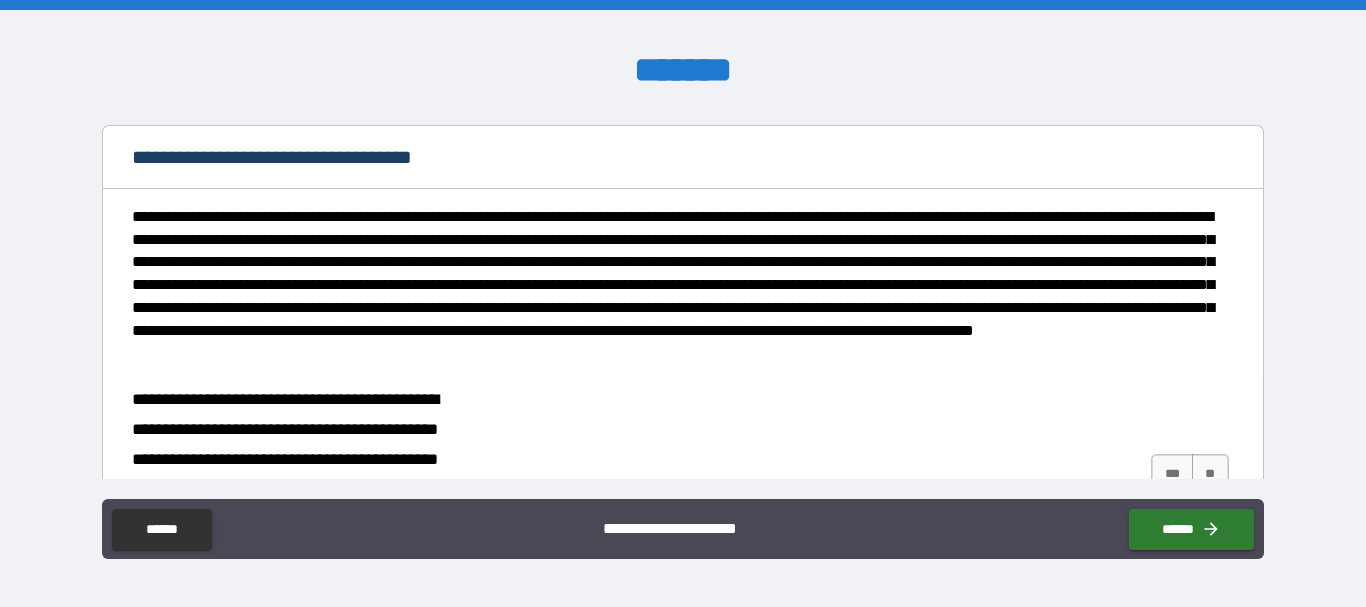 scroll, scrollTop: 244, scrollLeft: 0, axis: vertical 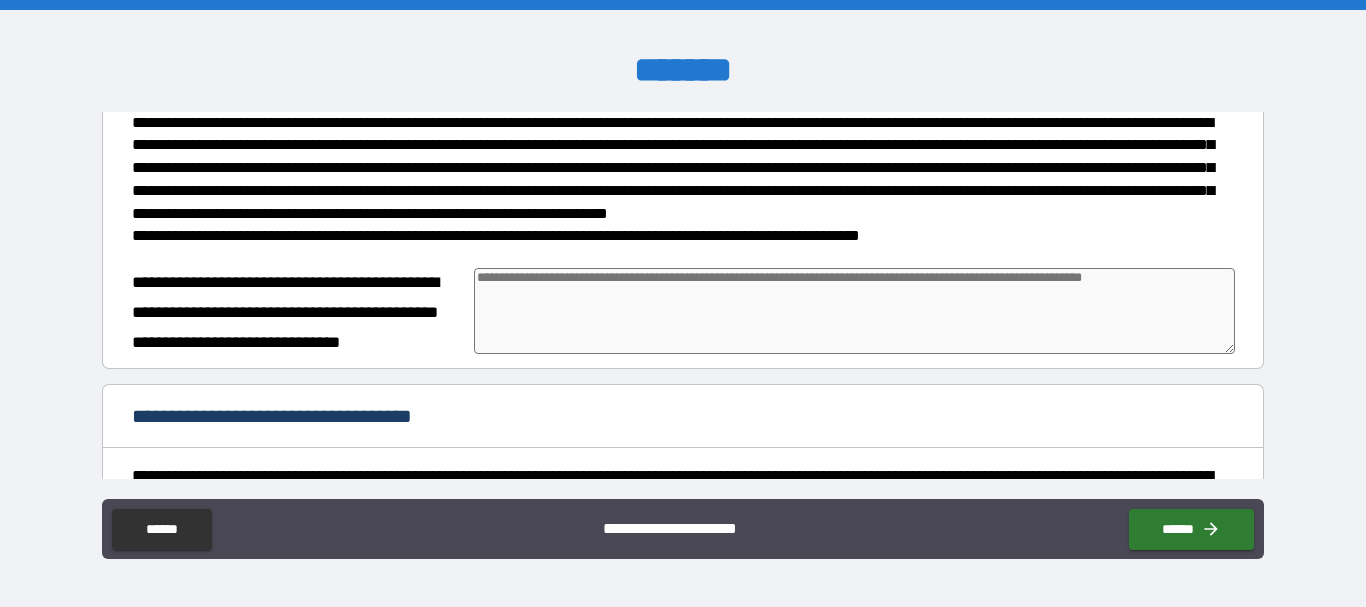 click at bounding box center (854, 311) 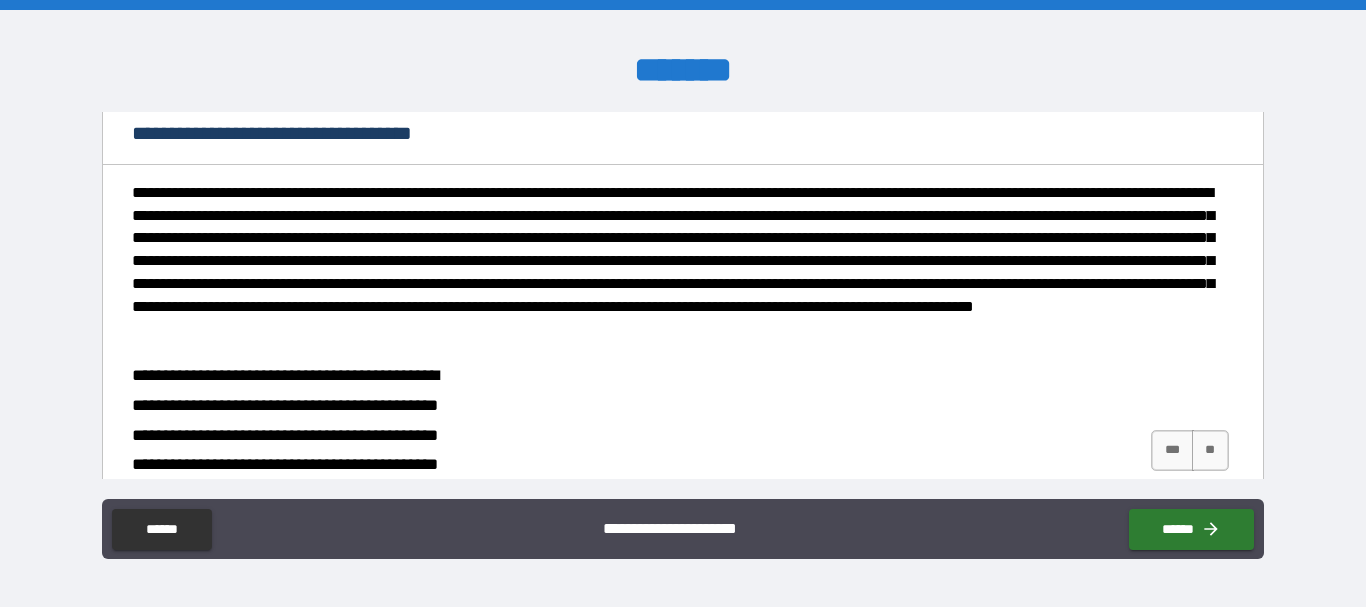 scroll, scrollTop: 544, scrollLeft: 0, axis: vertical 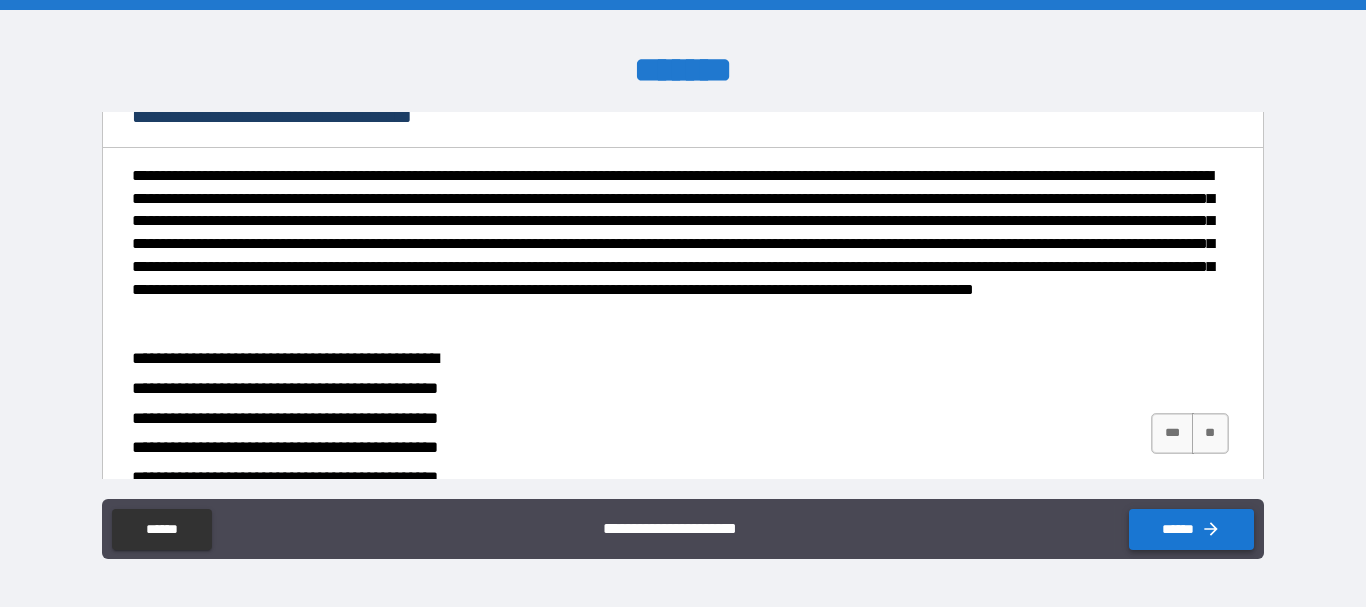 click on "******" at bounding box center [1191, 529] 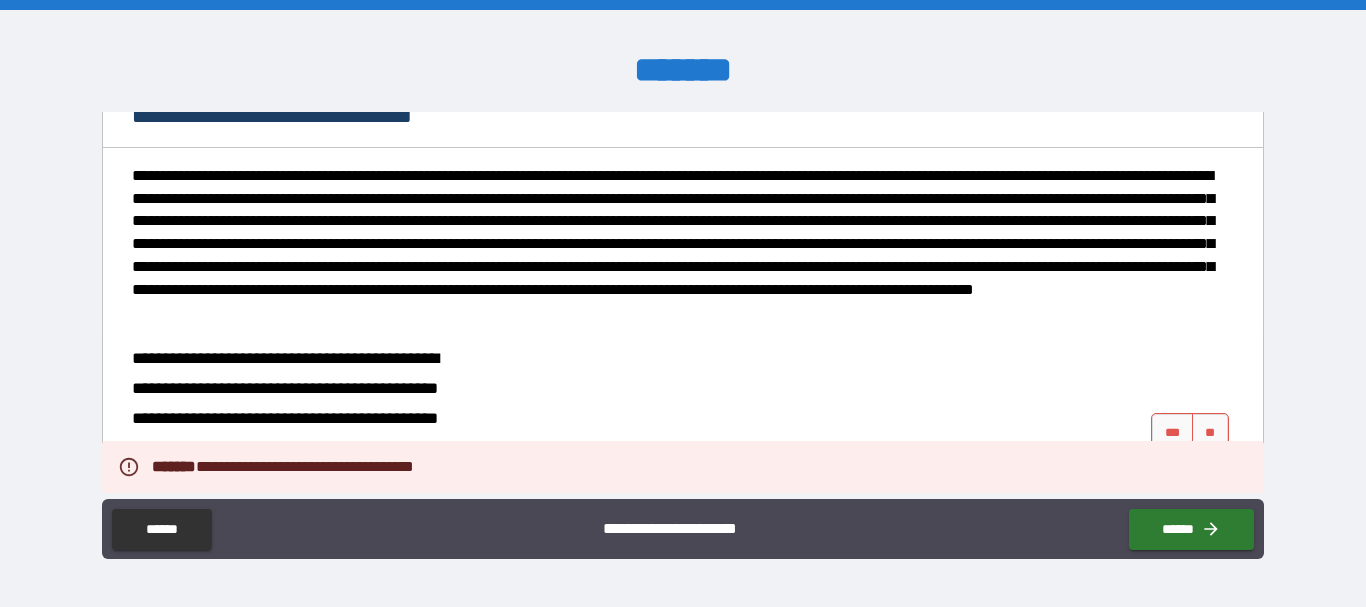 scroll, scrollTop: 744, scrollLeft: 0, axis: vertical 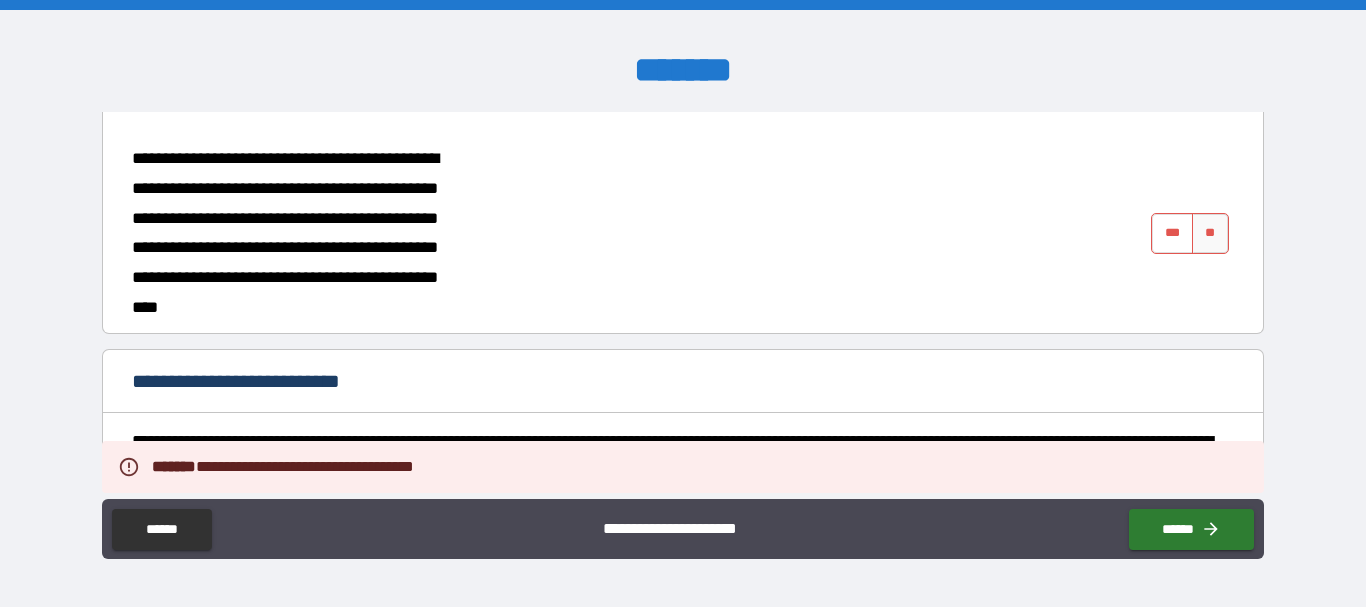 click on "***" at bounding box center [1172, 233] 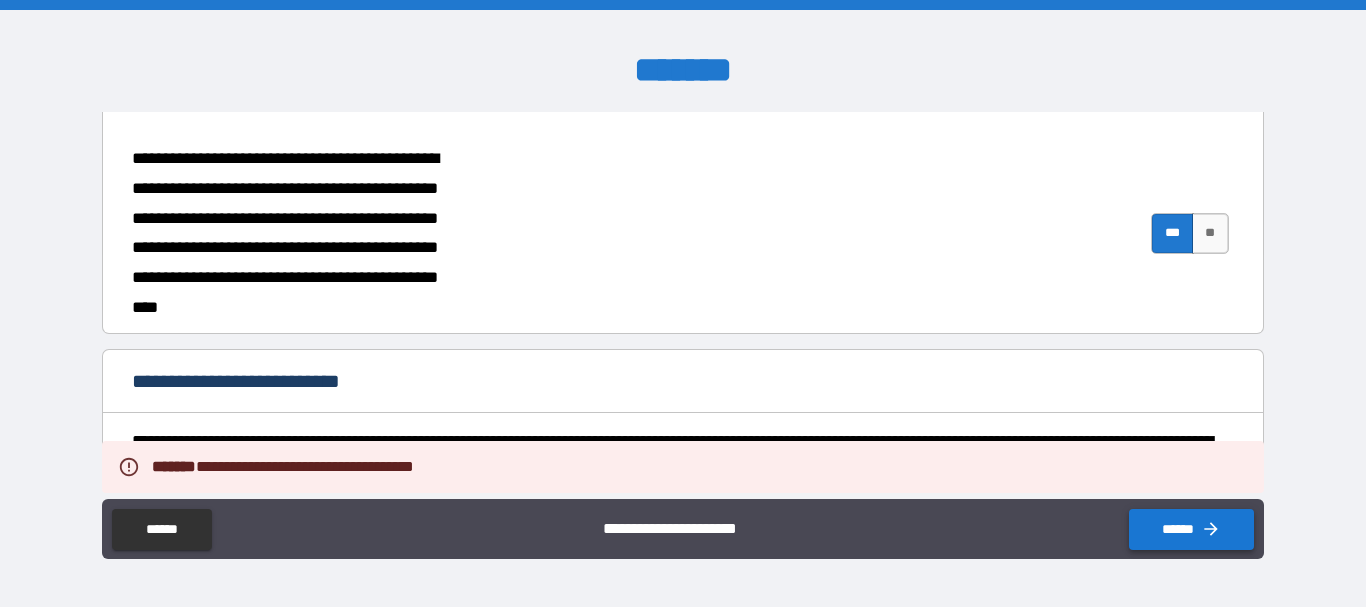click on "******" at bounding box center [1191, 529] 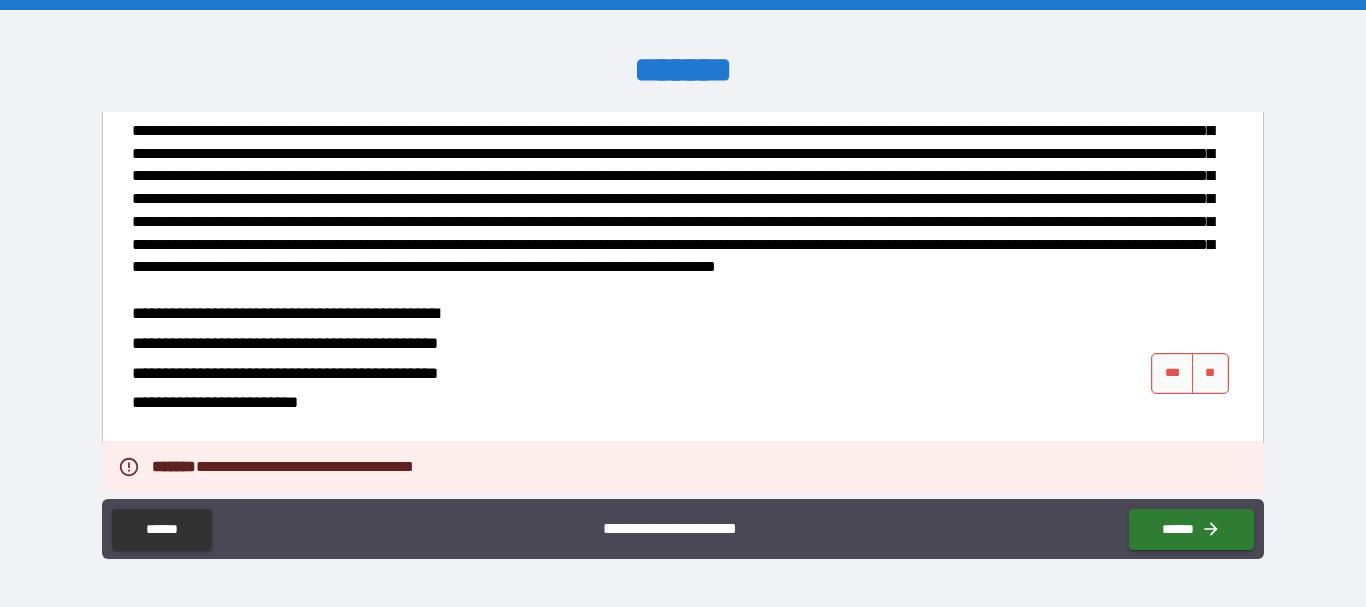 scroll, scrollTop: 1144, scrollLeft: 0, axis: vertical 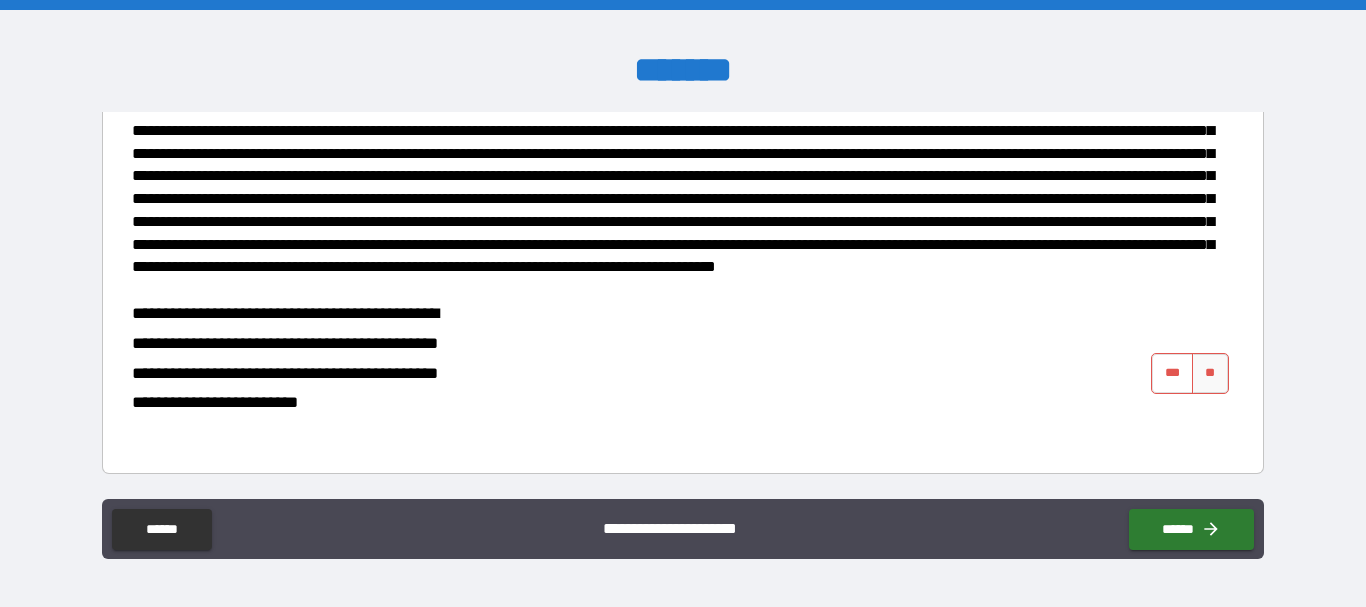 click on "***" at bounding box center [1172, 373] 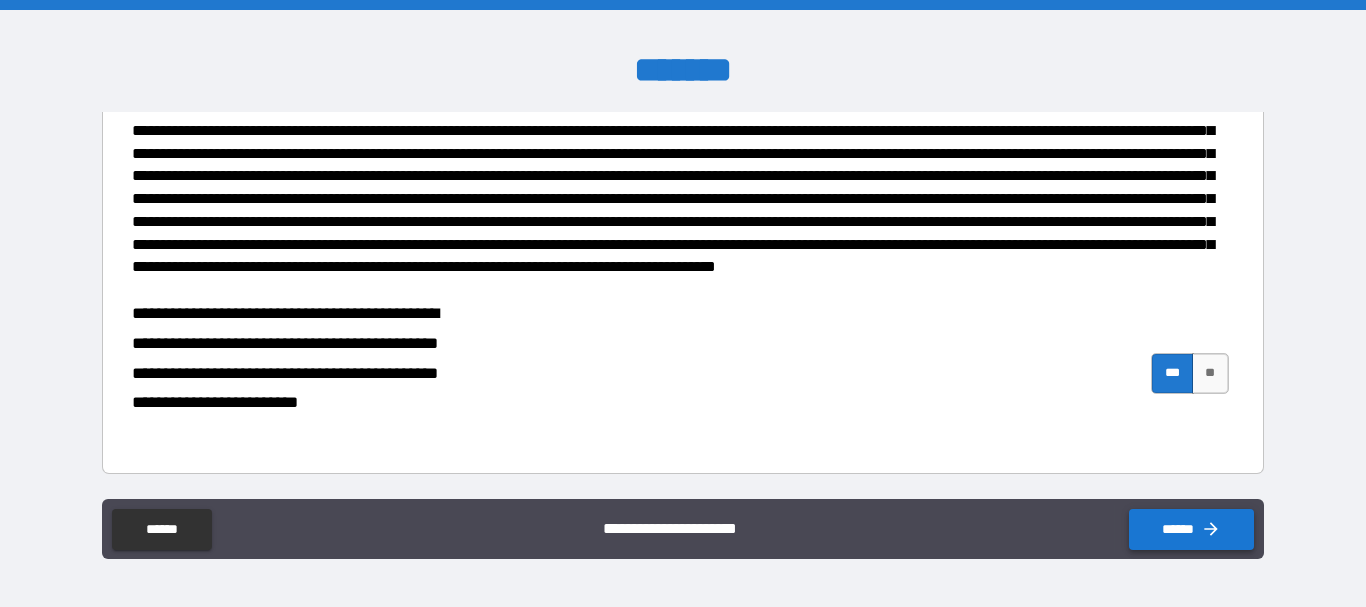click on "******" at bounding box center (1191, 529) 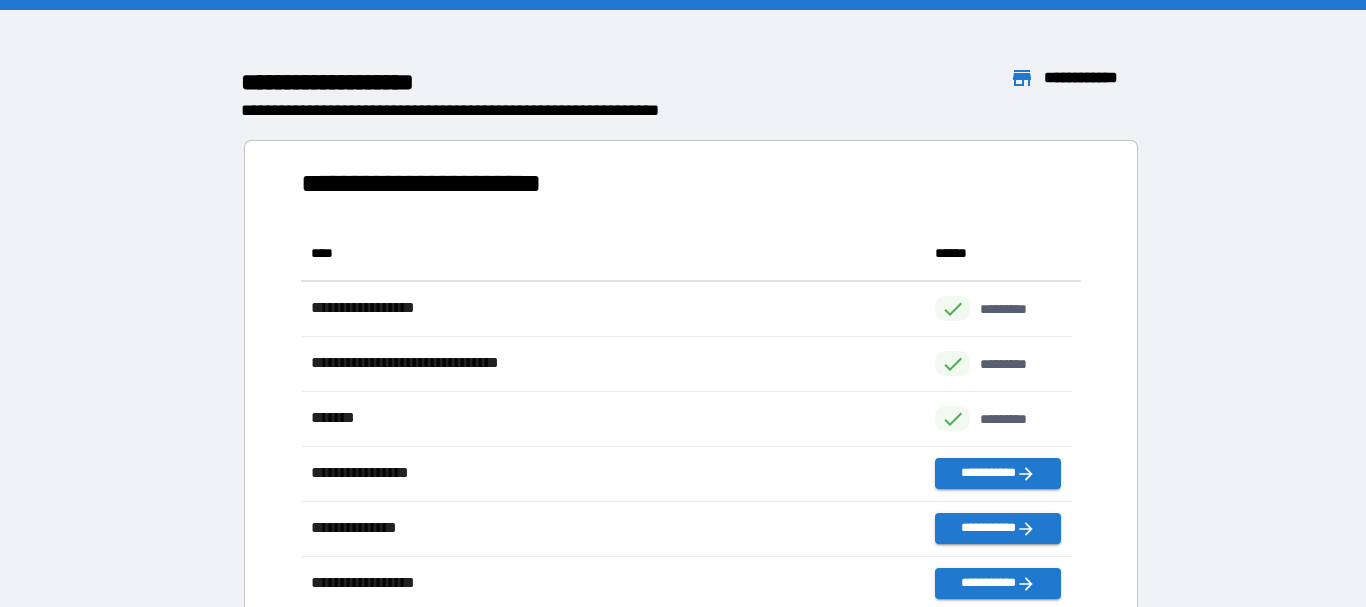 scroll, scrollTop: 16, scrollLeft: 16, axis: both 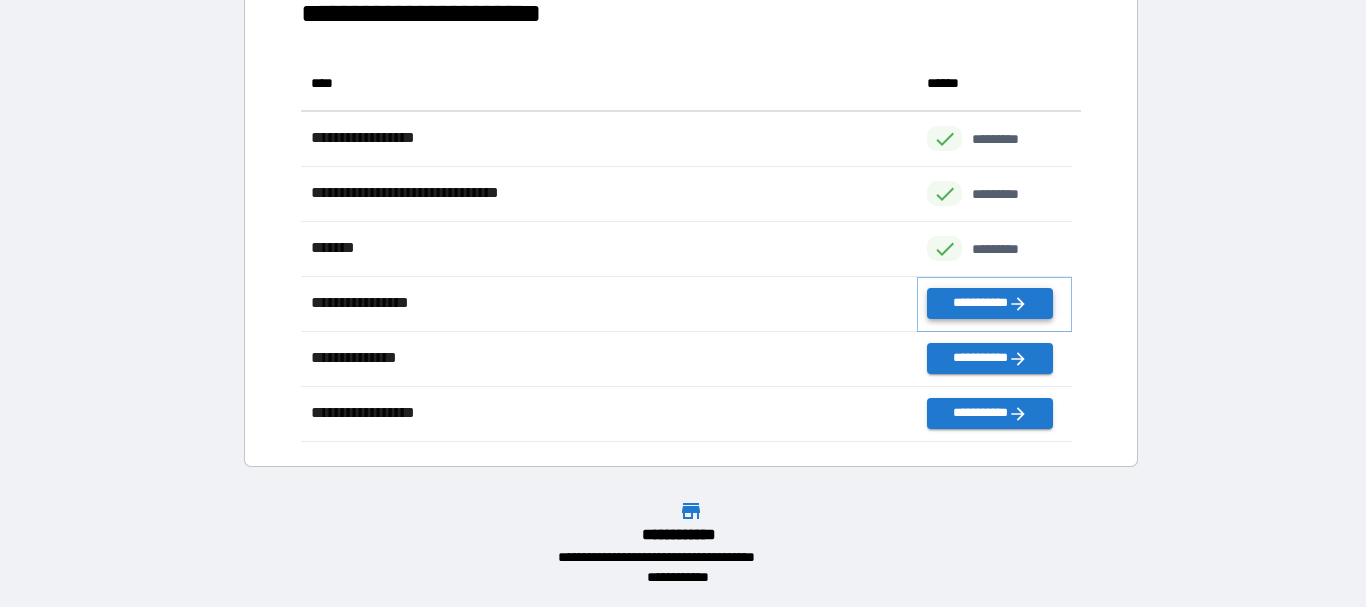 click on "**********" at bounding box center [989, 303] 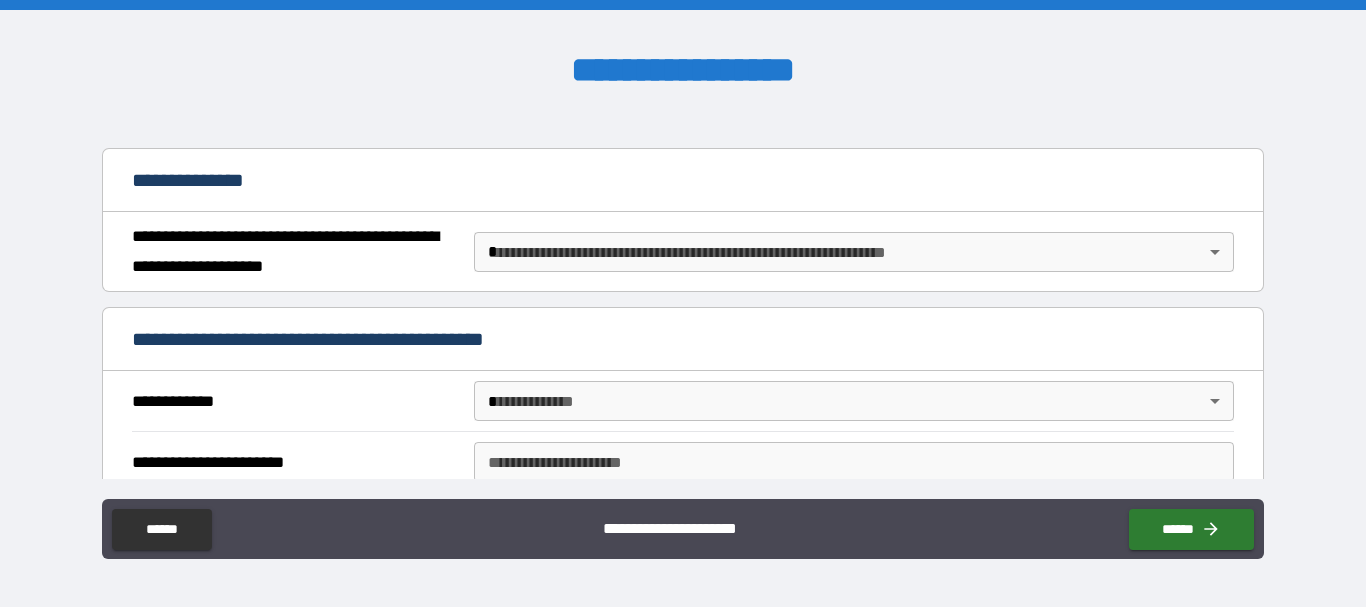 scroll, scrollTop: 200, scrollLeft: 0, axis: vertical 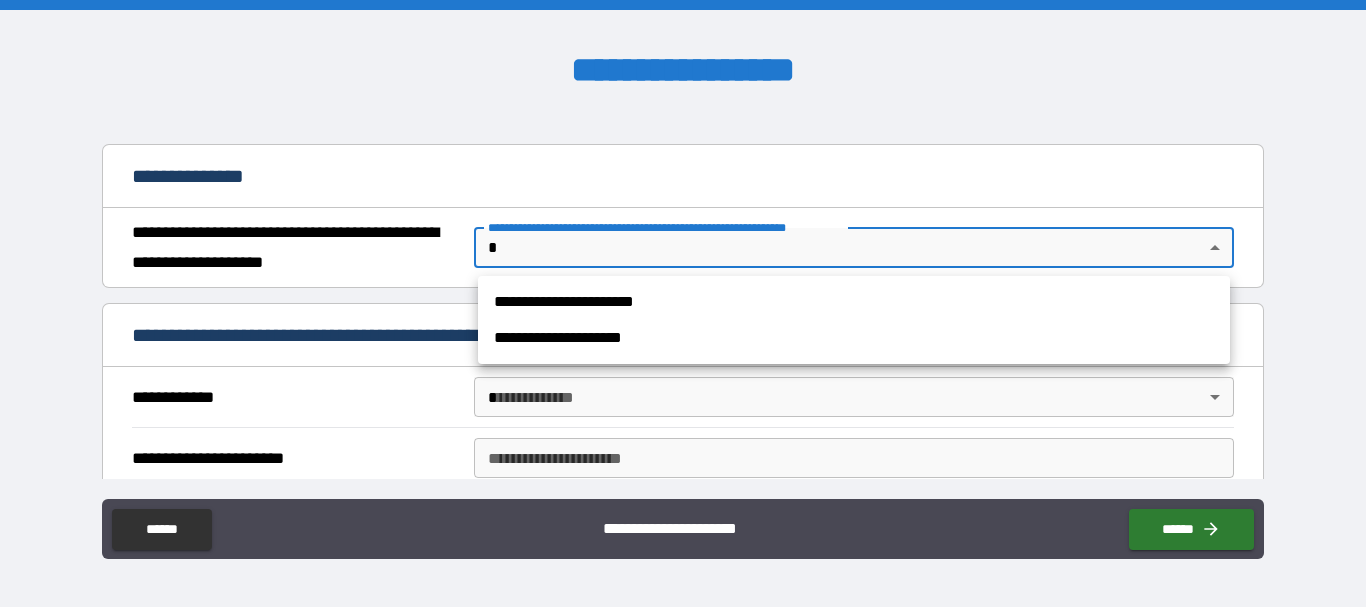 click on "**********" at bounding box center [683, 303] 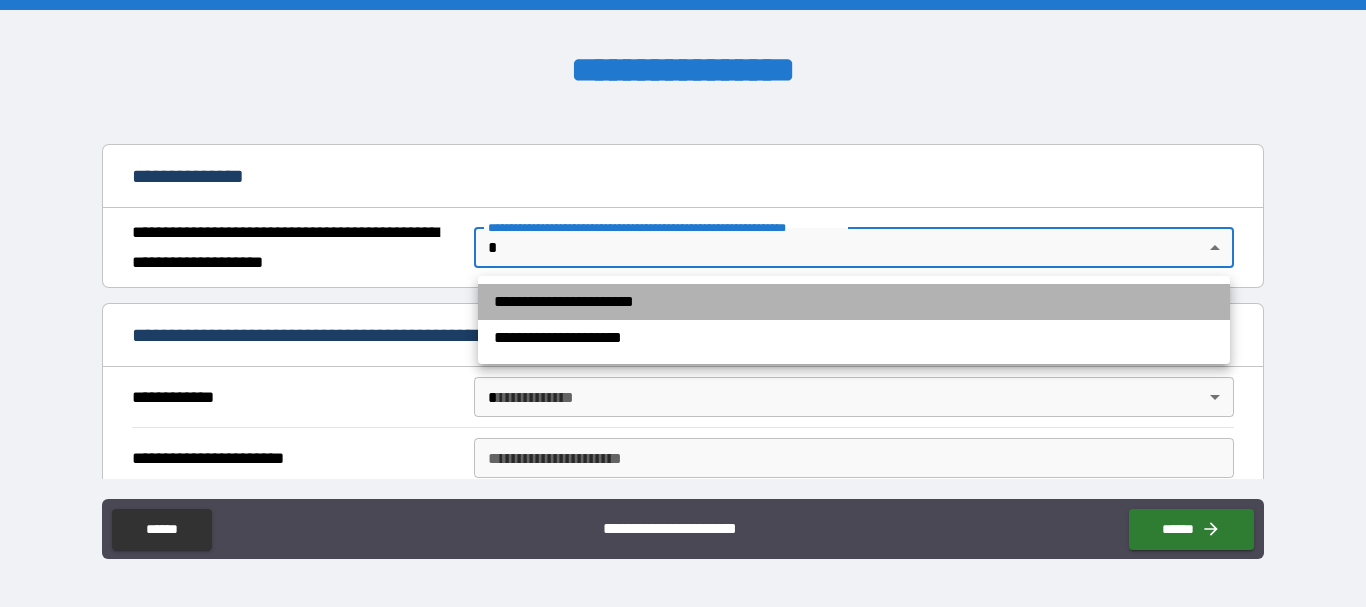 click on "**********" at bounding box center (854, 302) 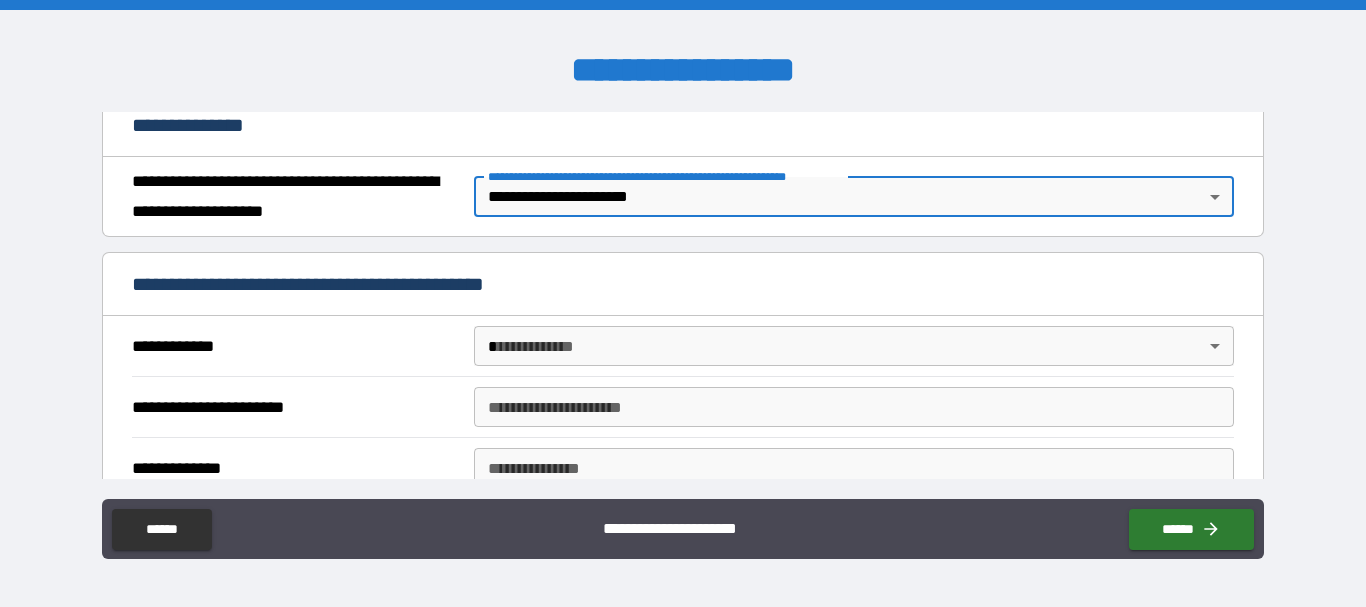 scroll, scrollTop: 300, scrollLeft: 0, axis: vertical 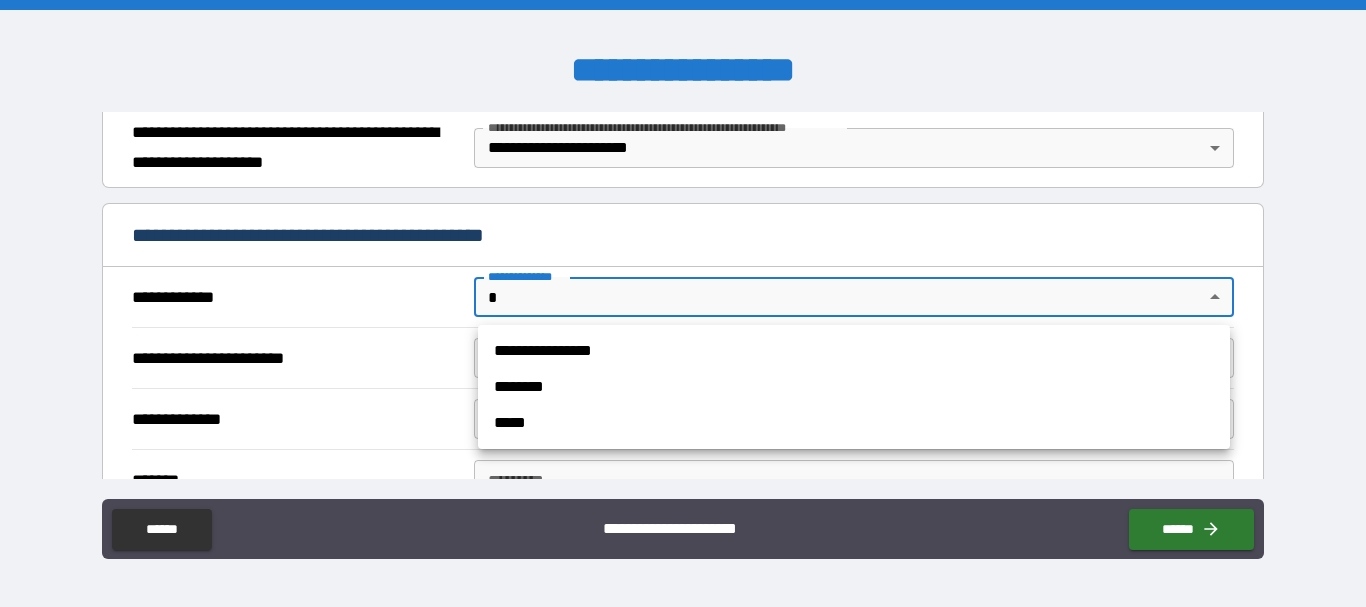 click on "**********" at bounding box center (683, 303) 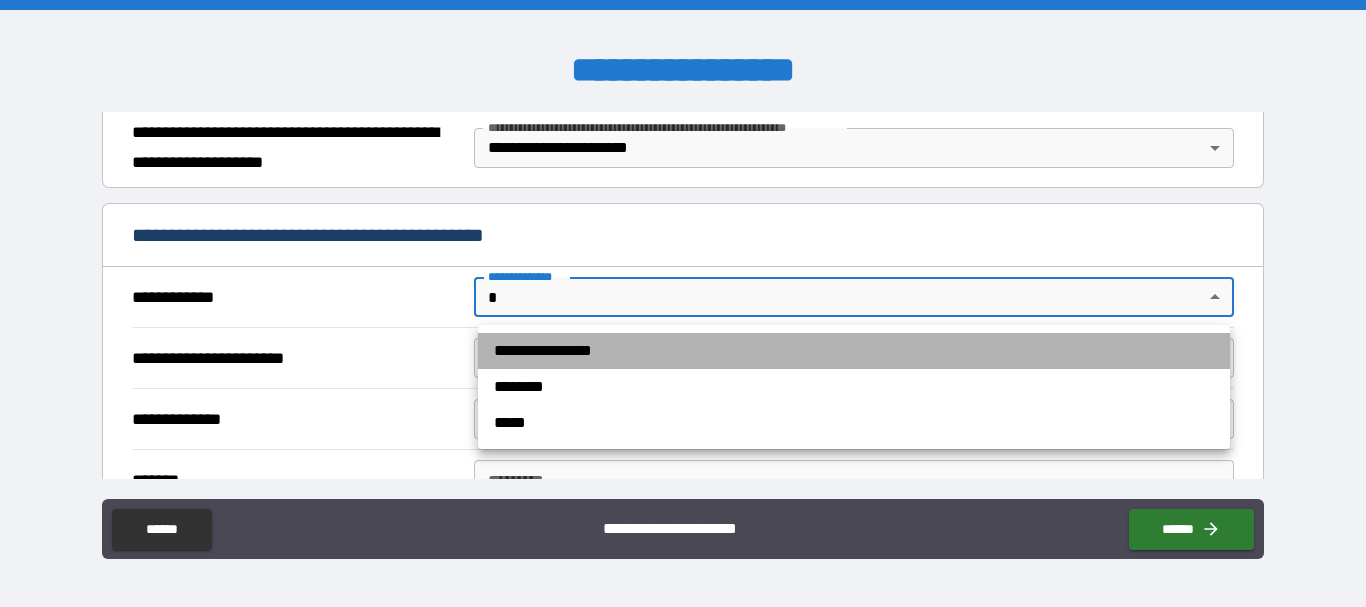 click on "**********" at bounding box center [854, 351] 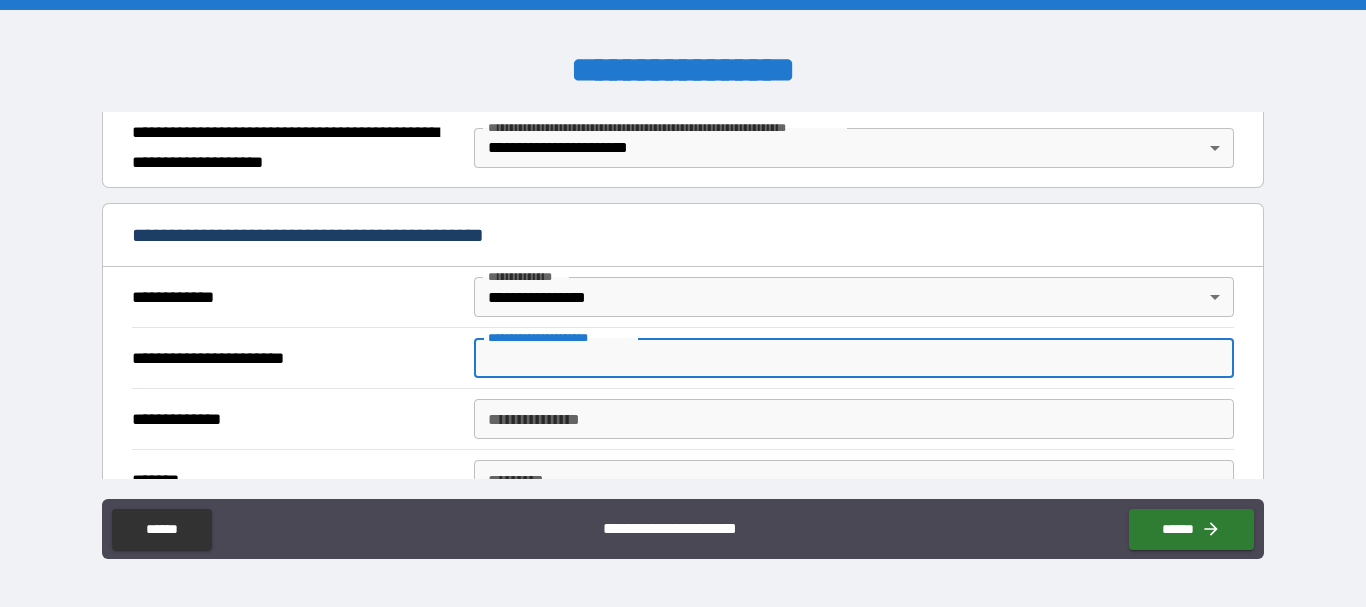 click on "**********" at bounding box center [854, 358] 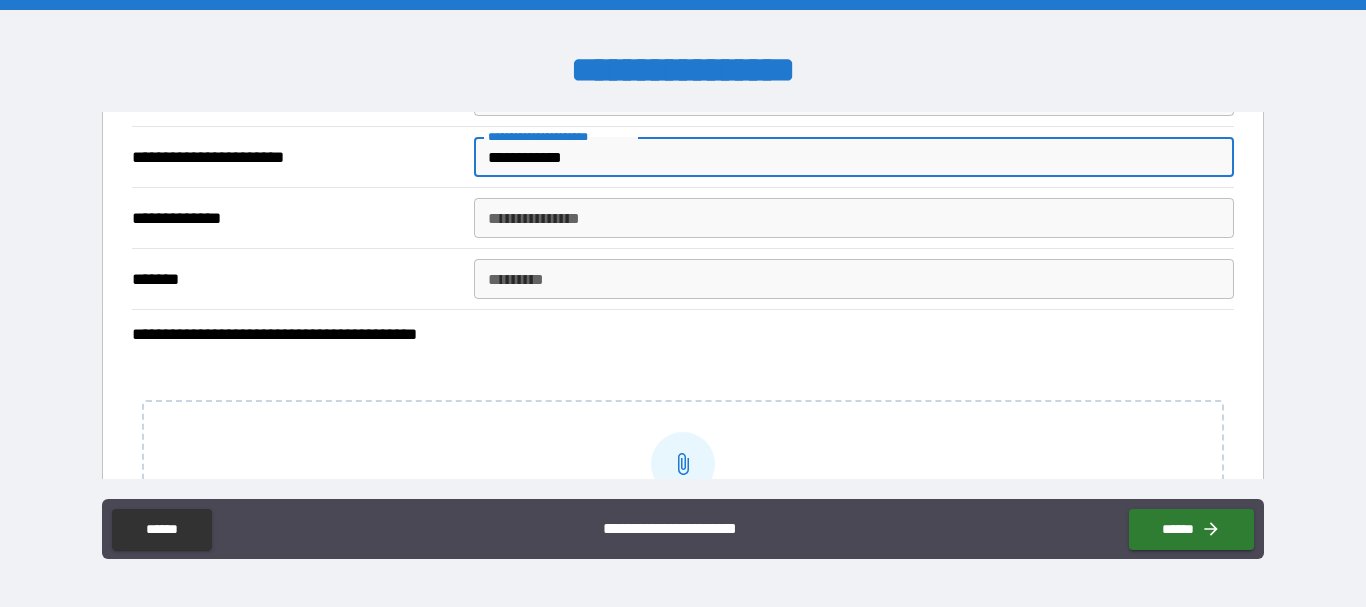 scroll, scrollTop: 500, scrollLeft: 0, axis: vertical 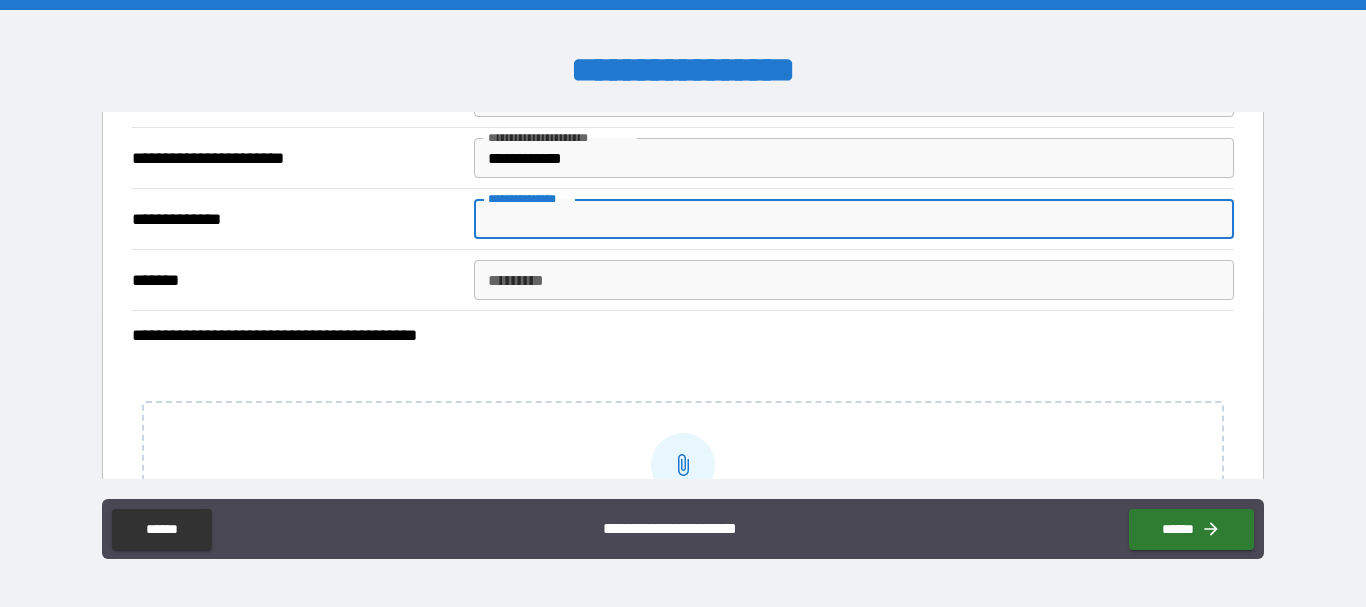 click on "**********" at bounding box center [854, 219] 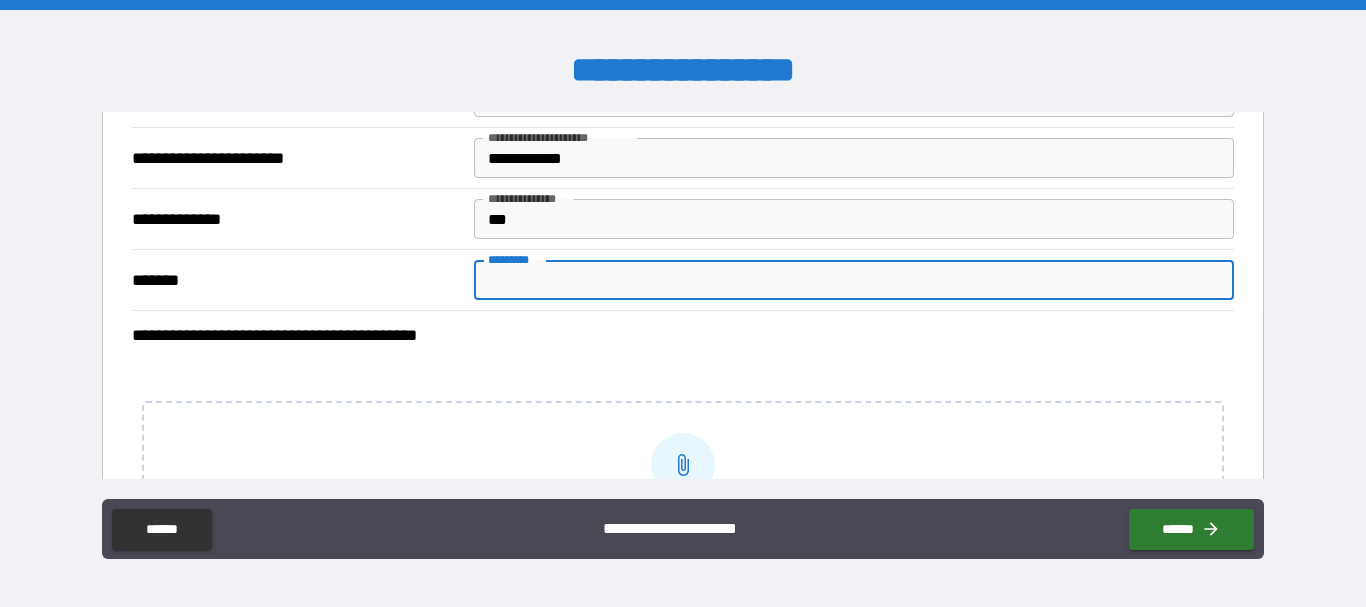 click on "*******   *" at bounding box center (854, 280) 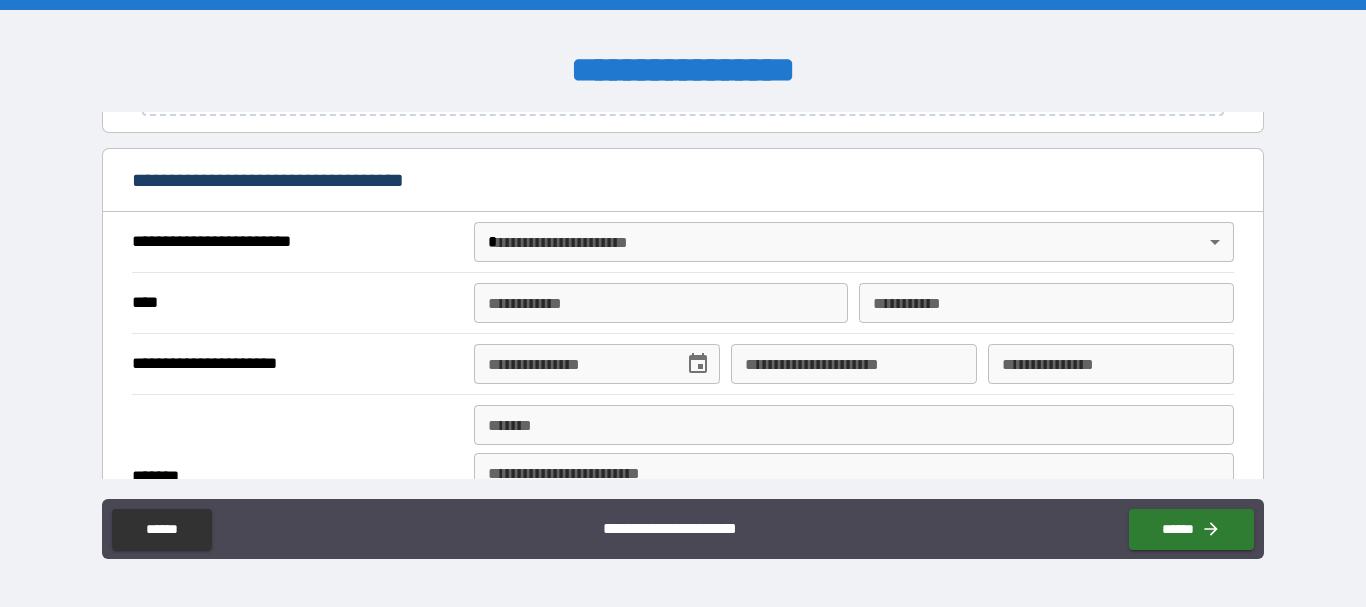 scroll, scrollTop: 1000, scrollLeft: 0, axis: vertical 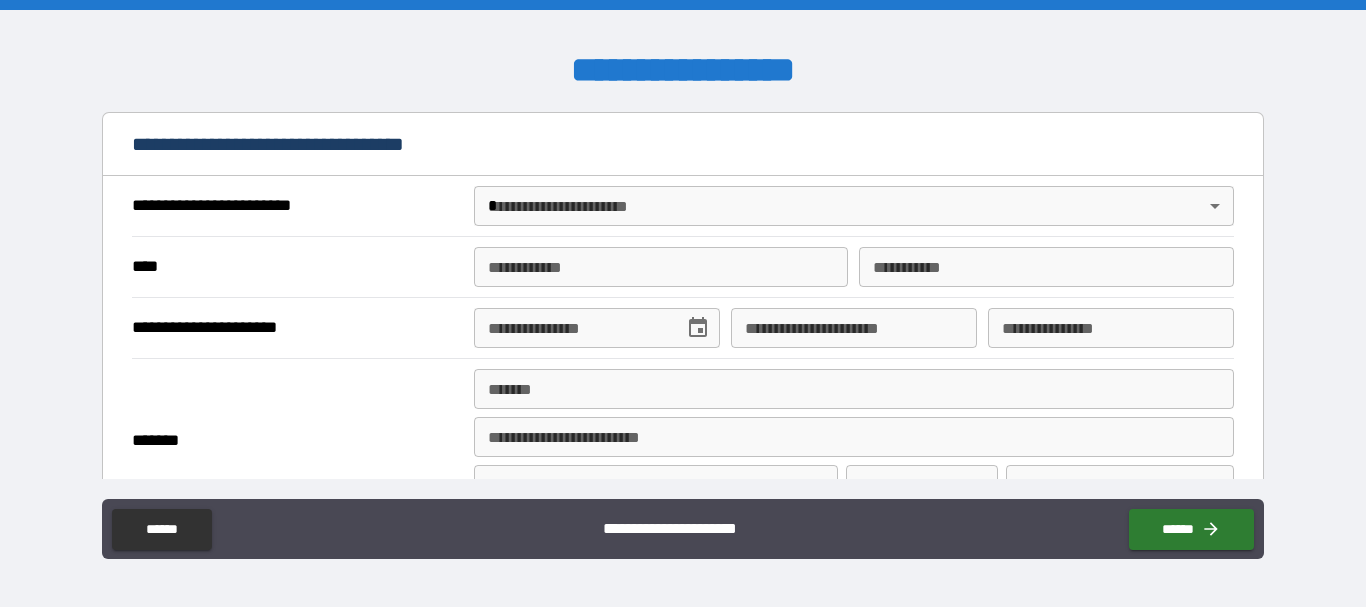 click on "**********" at bounding box center (683, 303) 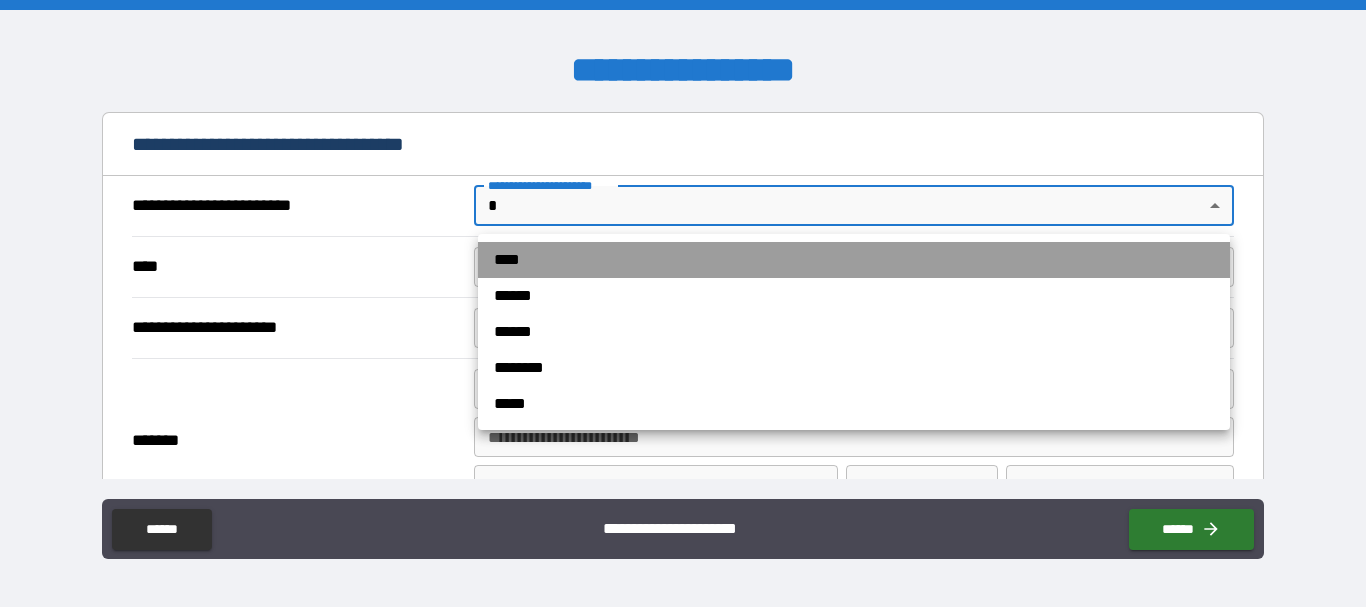 click on "****" at bounding box center (854, 260) 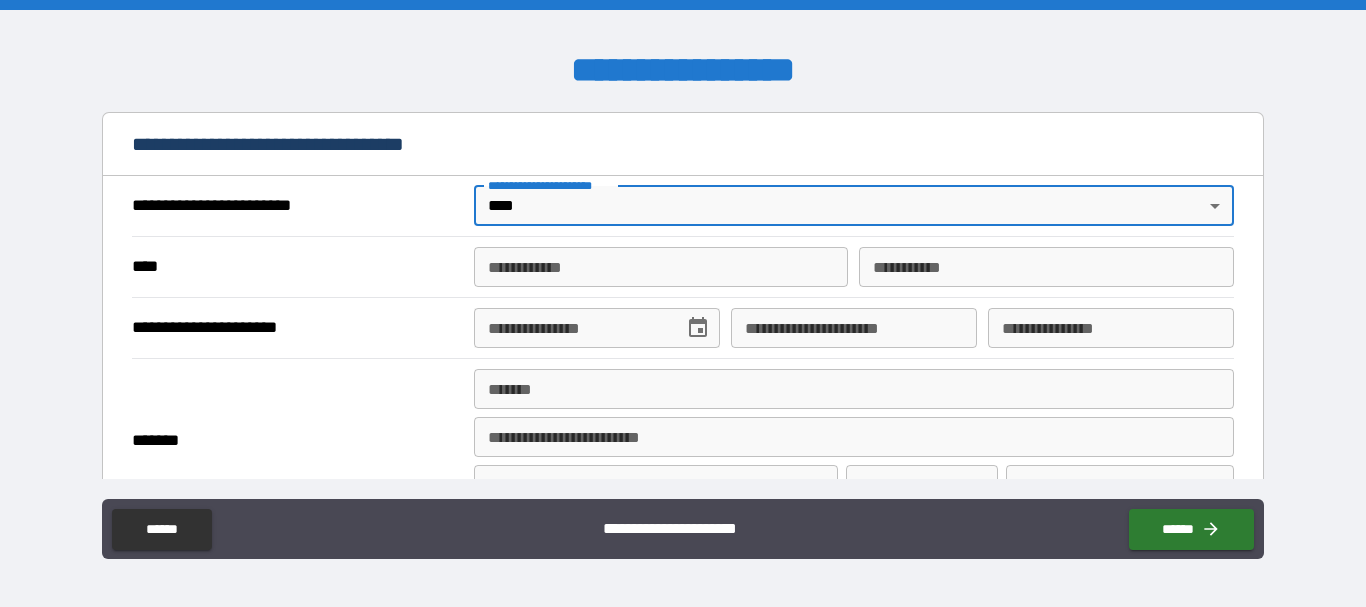 click on "**********" at bounding box center (661, 267) 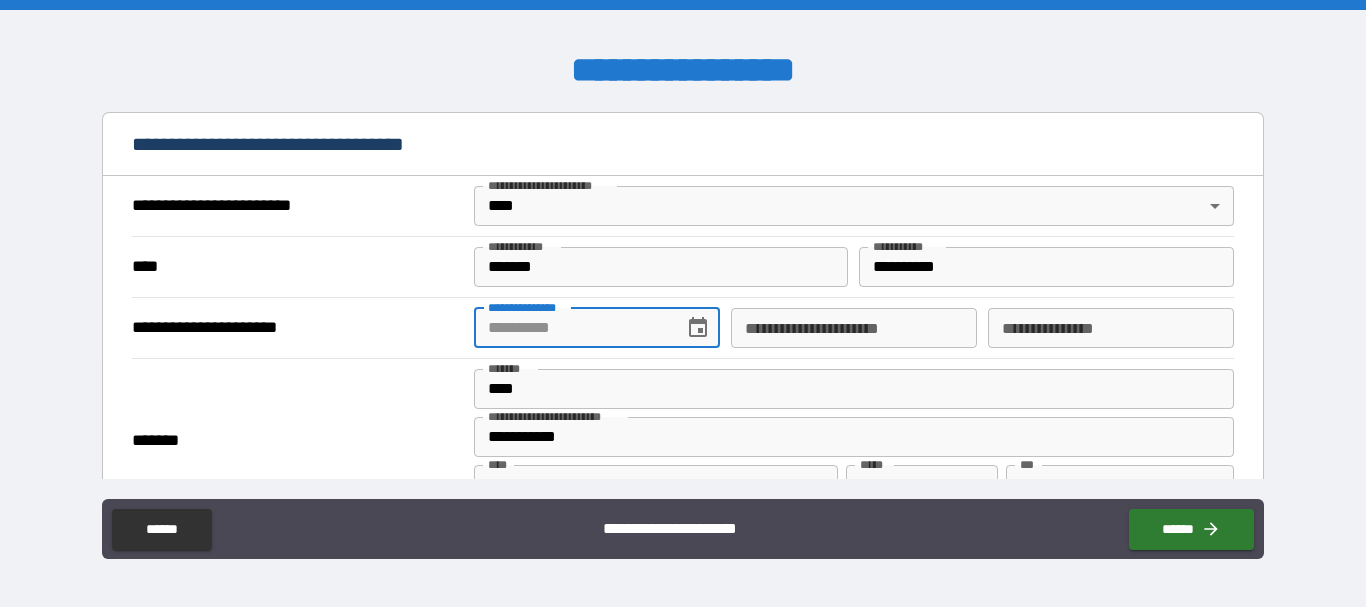 click on "**********" at bounding box center [572, 328] 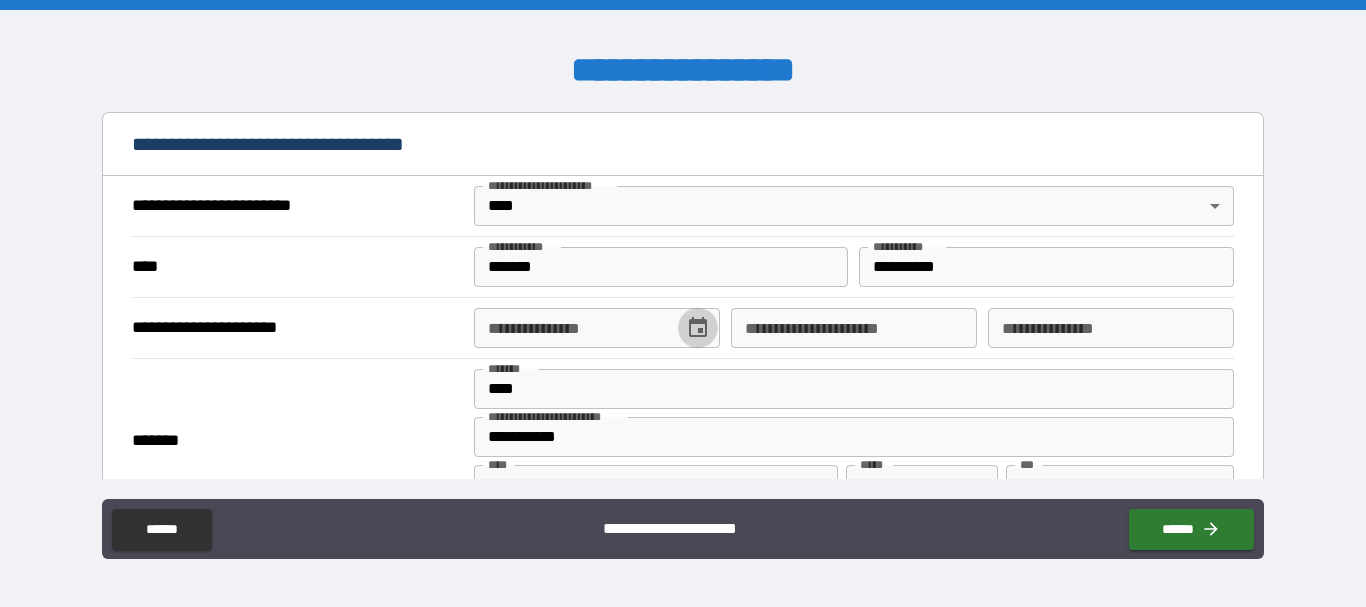 click 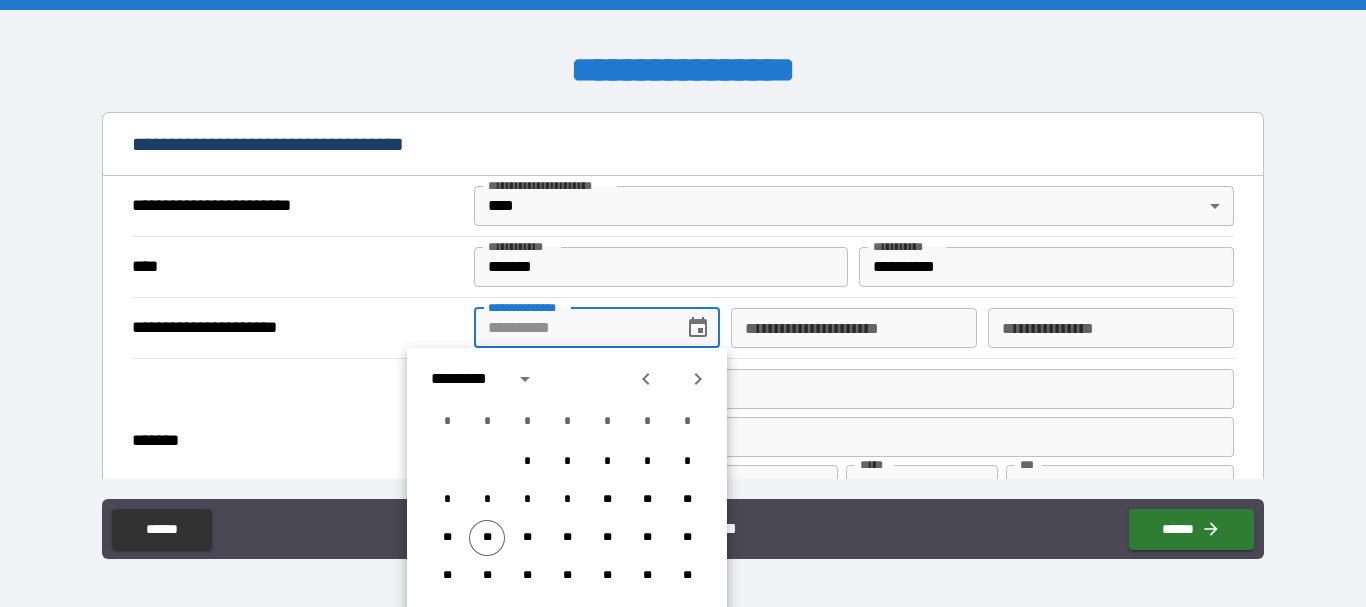 click on "**********" at bounding box center (572, 328) 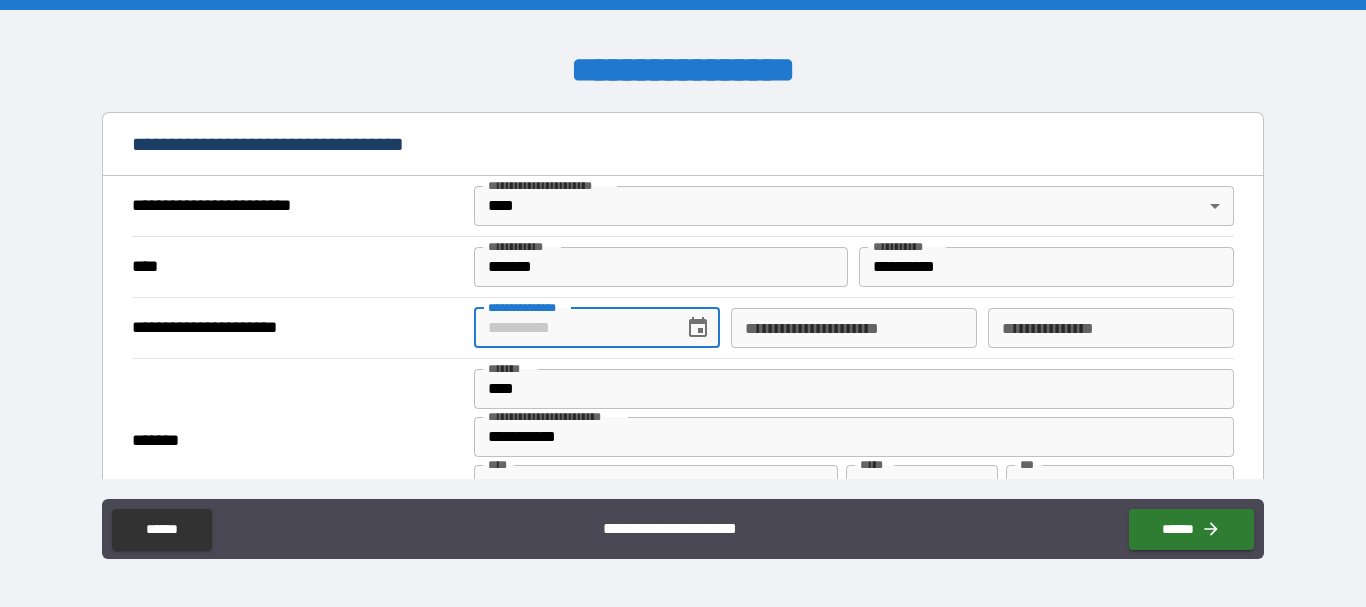 click on "**********" at bounding box center [572, 328] 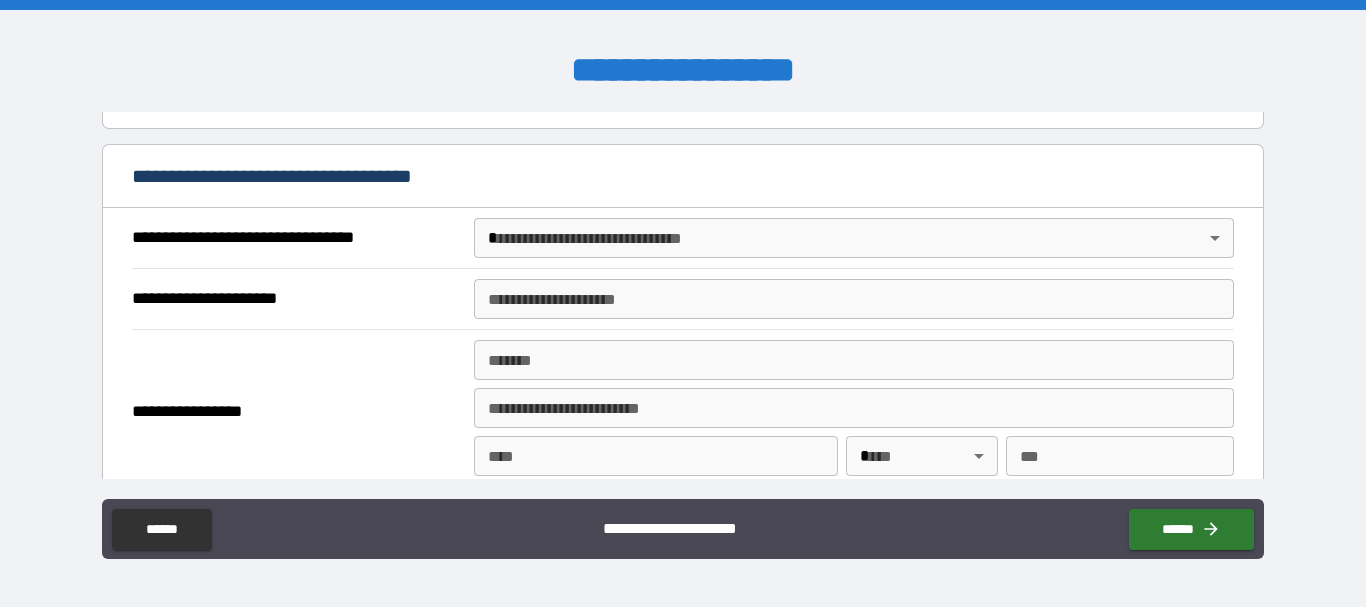 scroll, scrollTop: 1400, scrollLeft: 0, axis: vertical 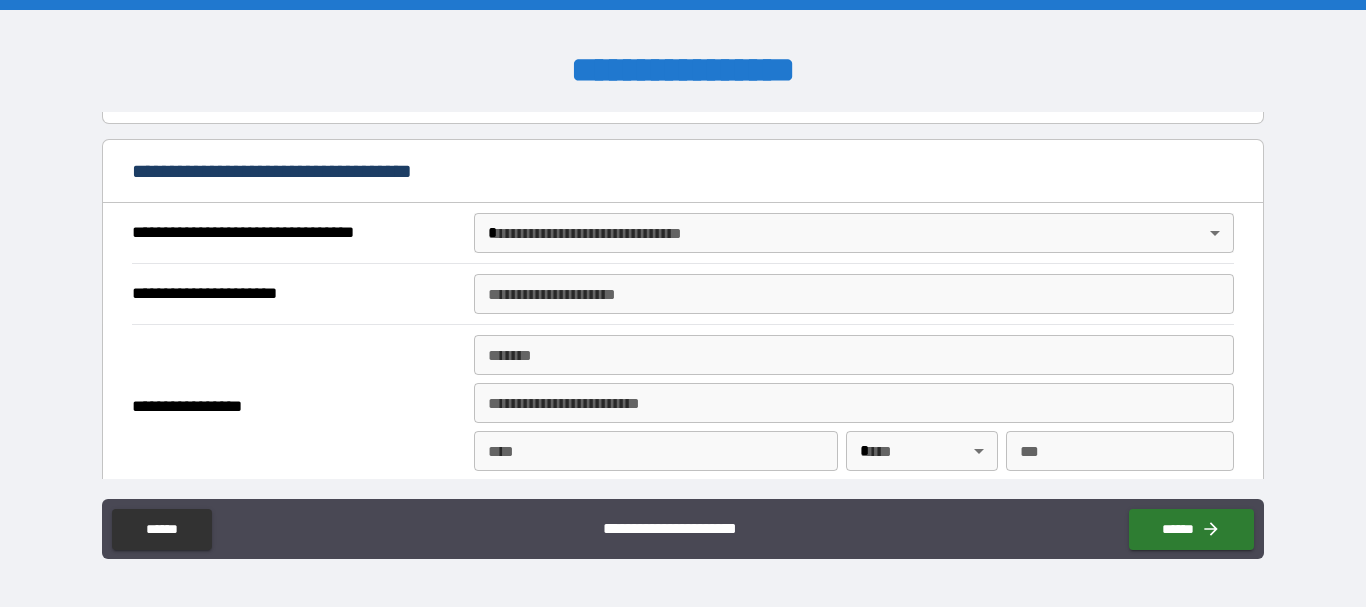 click on "**********" at bounding box center (683, 303) 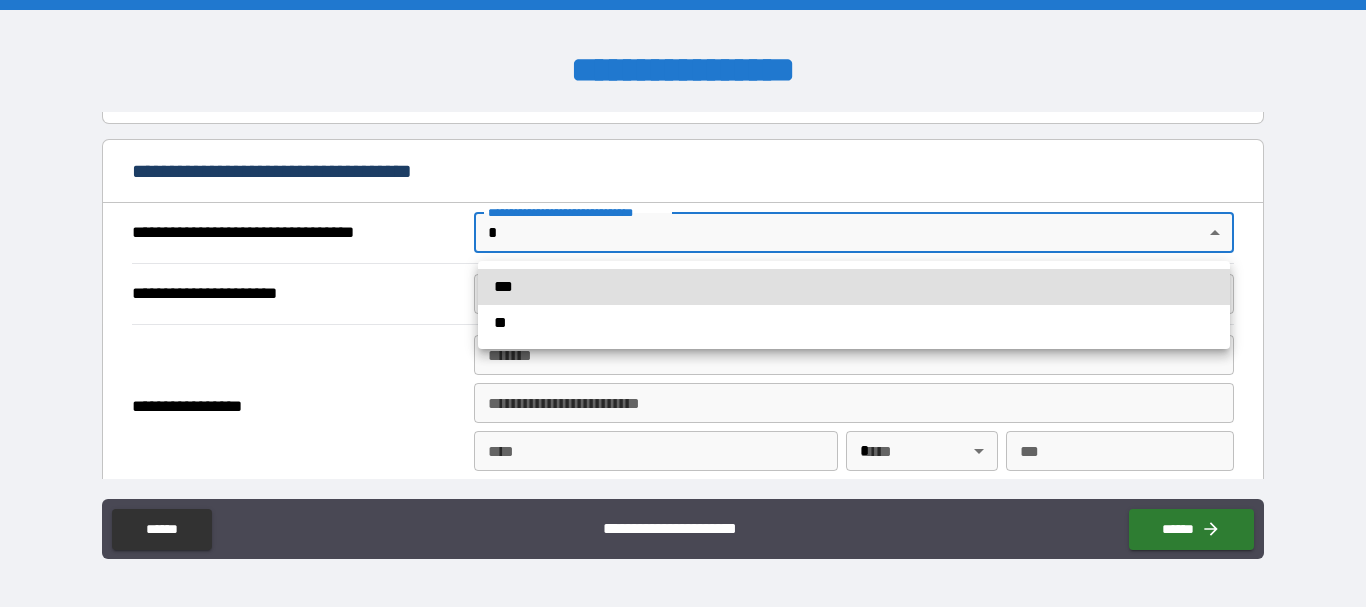 click on "**" at bounding box center [854, 323] 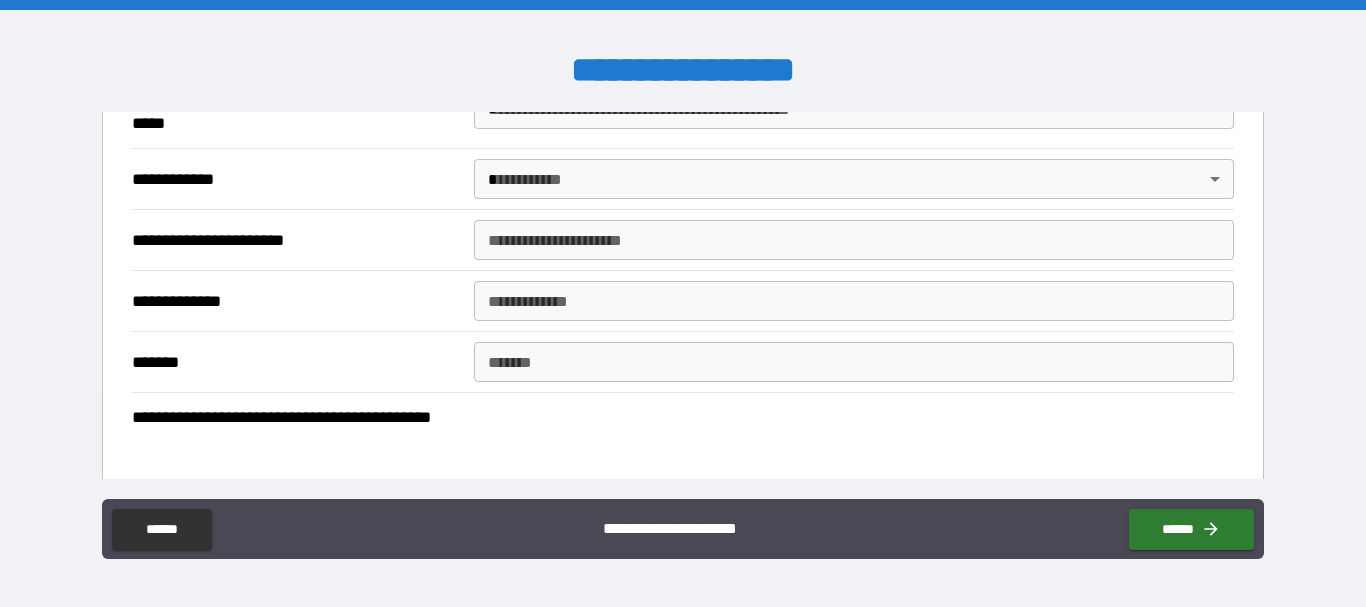 scroll, scrollTop: 2200, scrollLeft: 0, axis: vertical 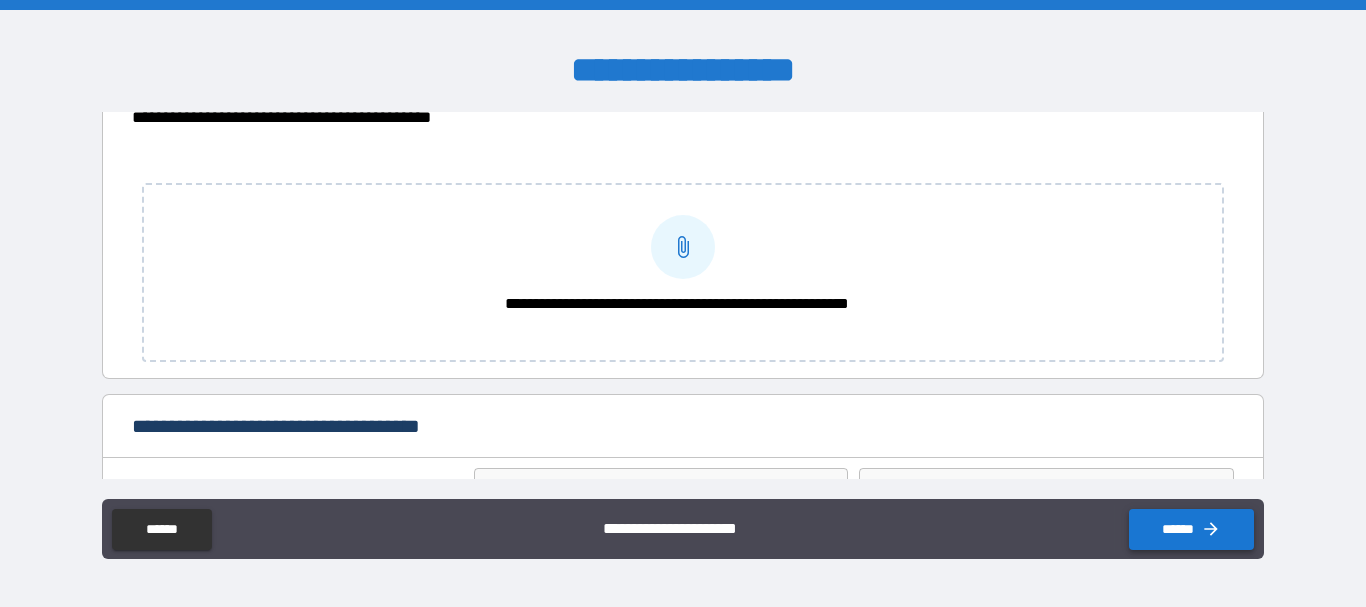 click on "******" at bounding box center [1191, 529] 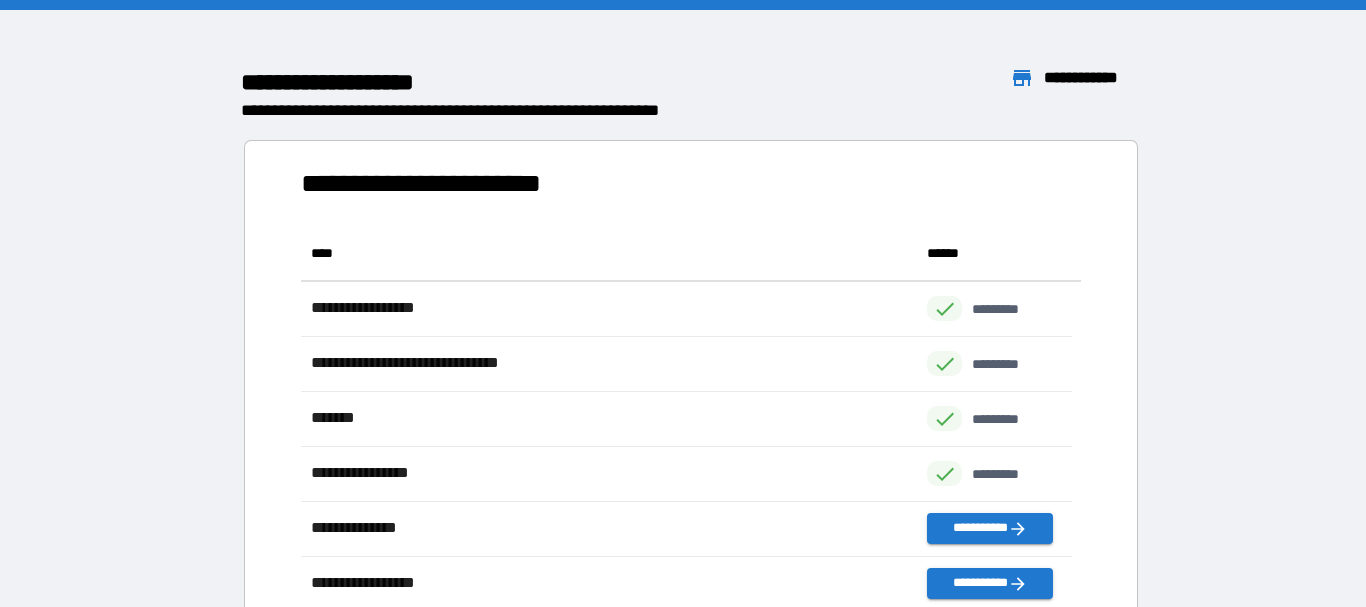 scroll, scrollTop: 371, scrollLeft: 755, axis: both 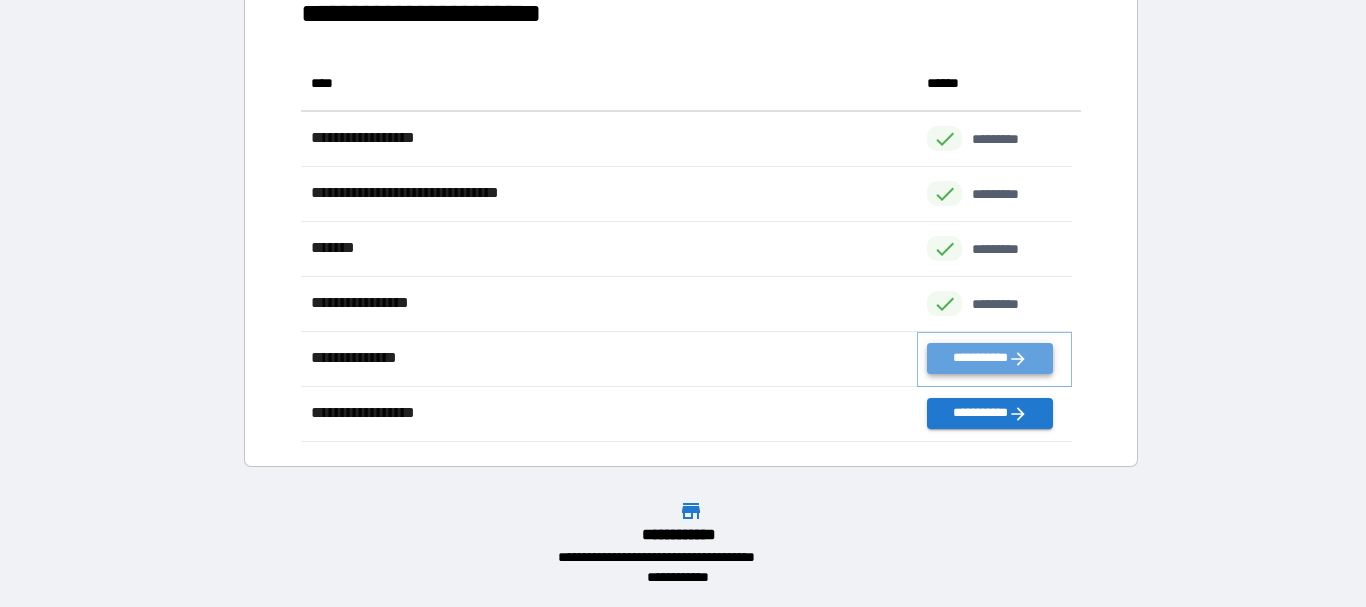 click on "**********" at bounding box center [989, 358] 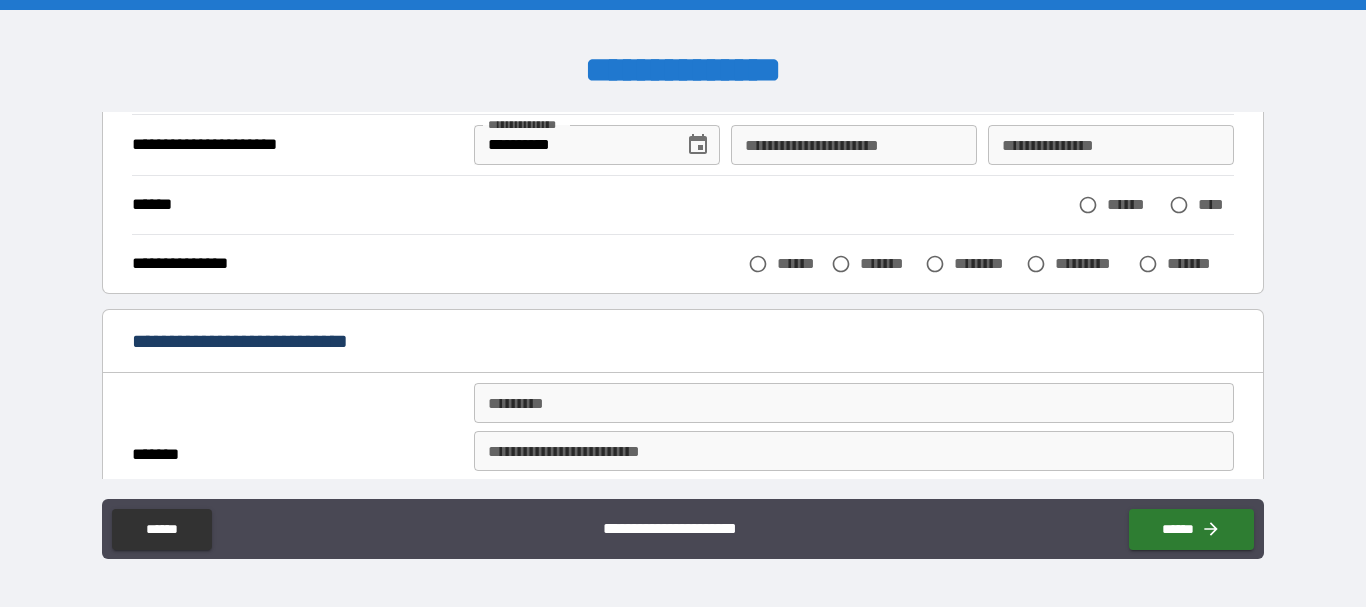 scroll, scrollTop: 200, scrollLeft: 0, axis: vertical 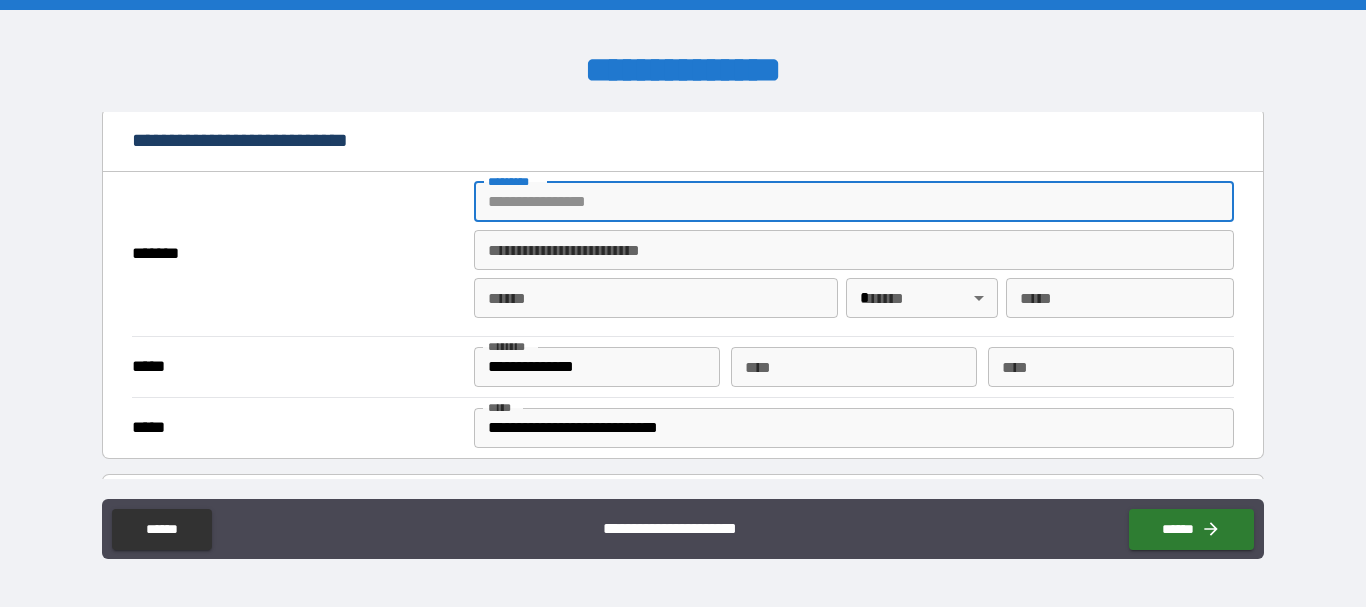 click on "*******   *" at bounding box center (854, 202) 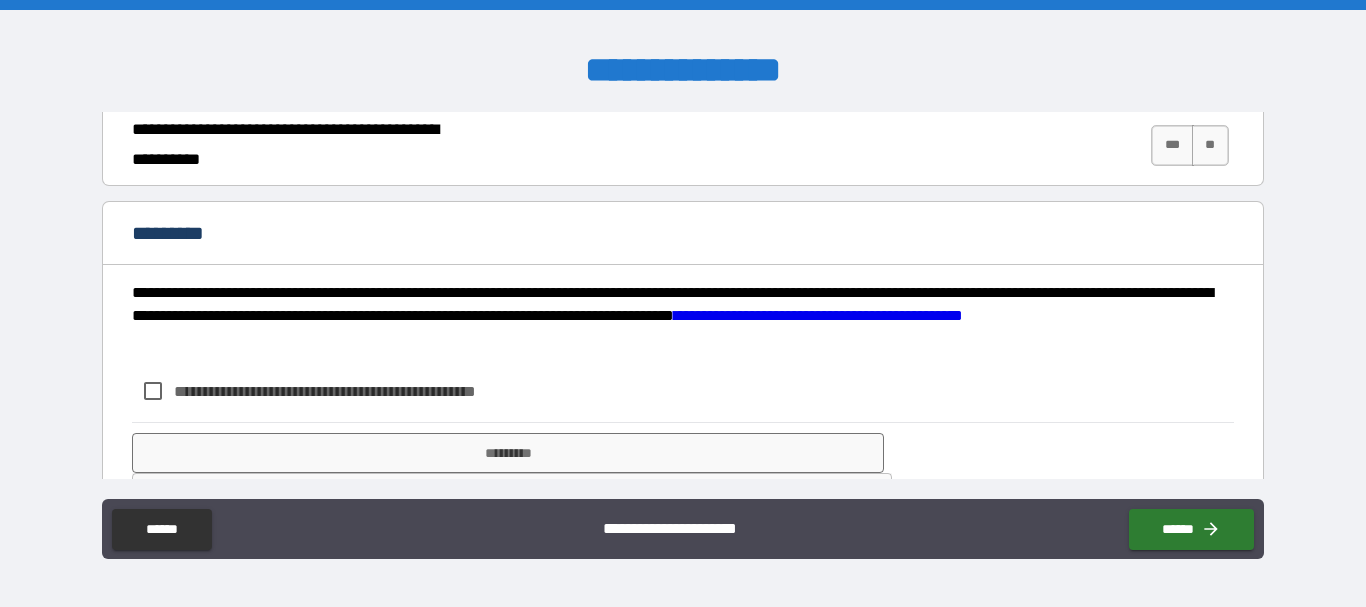 scroll, scrollTop: 2015, scrollLeft: 0, axis: vertical 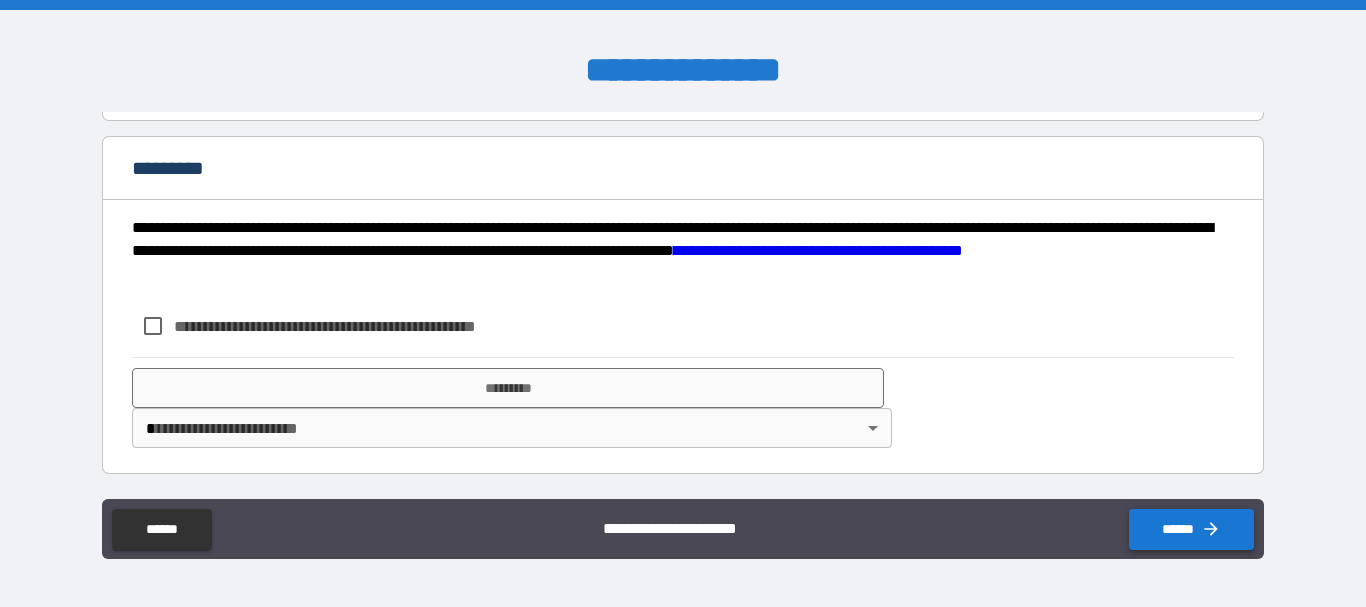 click on "******" at bounding box center [1191, 529] 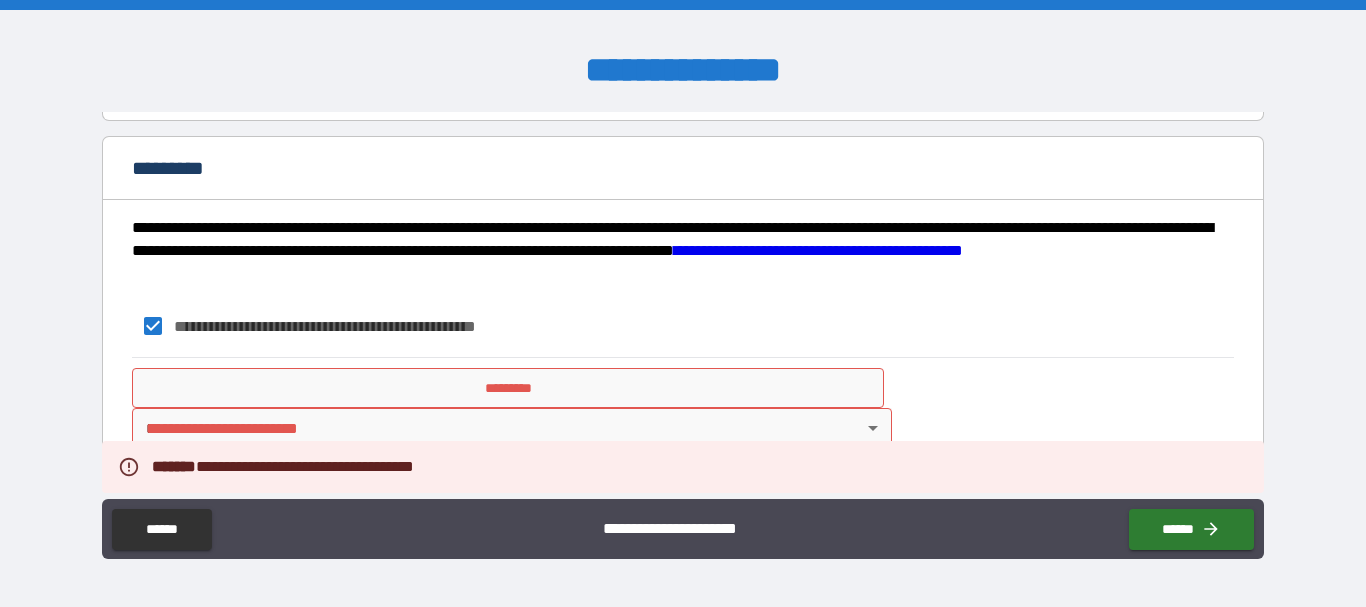 click on "*********" at bounding box center [508, 388] 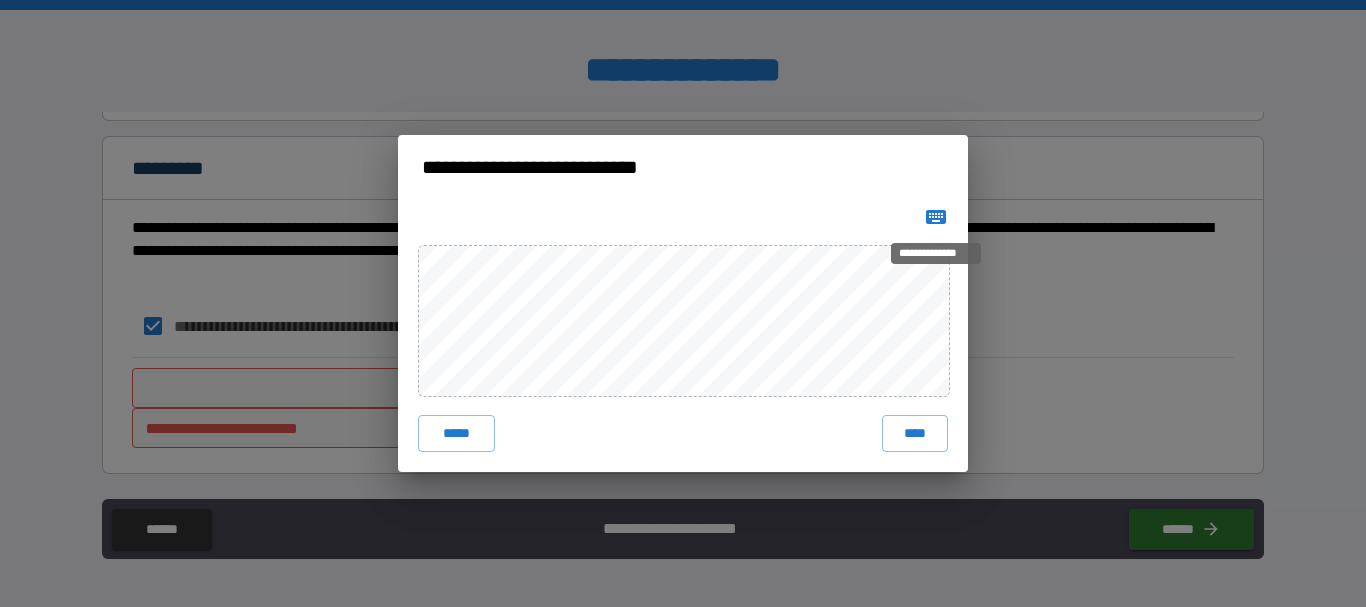 click 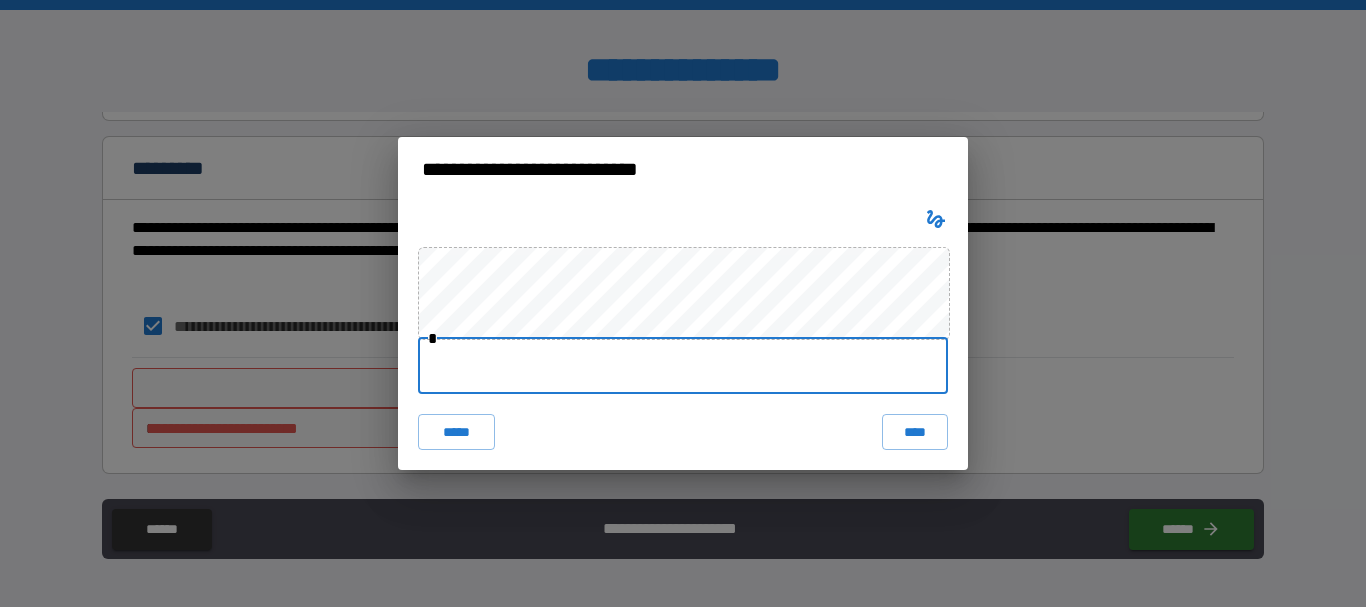 click at bounding box center (683, 366) 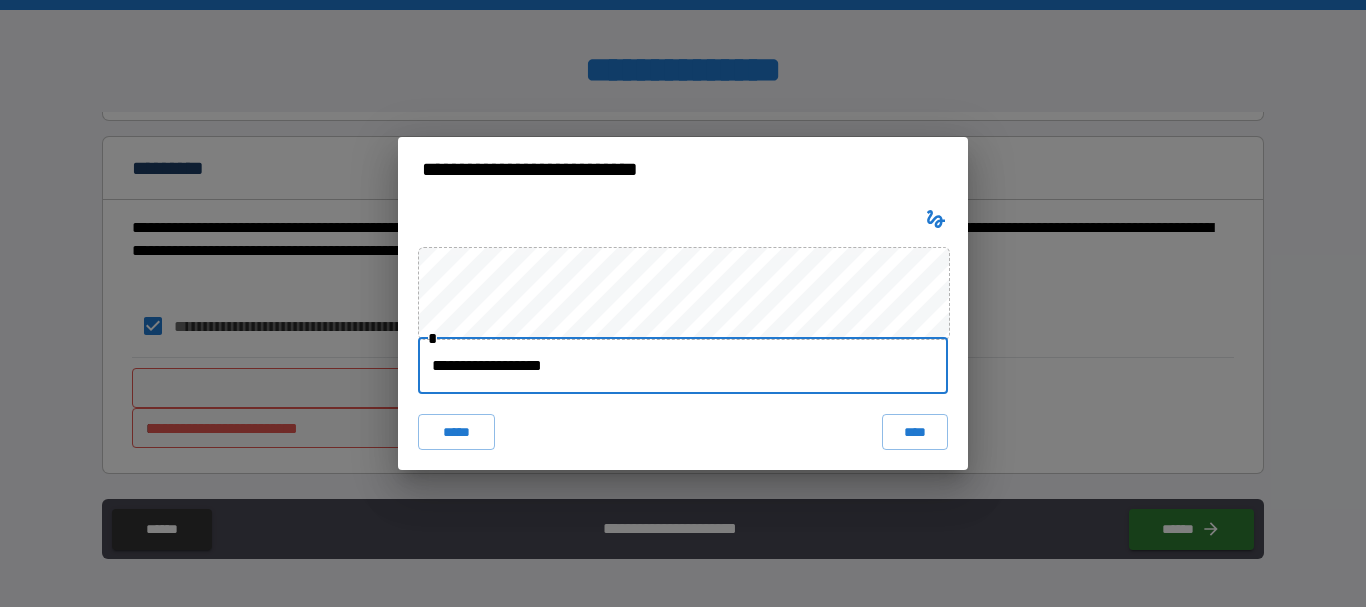 click on "****" at bounding box center (915, 432) 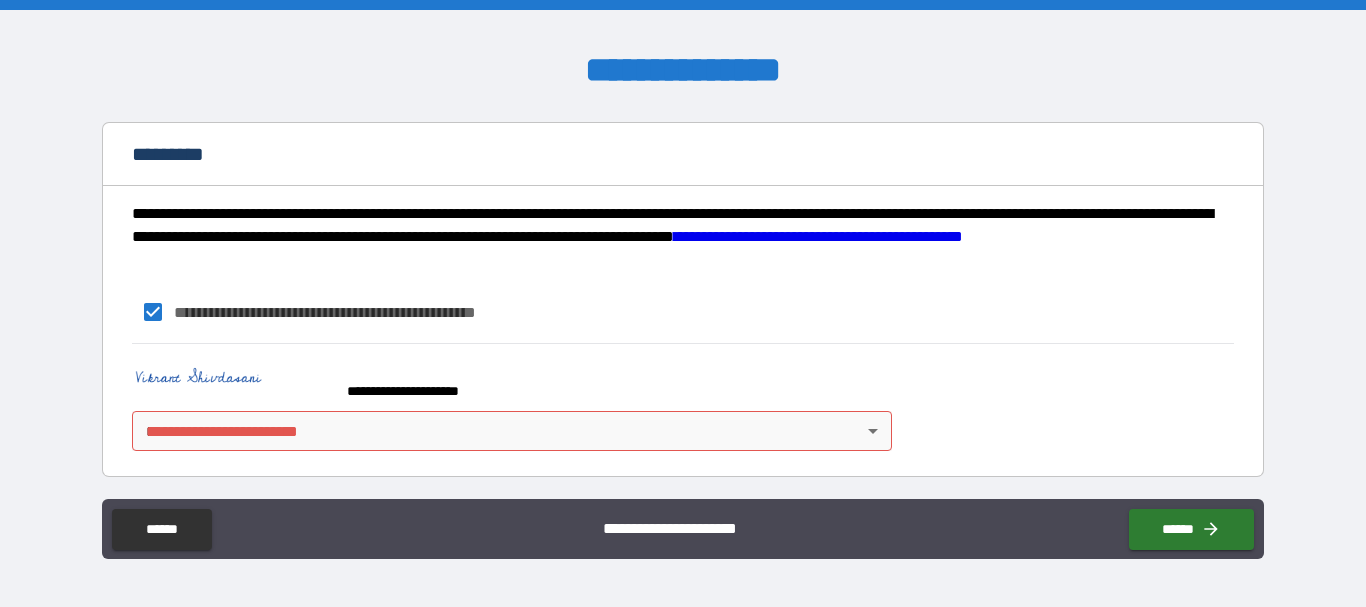 scroll, scrollTop: 2032, scrollLeft: 0, axis: vertical 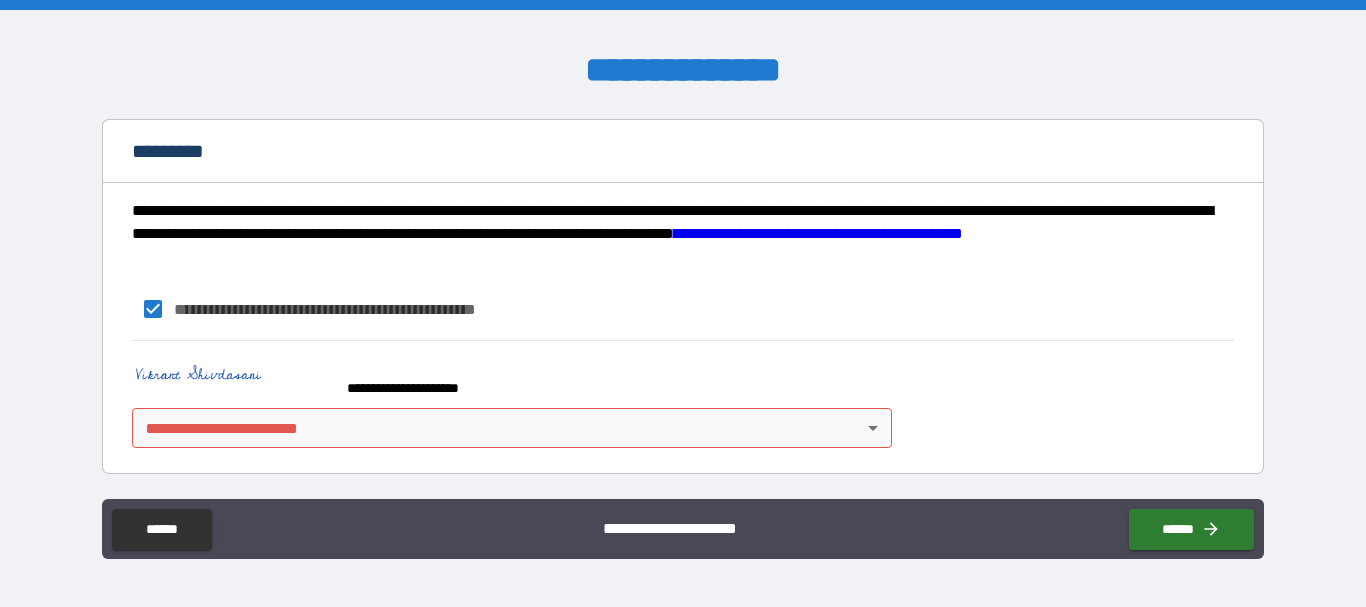 click on "**********" at bounding box center [683, 303] 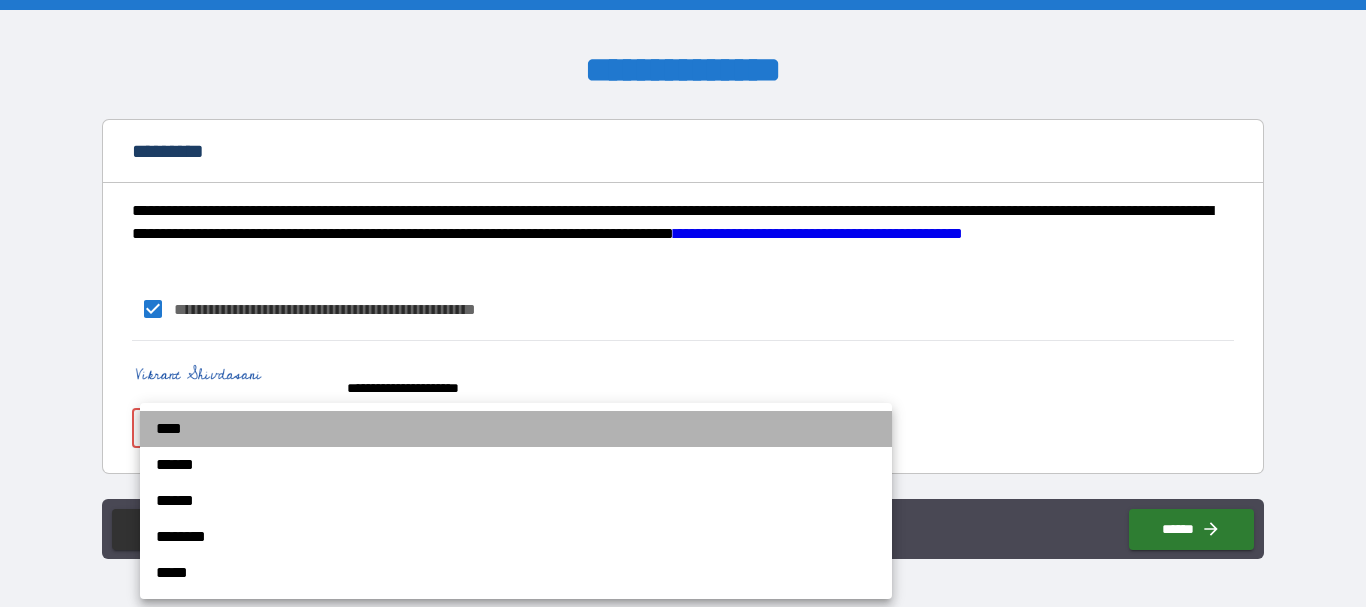 click on "****" at bounding box center (516, 429) 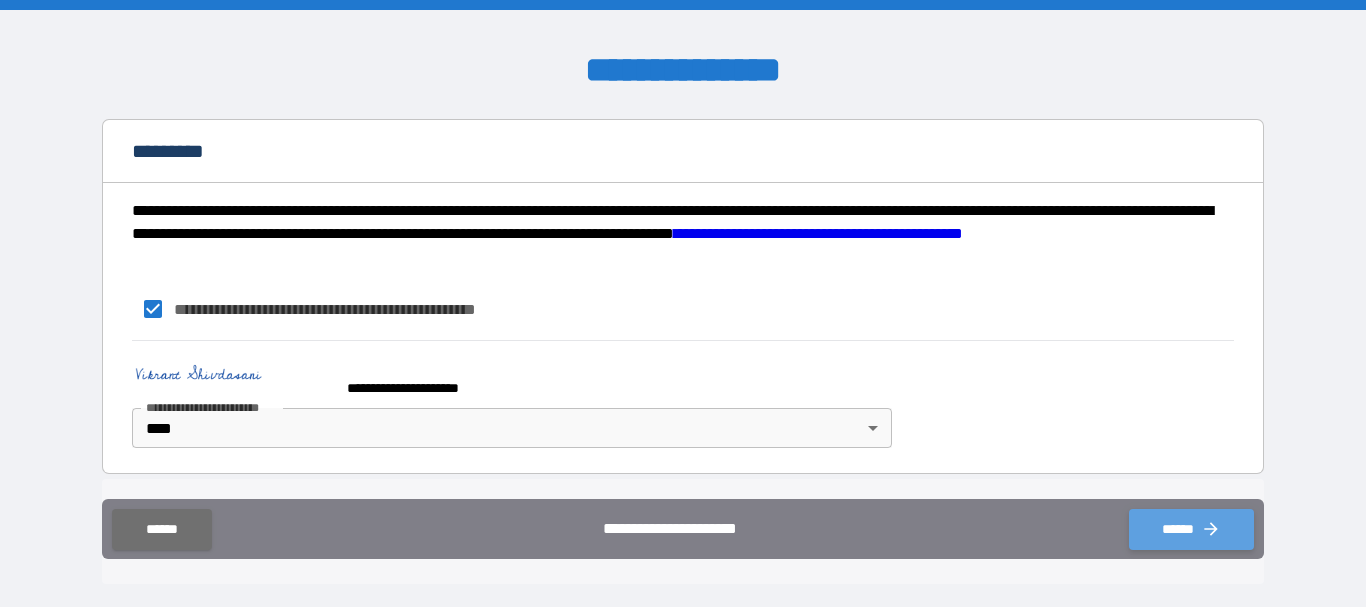click on "******" at bounding box center [1191, 529] 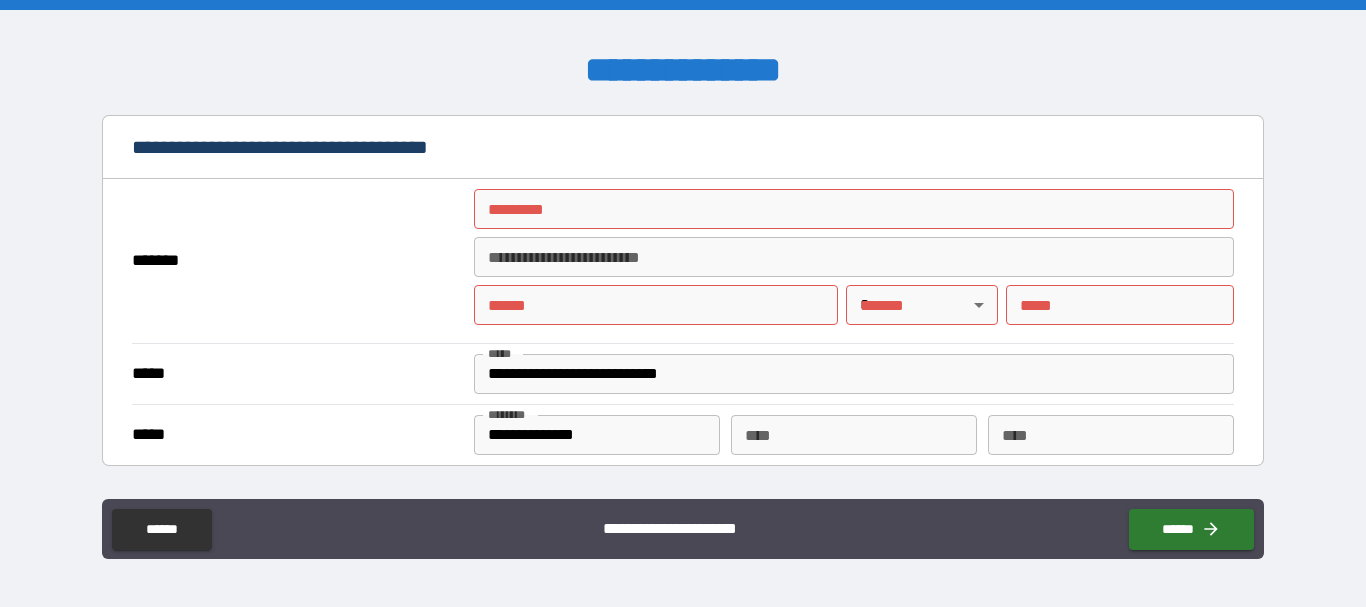 scroll, scrollTop: 1432, scrollLeft: 0, axis: vertical 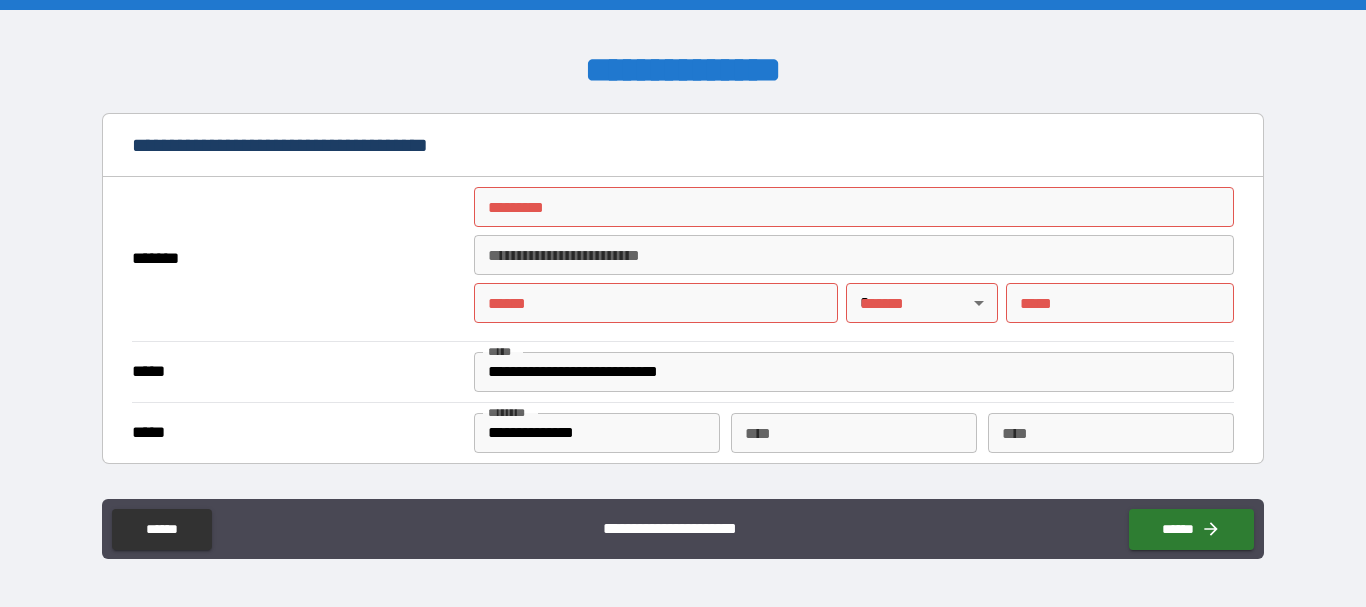 click on "*******   *" at bounding box center (854, 207) 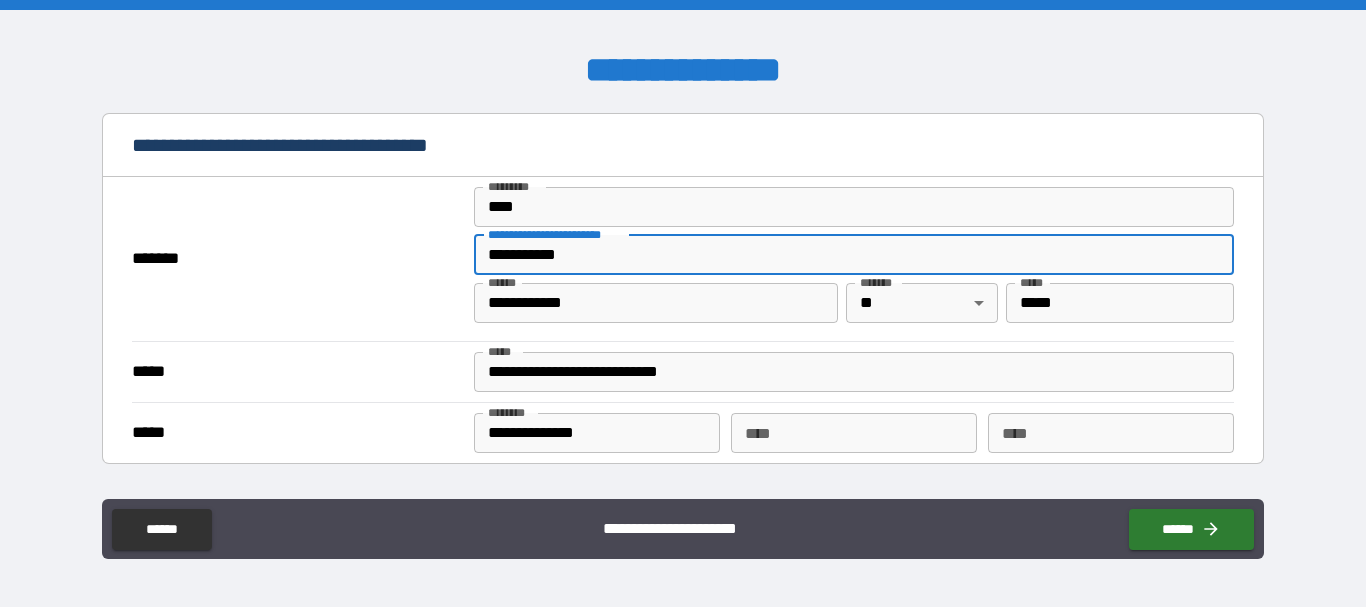 drag, startPoint x: 594, startPoint y: 256, endPoint x: 419, endPoint y: 257, distance: 175.00285 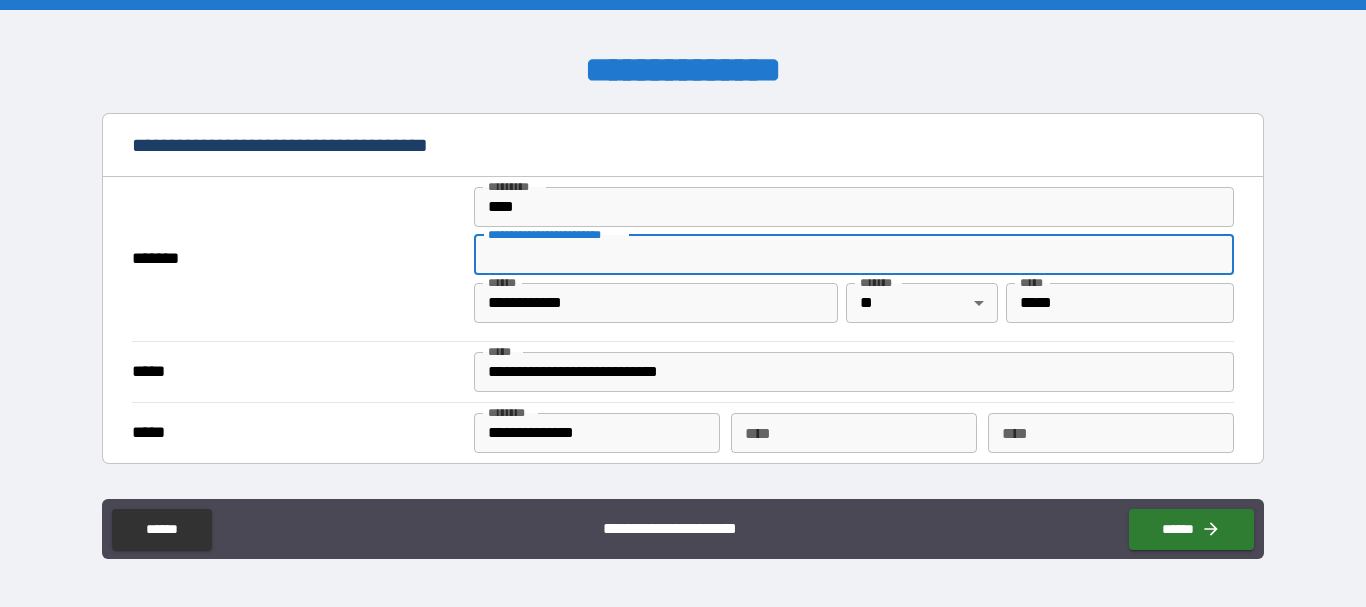 click on "****" at bounding box center (854, 207) 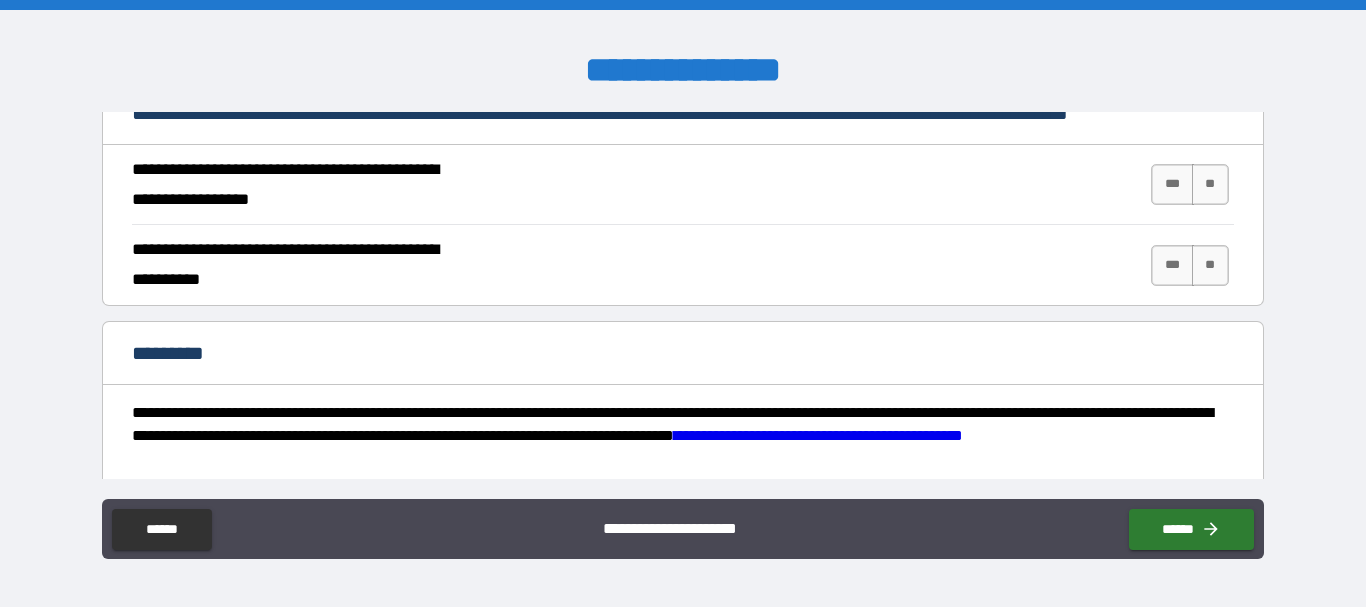 scroll, scrollTop: 1832, scrollLeft: 0, axis: vertical 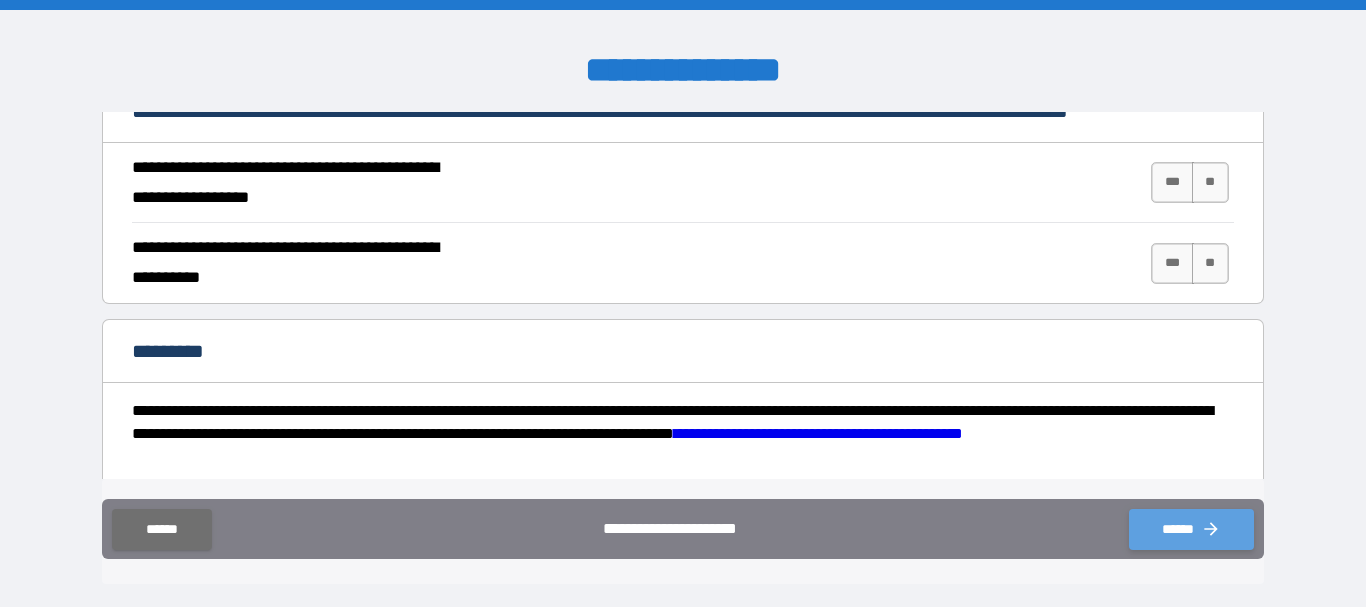 click on "******" at bounding box center (1191, 529) 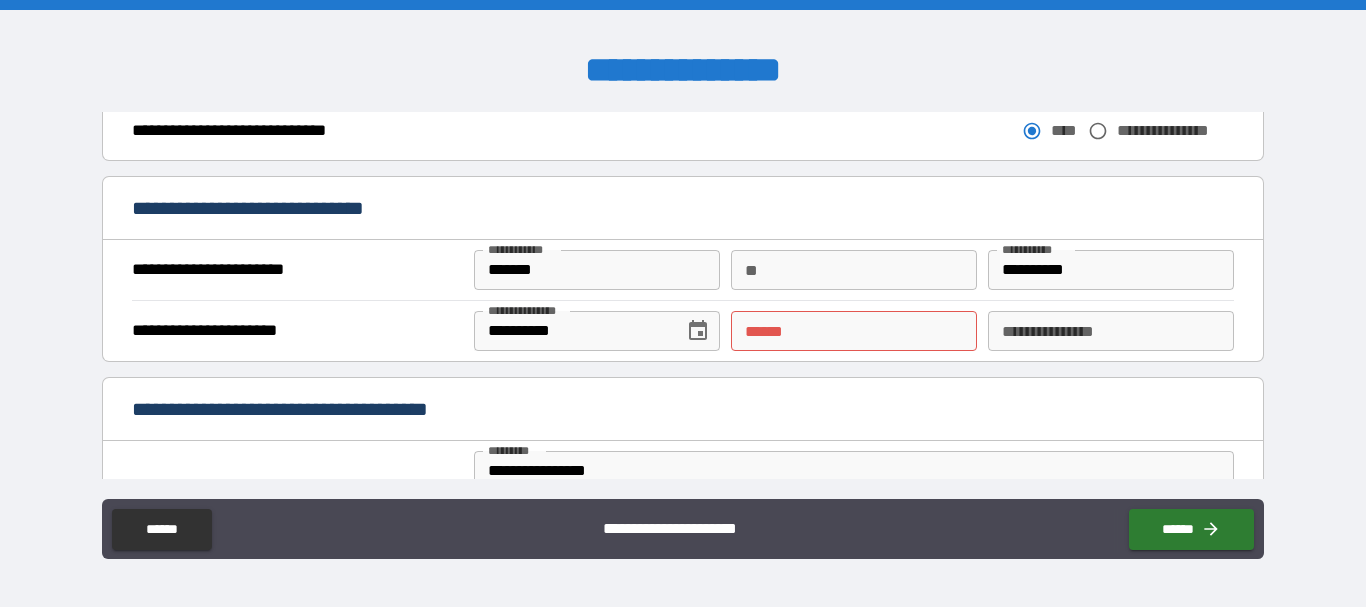 scroll, scrollTop: 1132, scrollLeft: 0, axis: vertical 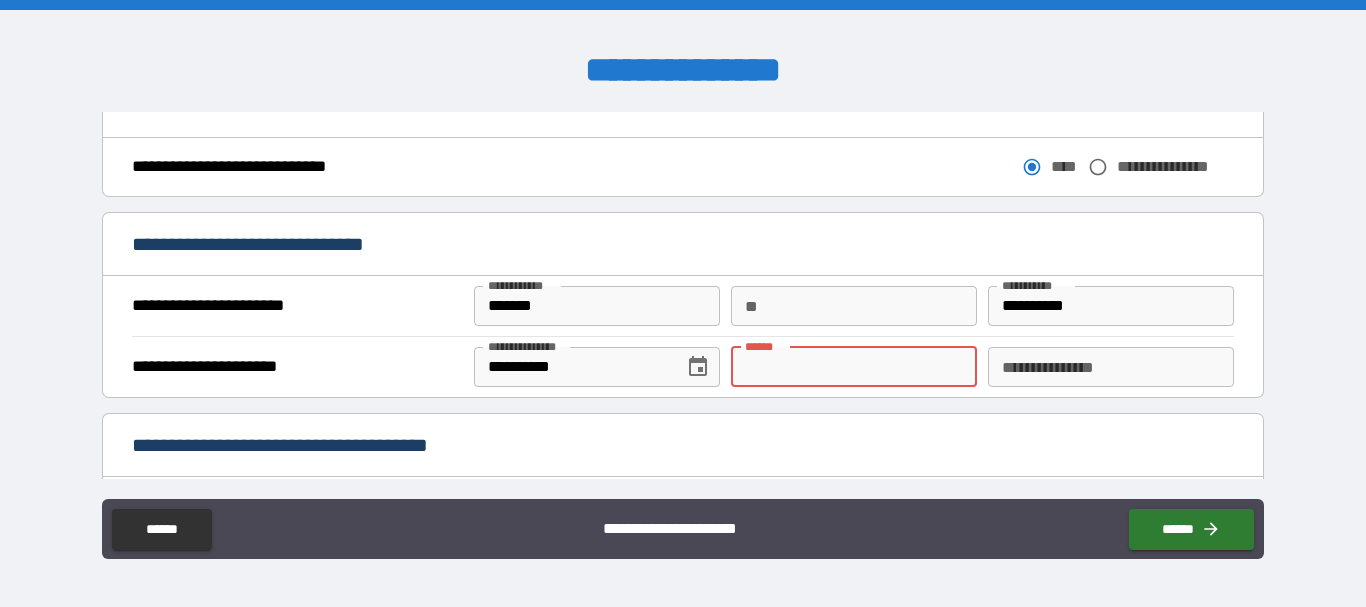 click on "****   *" at bounding box center [854, 367] 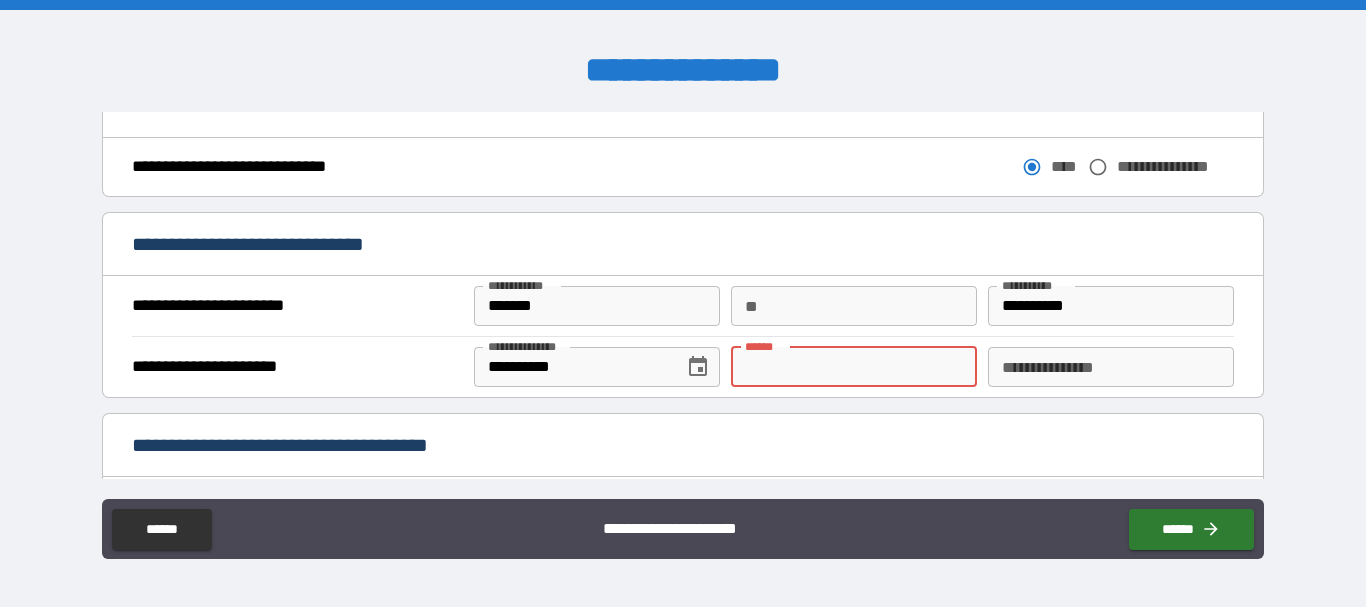click on "****   *" at bounding box center (854, 367) 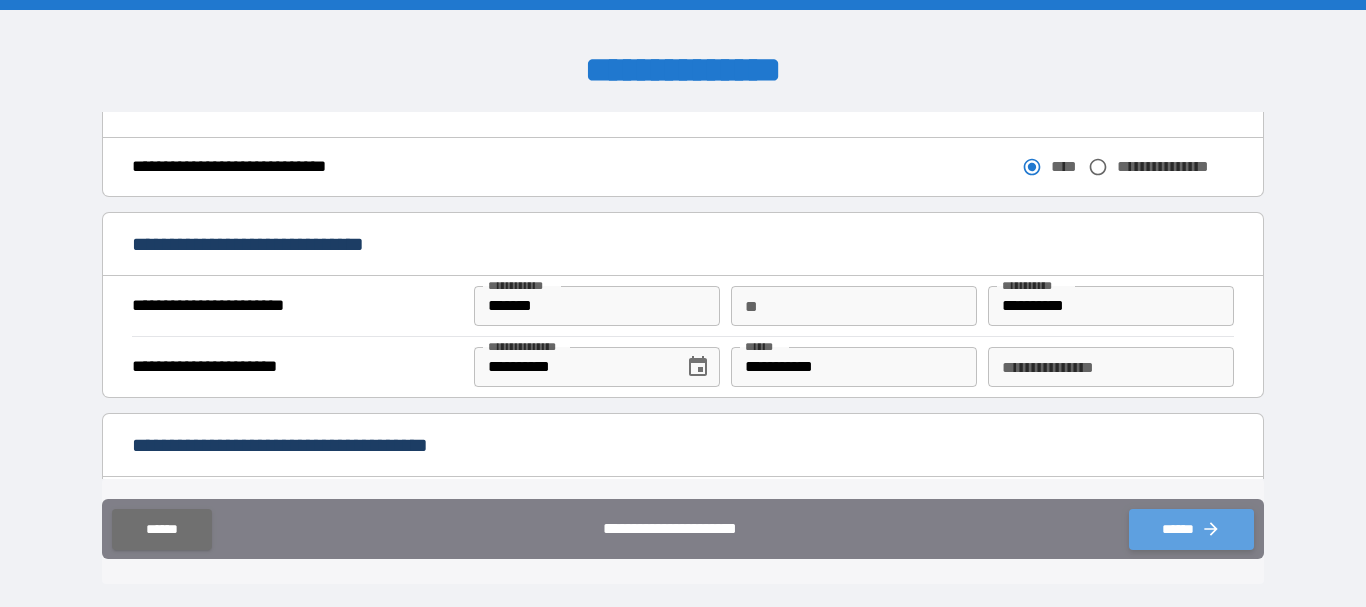 click on "******" at bounding box center (1191, 529) 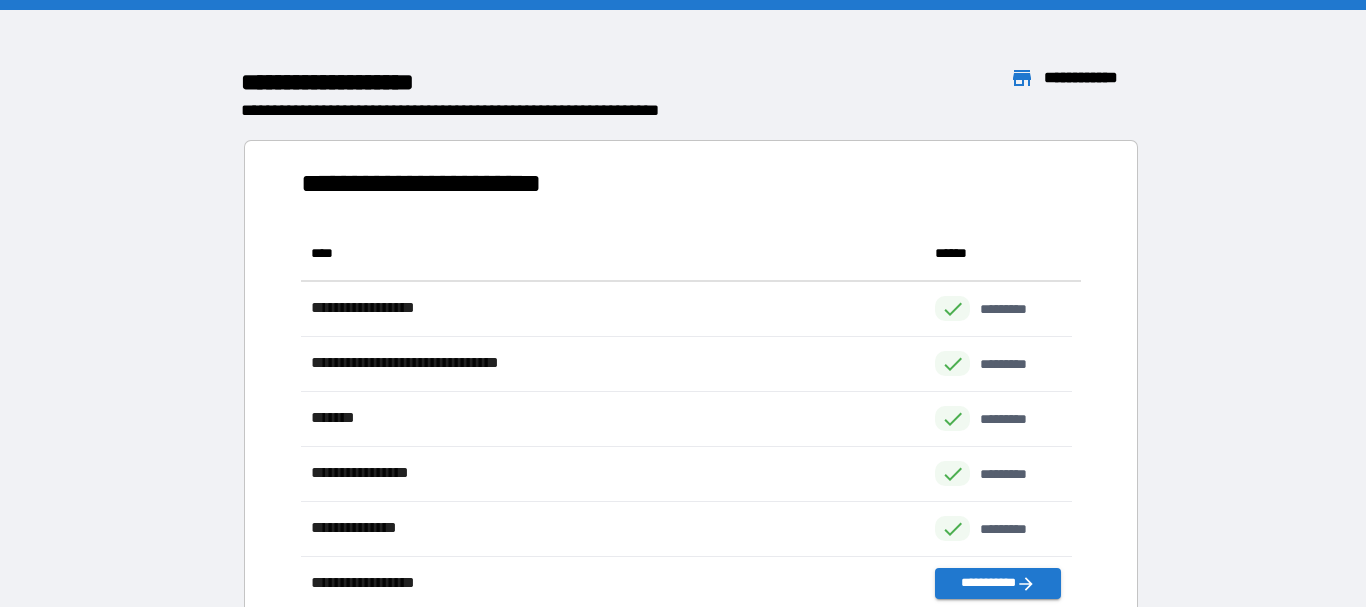 scroll, scrollTop: 371, scrollLeft: 755, axis: both 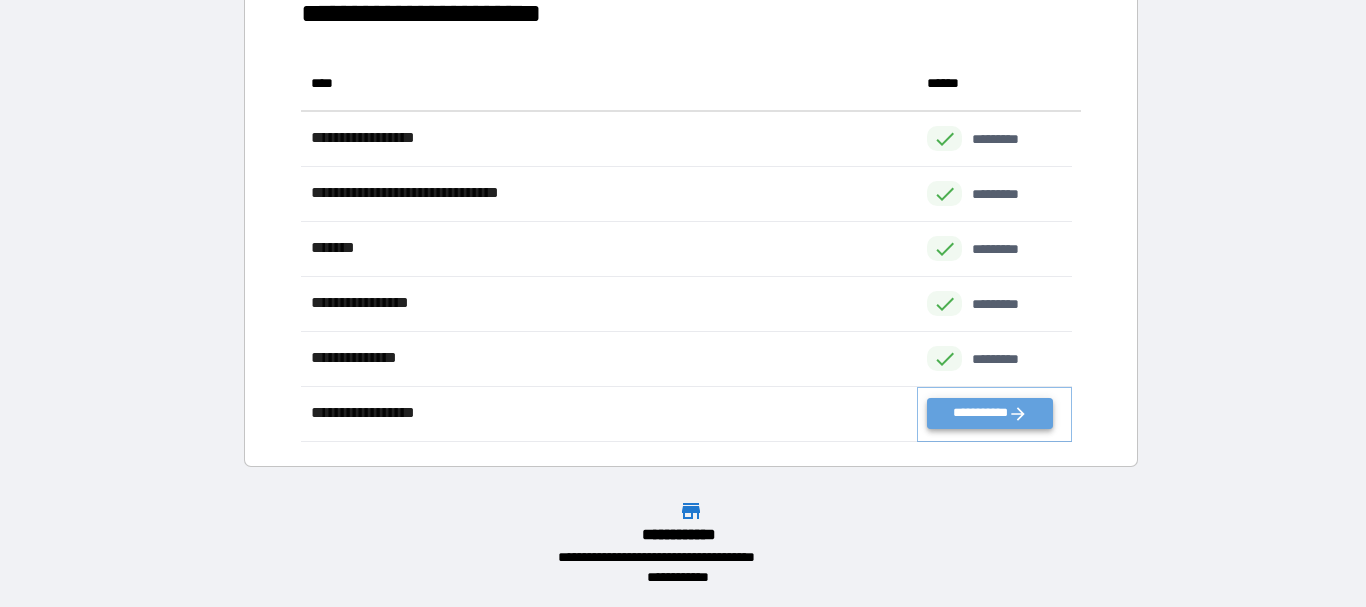 click on "**********" at bounding box center (989, 413) 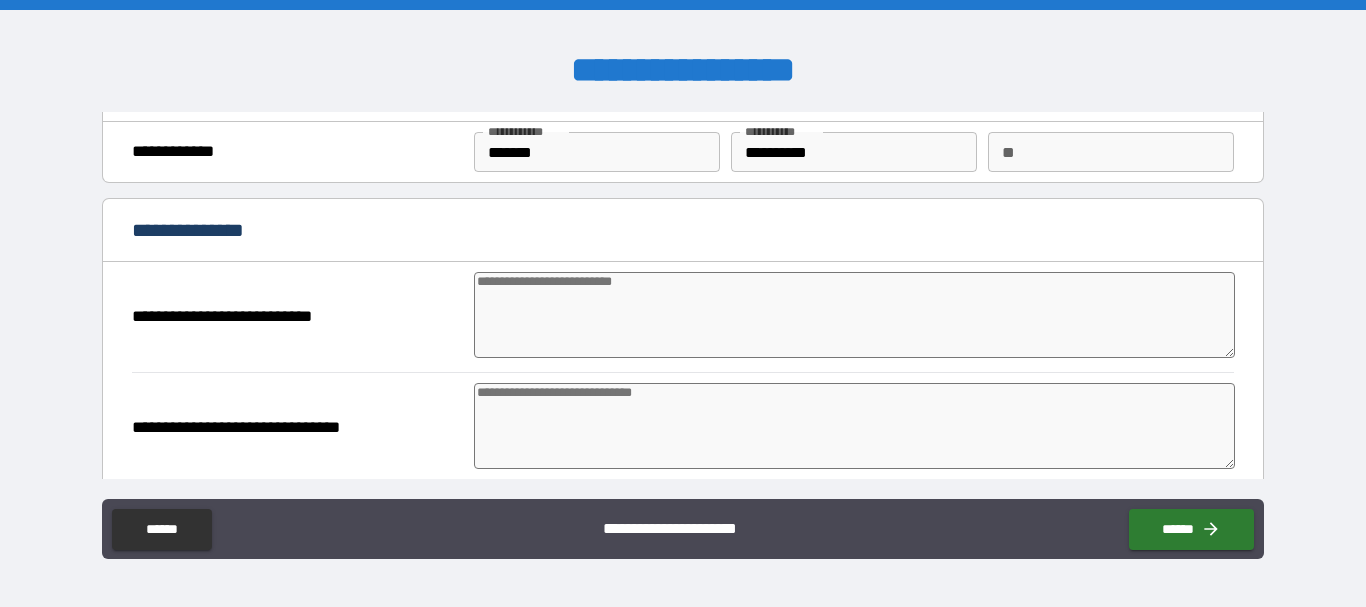 scroll, scrollTop: 100, scrollLeft: 0, axis: vertical 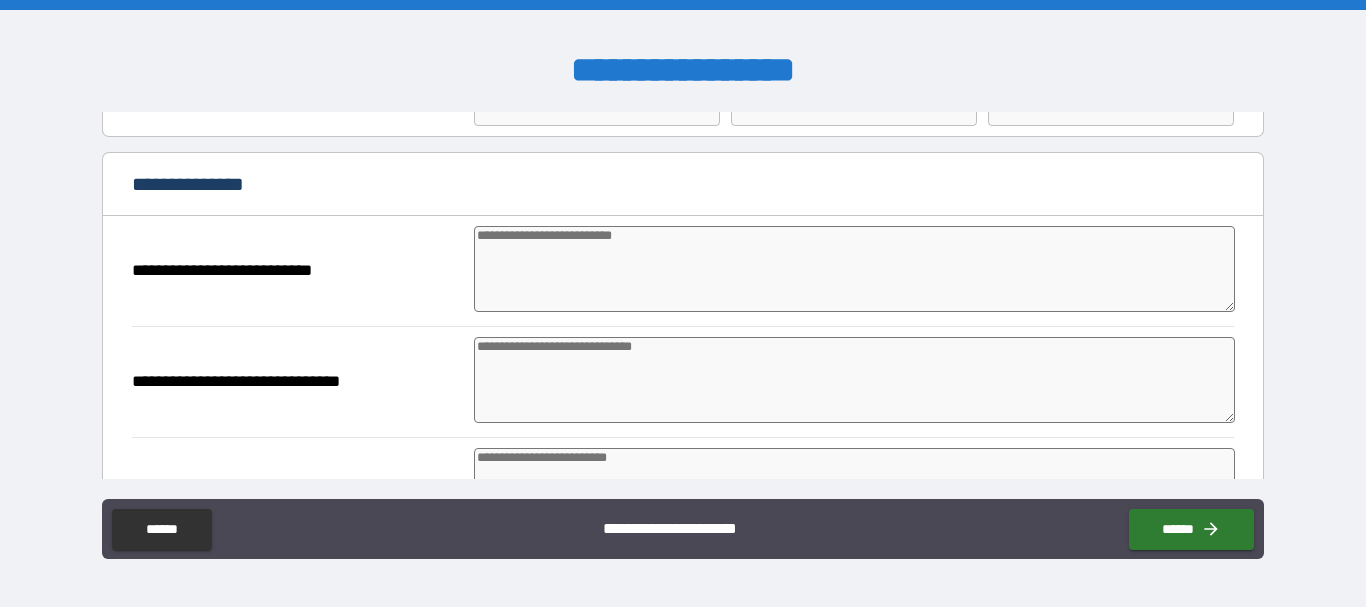 click at bounding box center [854, 269] 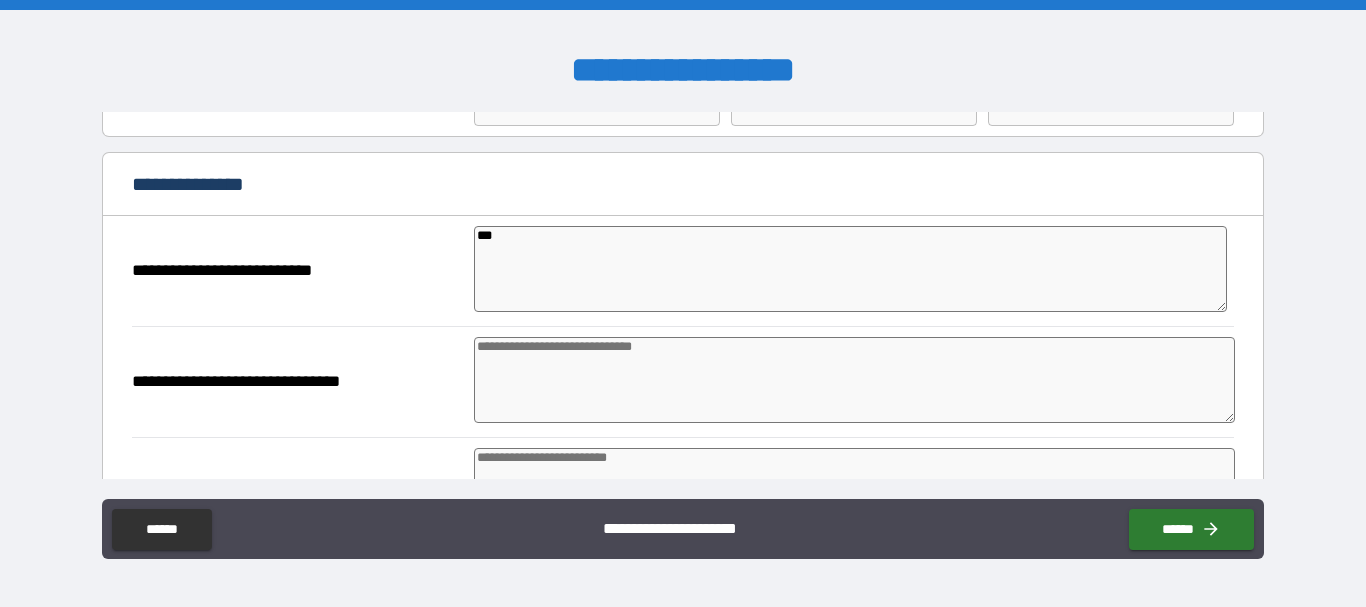 click on "***" at bounding box center (850, 269) 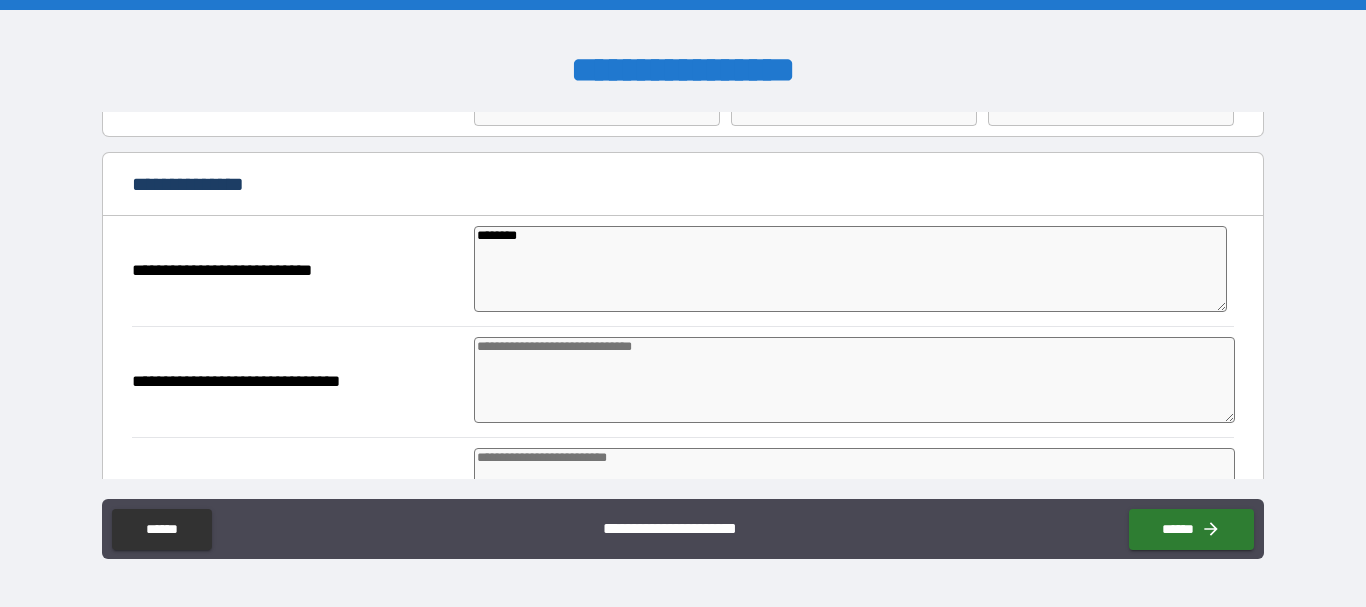 click at bounding box center [854, 380] 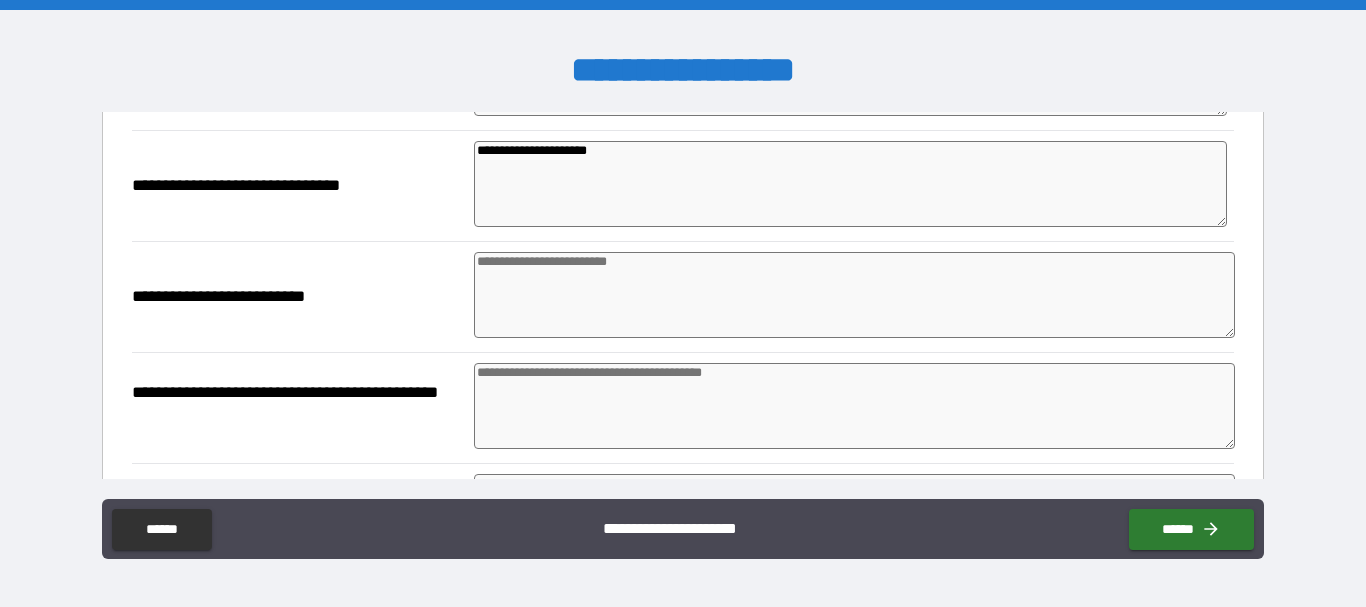 scroll, scrollTop: 300, scrollLeft: 0, axis: vertical 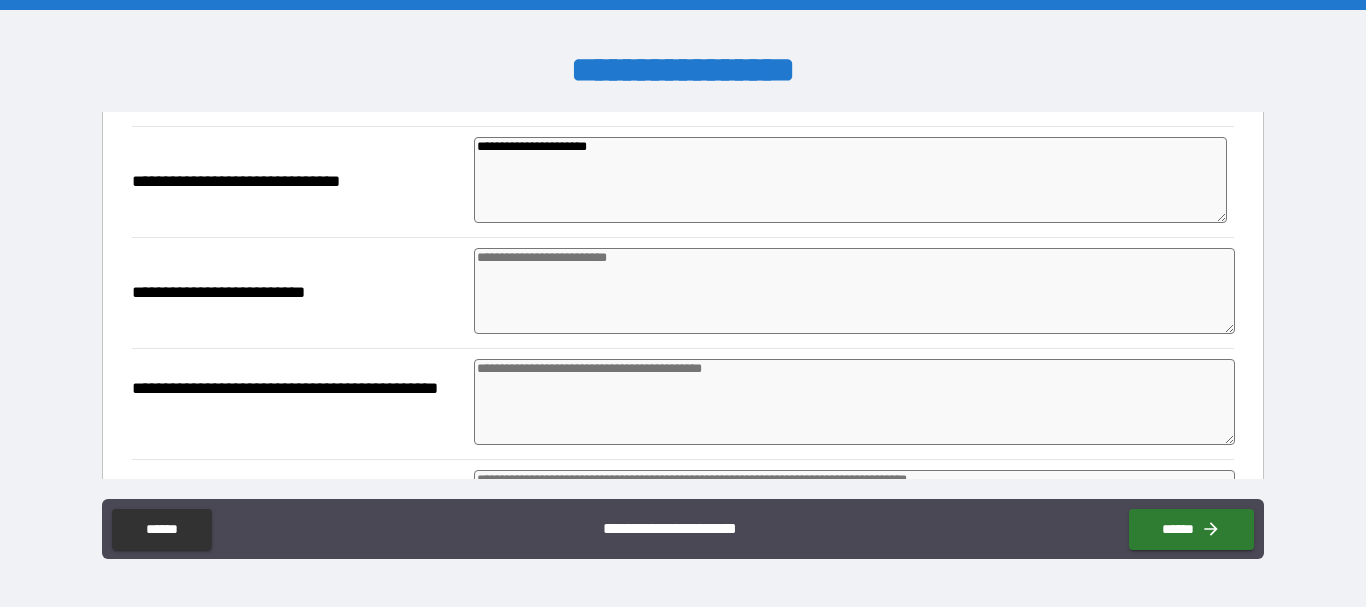 click at bounding box center [854, 291] 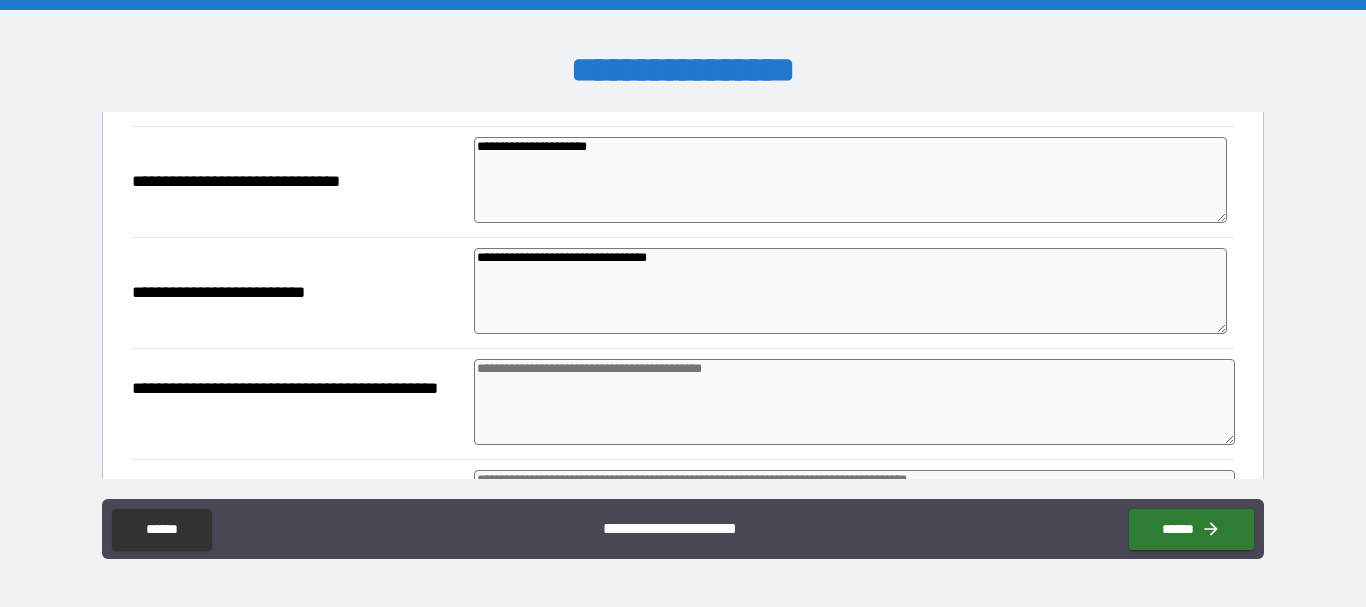click at bounding box center (854, 402) 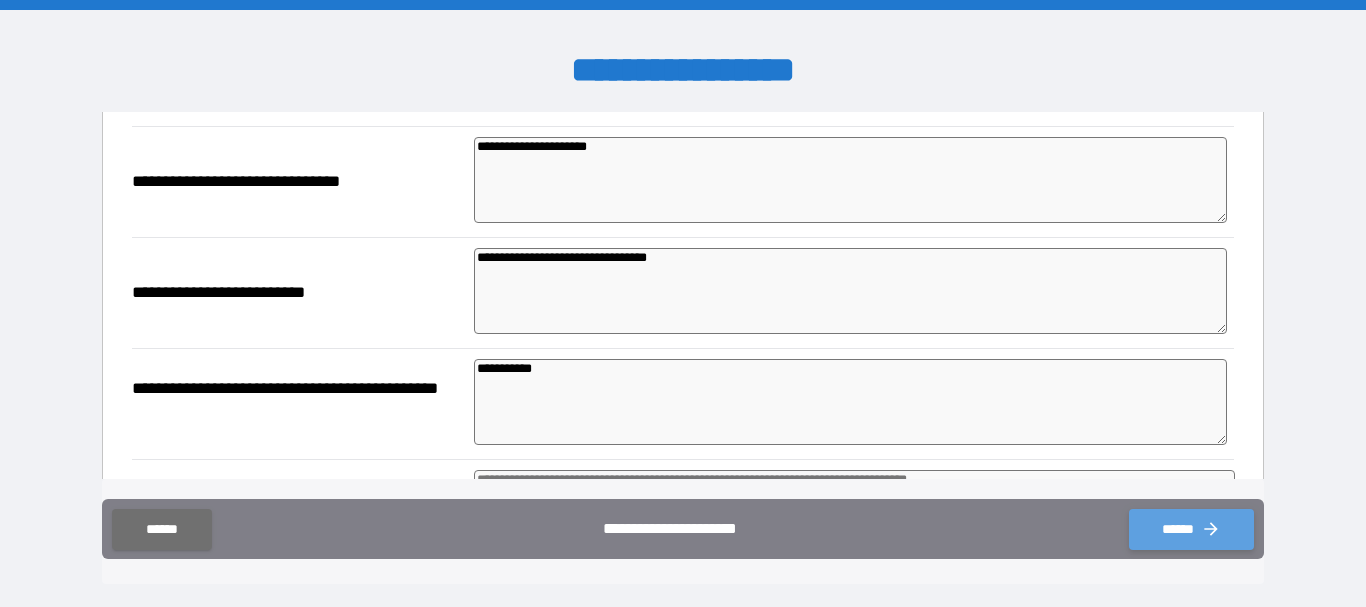click on "******" at bounding box center [1191, 529] 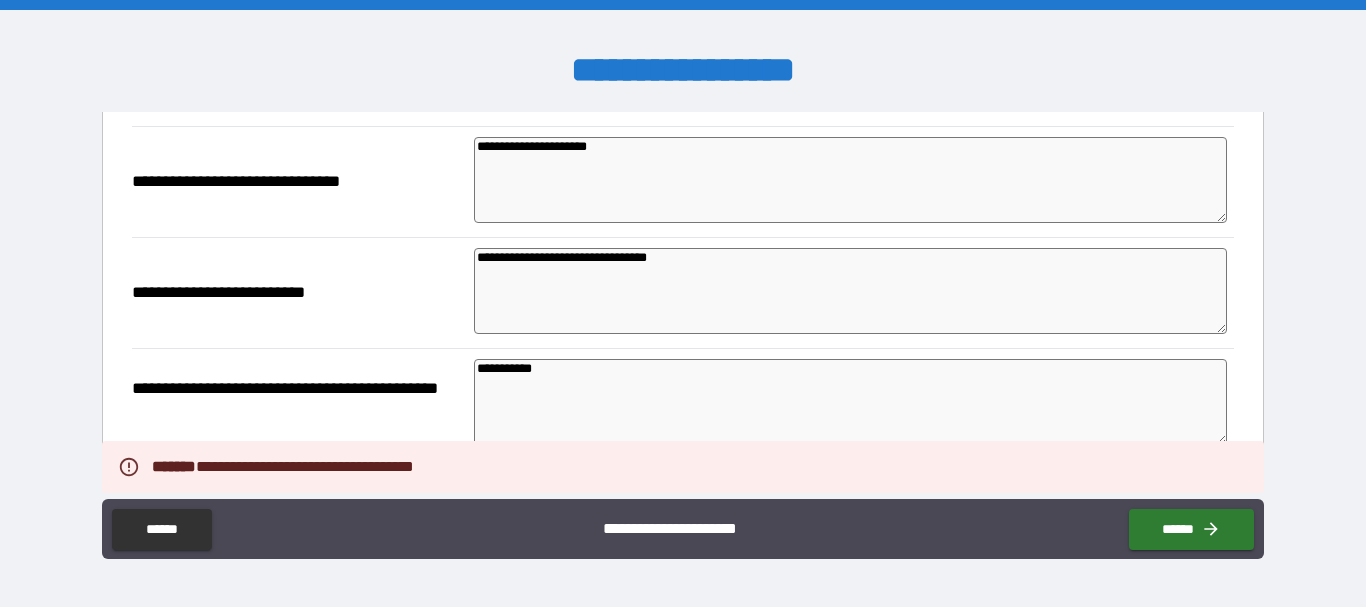 scroll, scrollTop: 500, scrollLeft: 0, axis: vertical 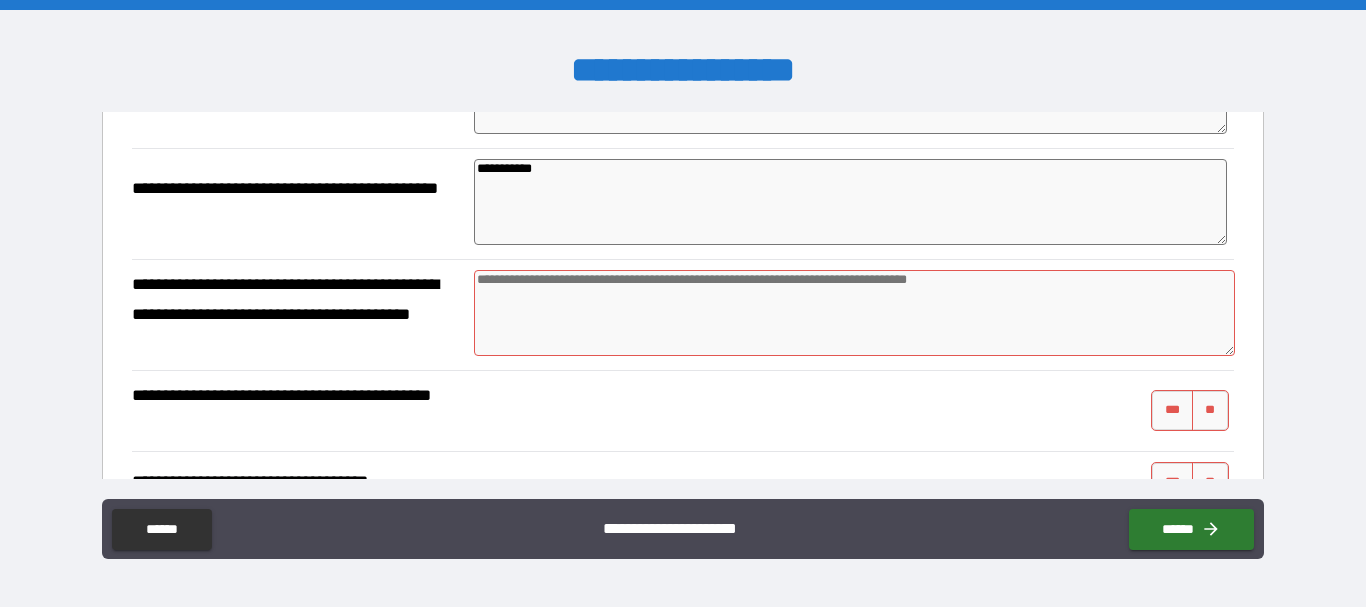 click at bounding box center [854, 313] 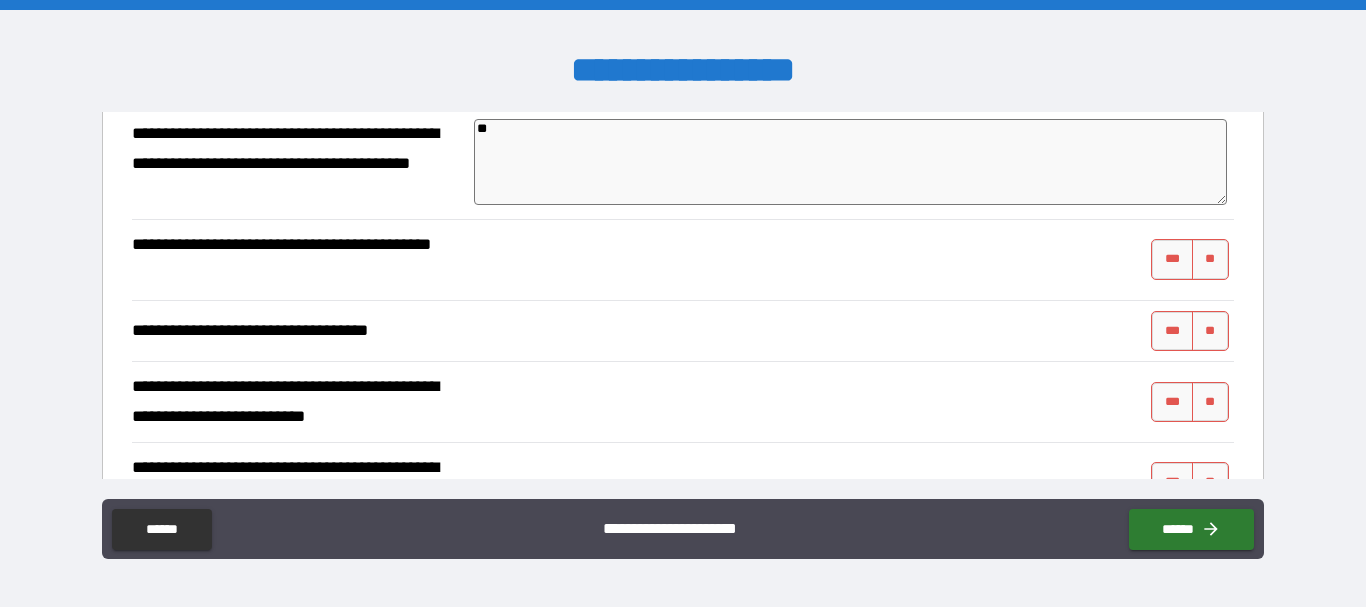scroll, scrollTop: 700, scrollLeft: 0, axis: vertical 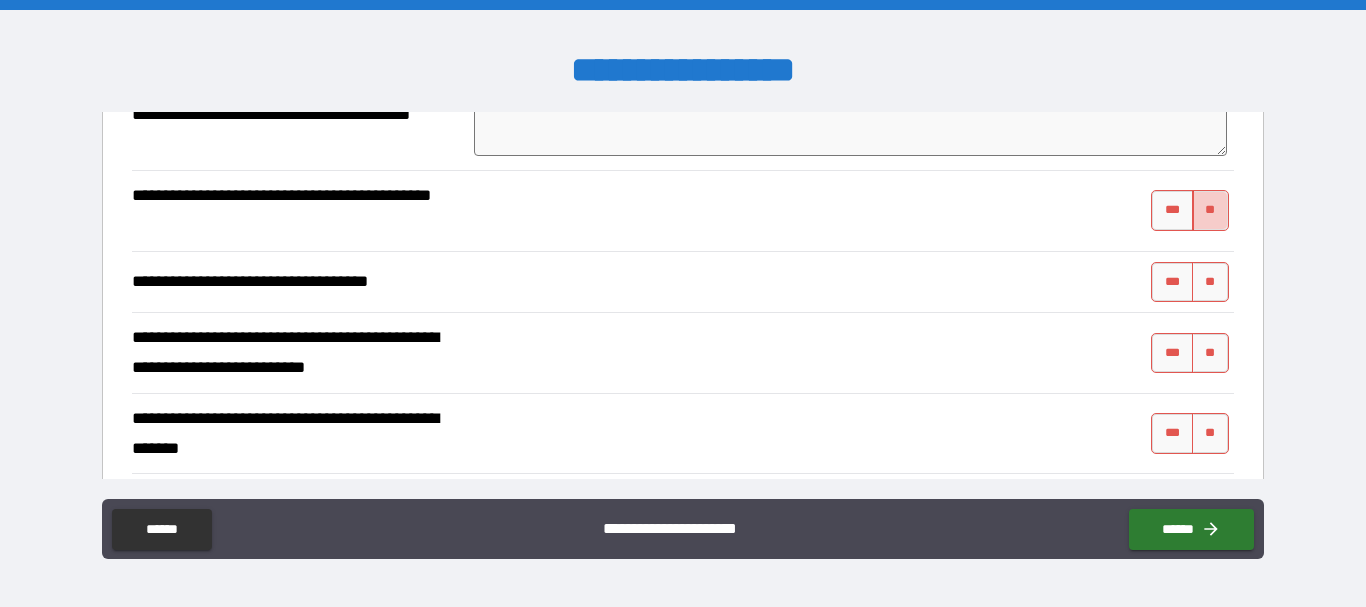 click on "**" at bounding box center (1210, 210) 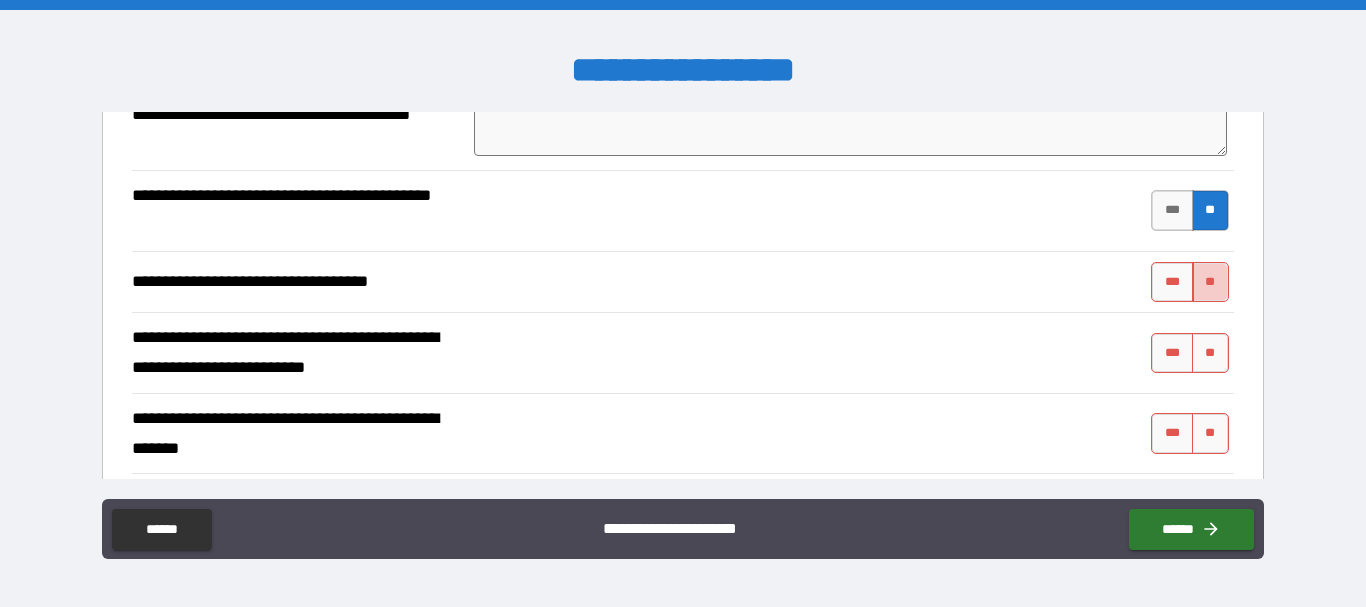 click on "**" at bounding box center (1210, 282) 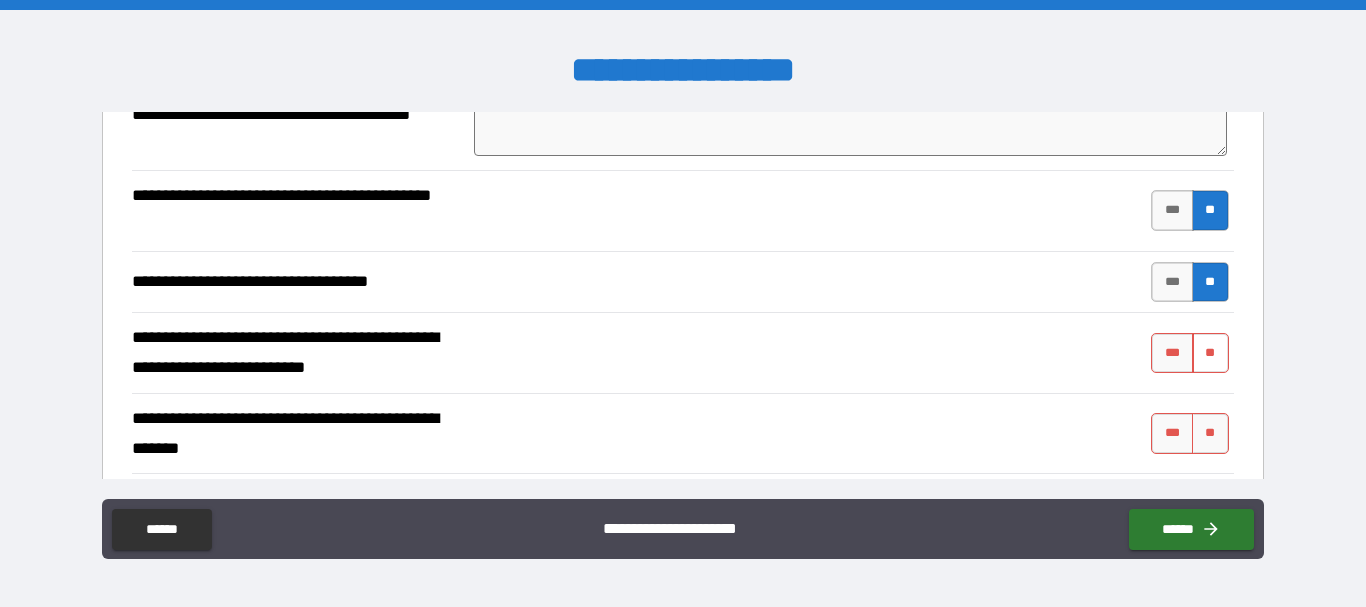 click on "**" at bounding box center [1210, 353] 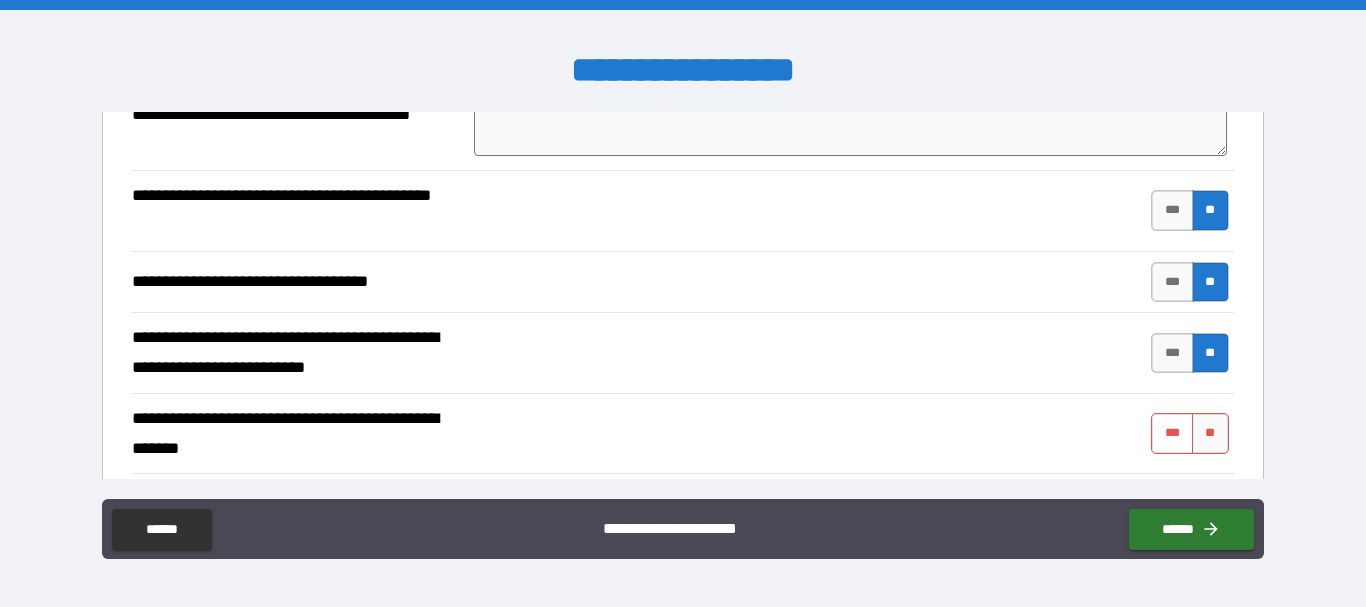click on "**" at bounding box center (1210, 433) 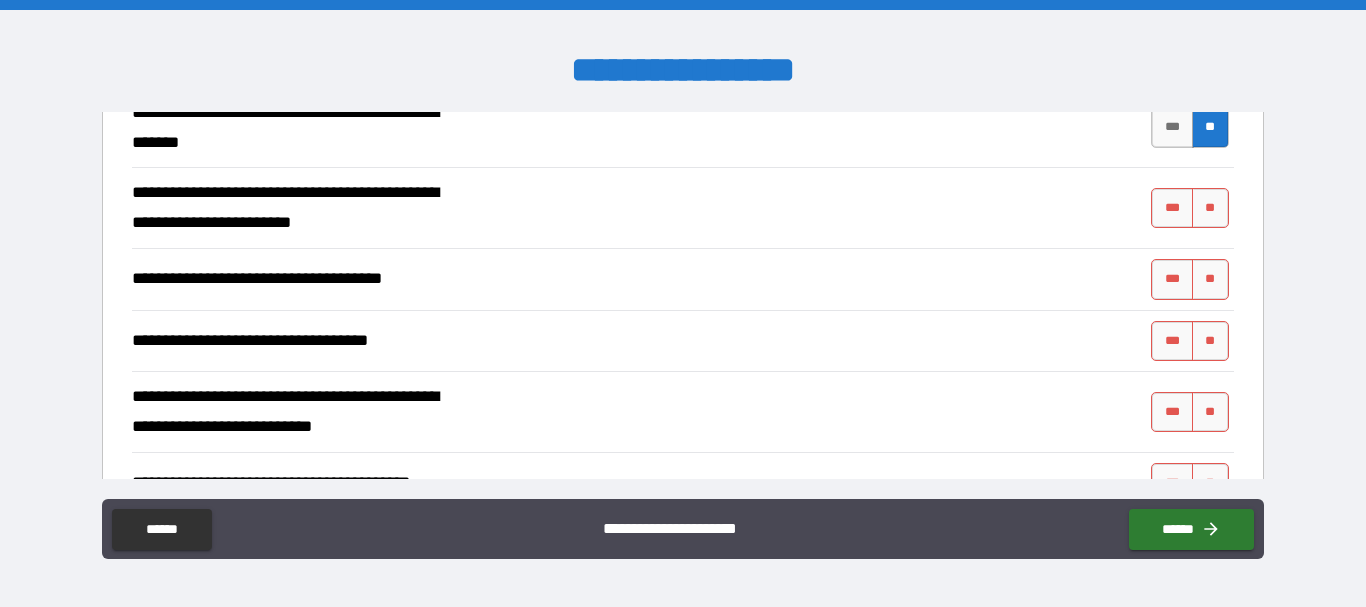 scroll, scrollTop: 1012, scrollLeft: 0, axis: vertical 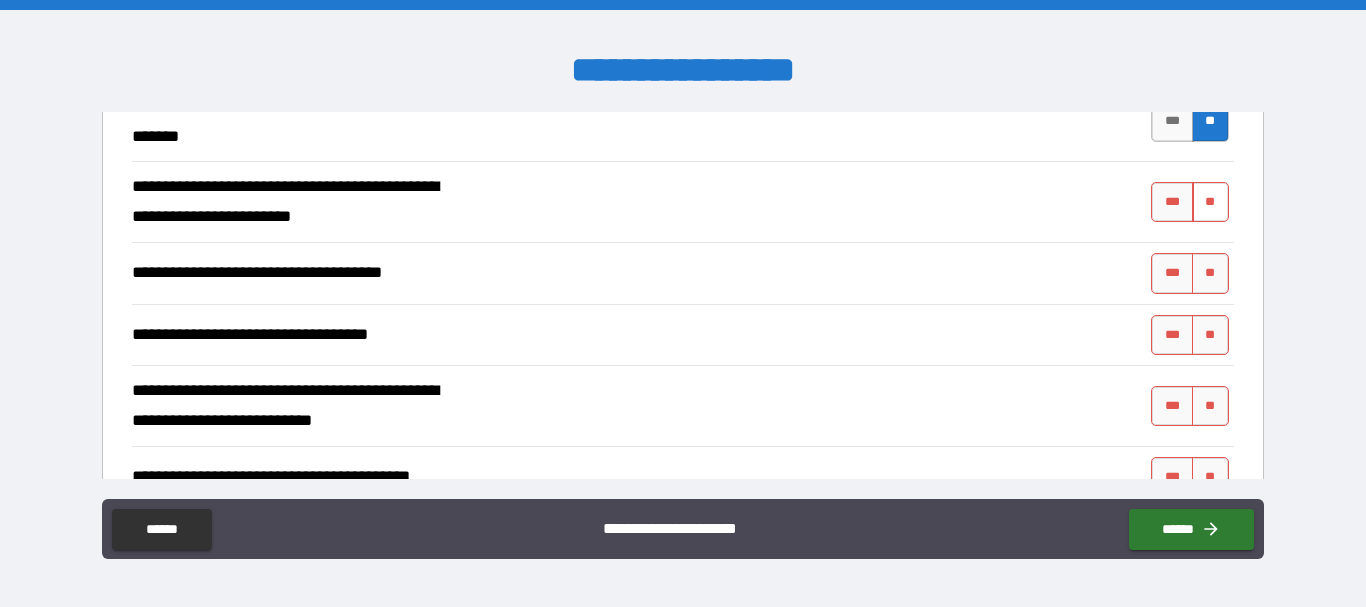 click on "**" at bounding box center [1210, 202] 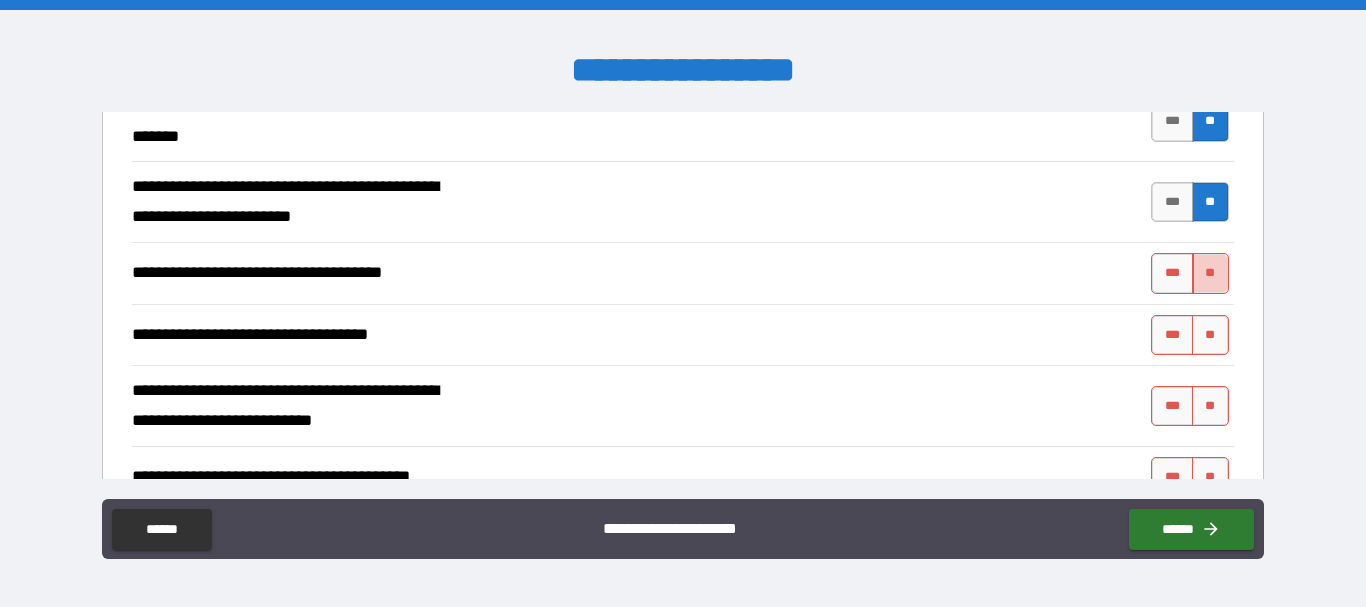 click on "**" at bounding box center [1210, 273] 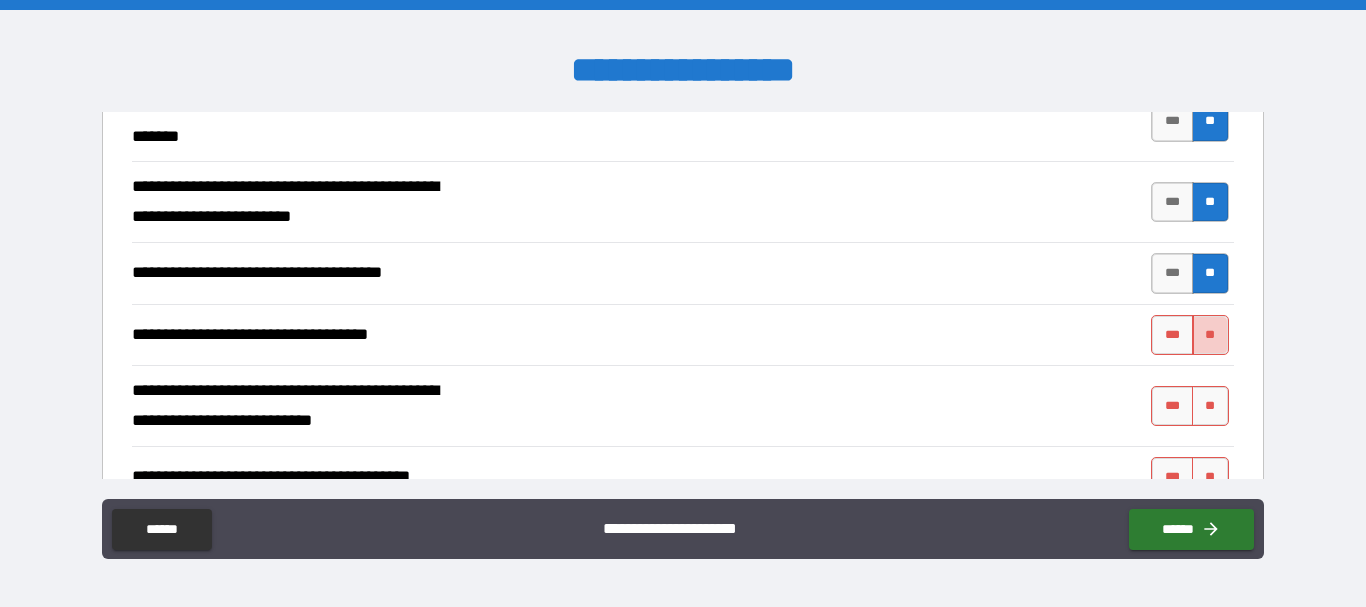click on "**" at bounding box center (1210, 335) 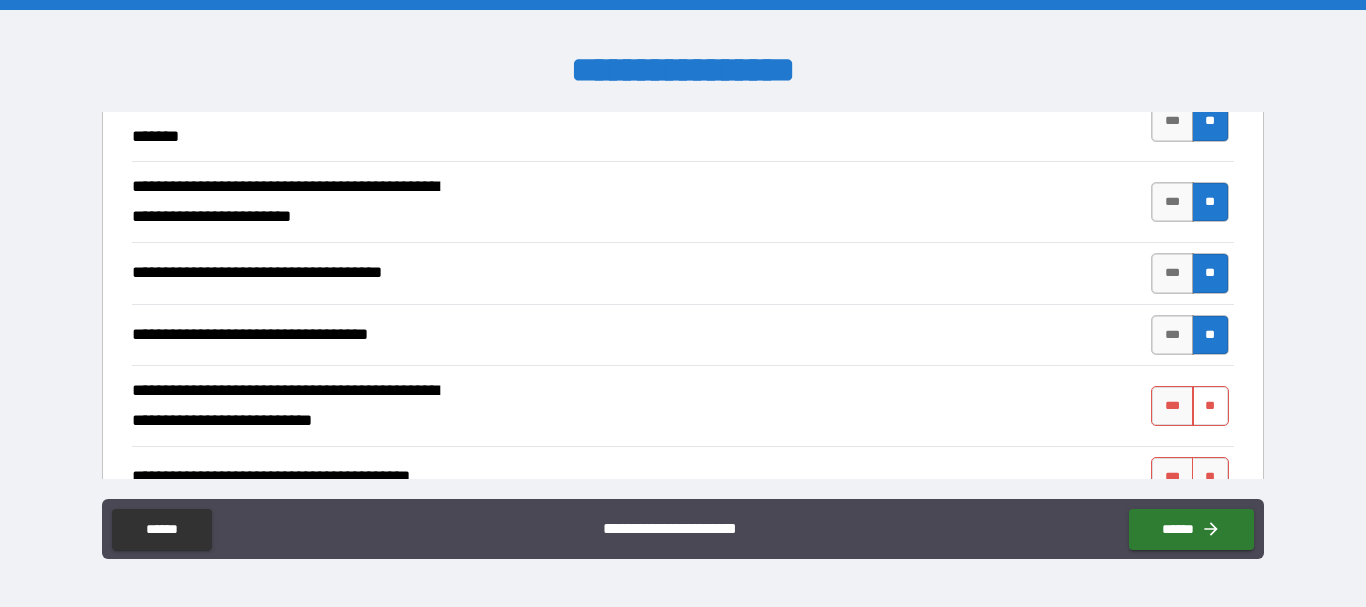 click on "**" at bounding box center (1210, 406) 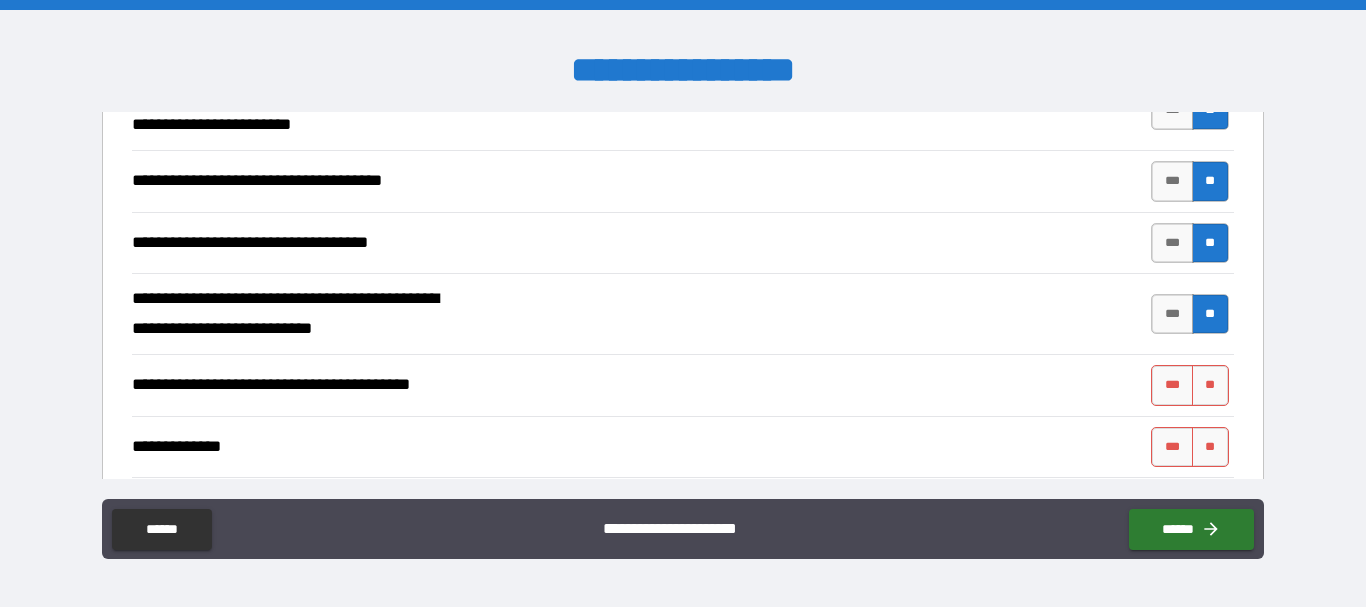 scroll, scrollTop: 1160, scrollLeft: 0, axis: vertical 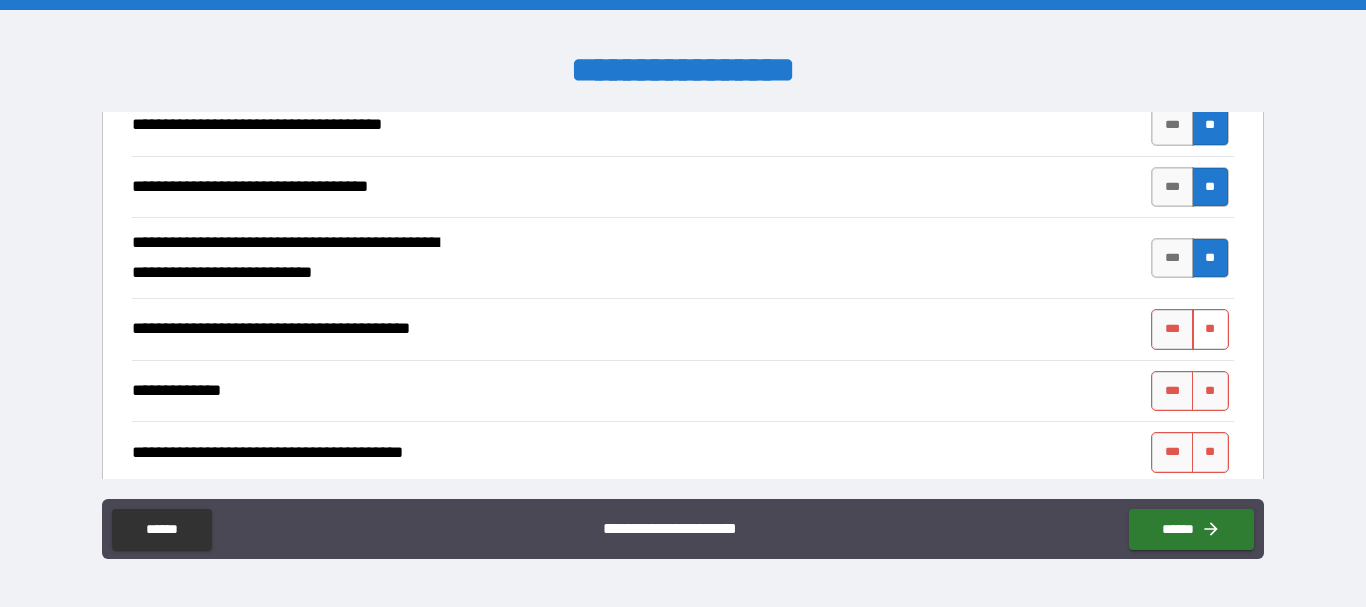 click on "**" at bounding box center [1210, 329] 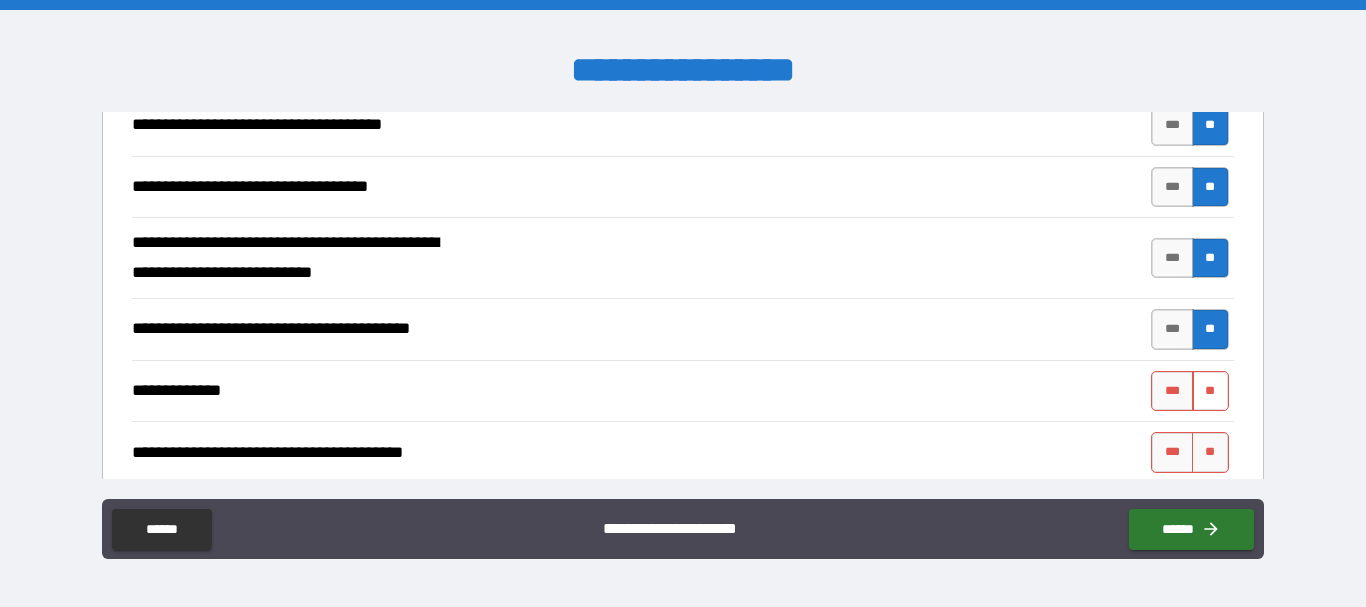 click on "**" at bounding box center (1210, 391) 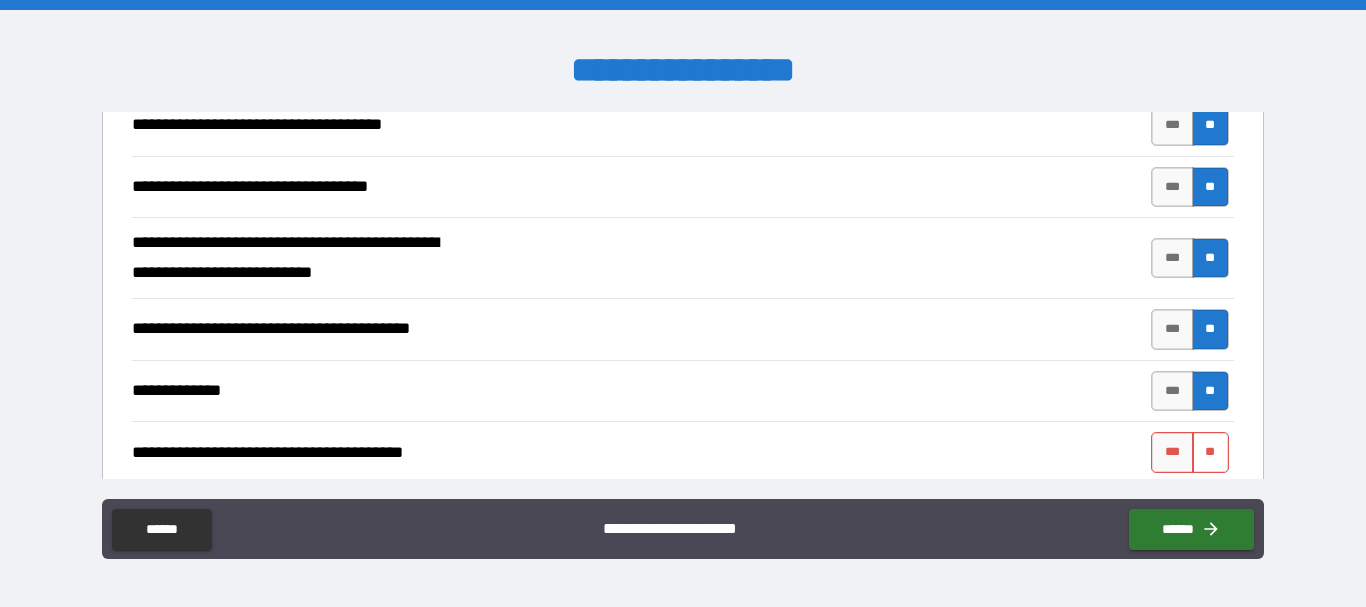 click on "**" at bounding box center (1210, 452) 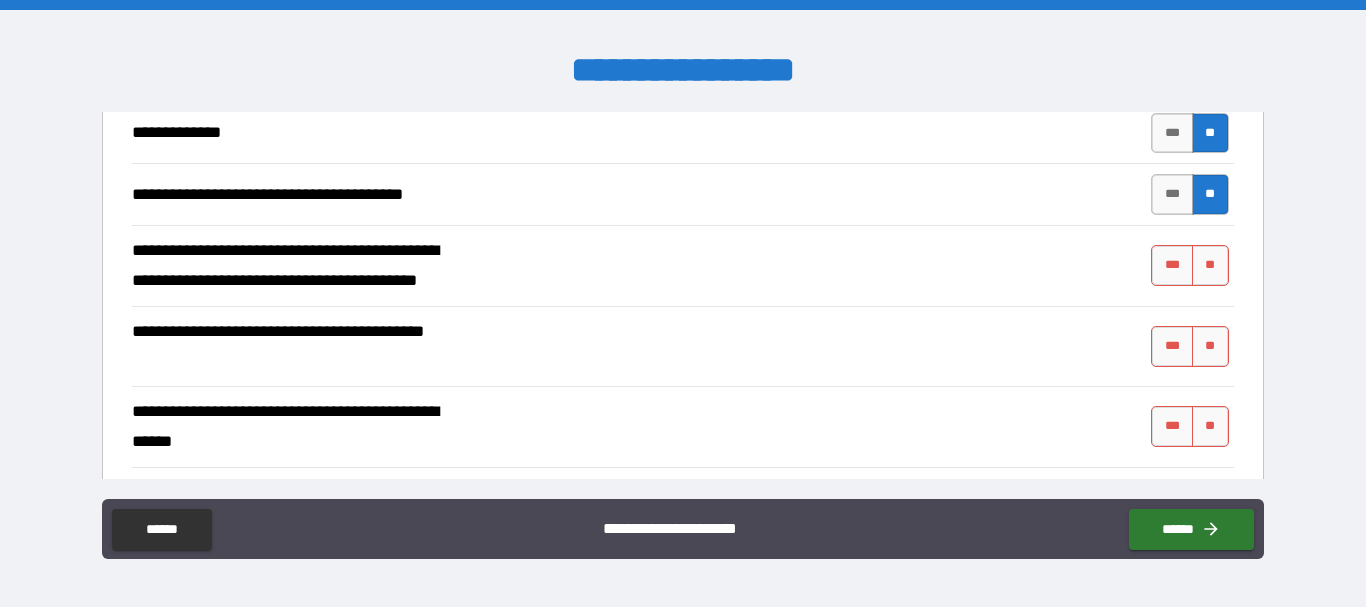 scroll, scrollTop: 1424, scrollLeft: 0, axis: vertical 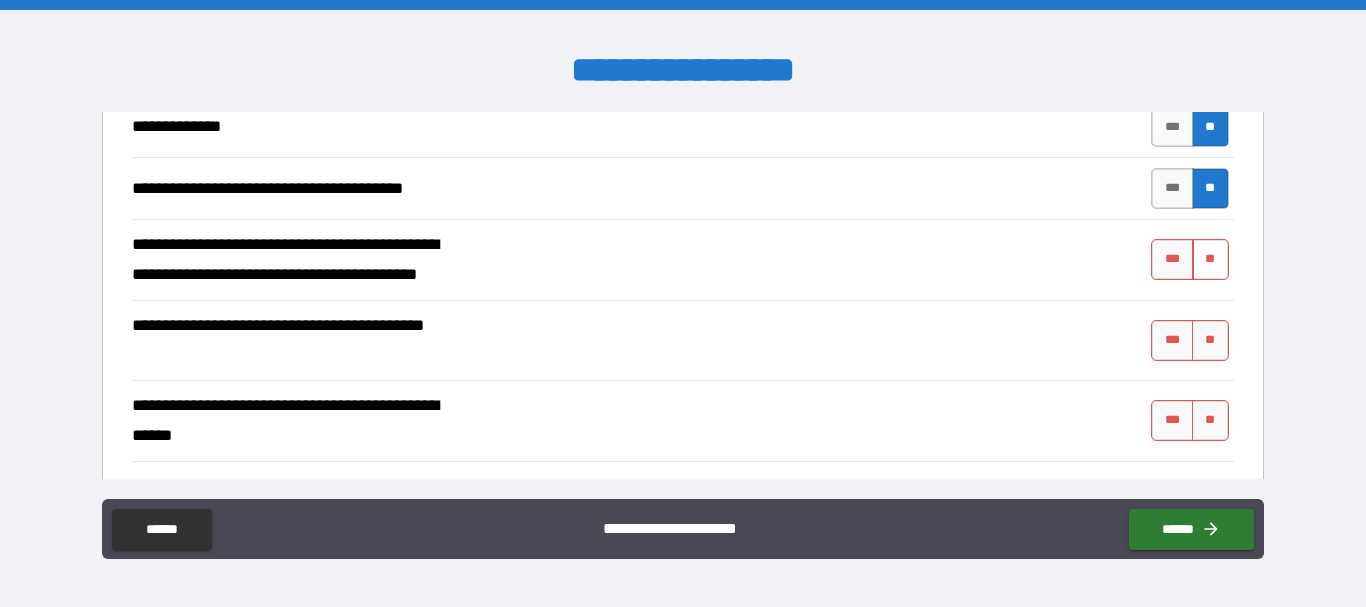click on "**" at bounding box center (1210, 259) 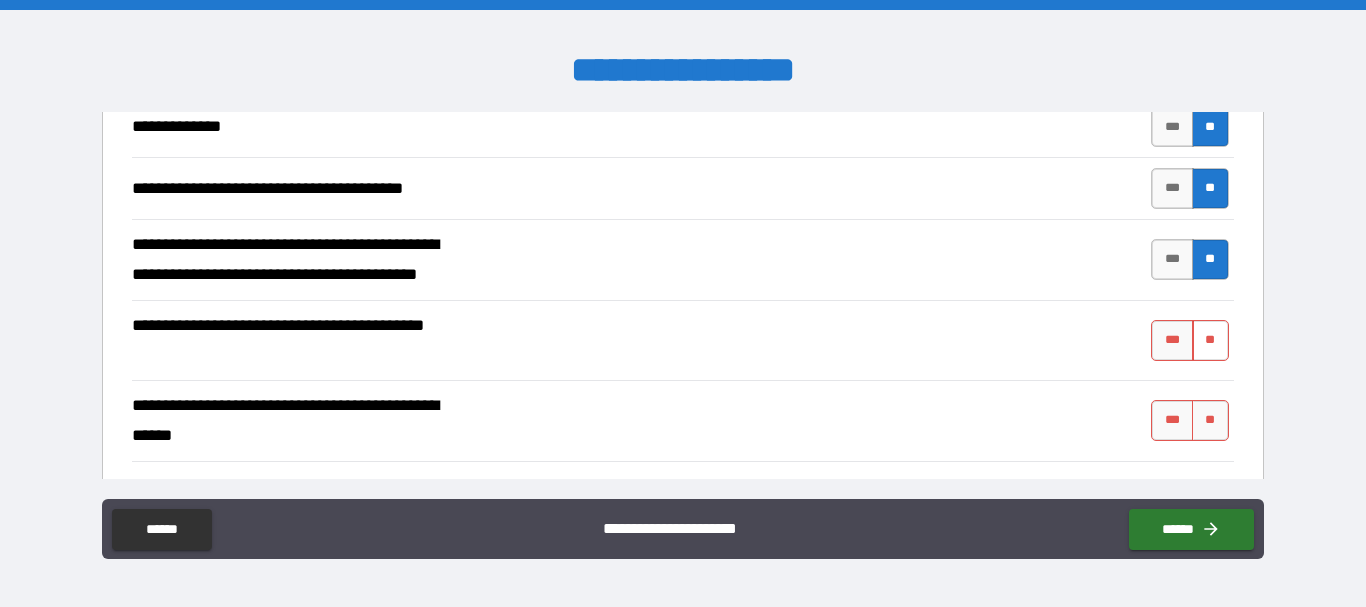 click on "**" at bounding box center (1210, 340) 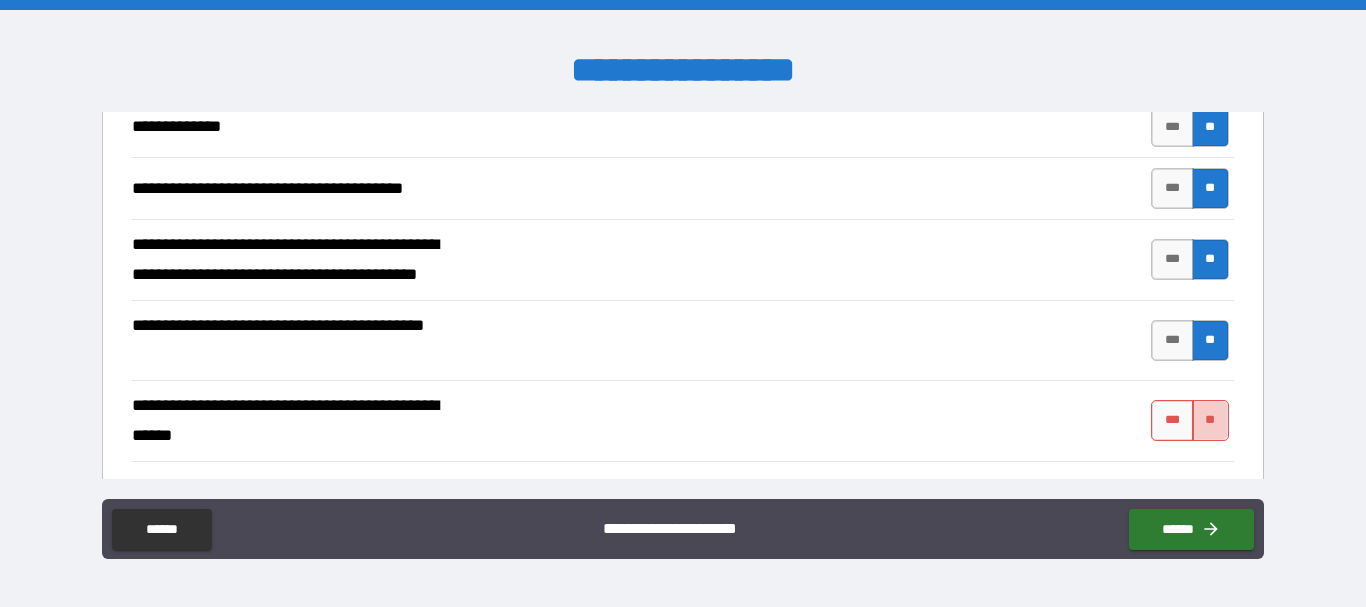 click on "**" at bounding box center [1210, 420] 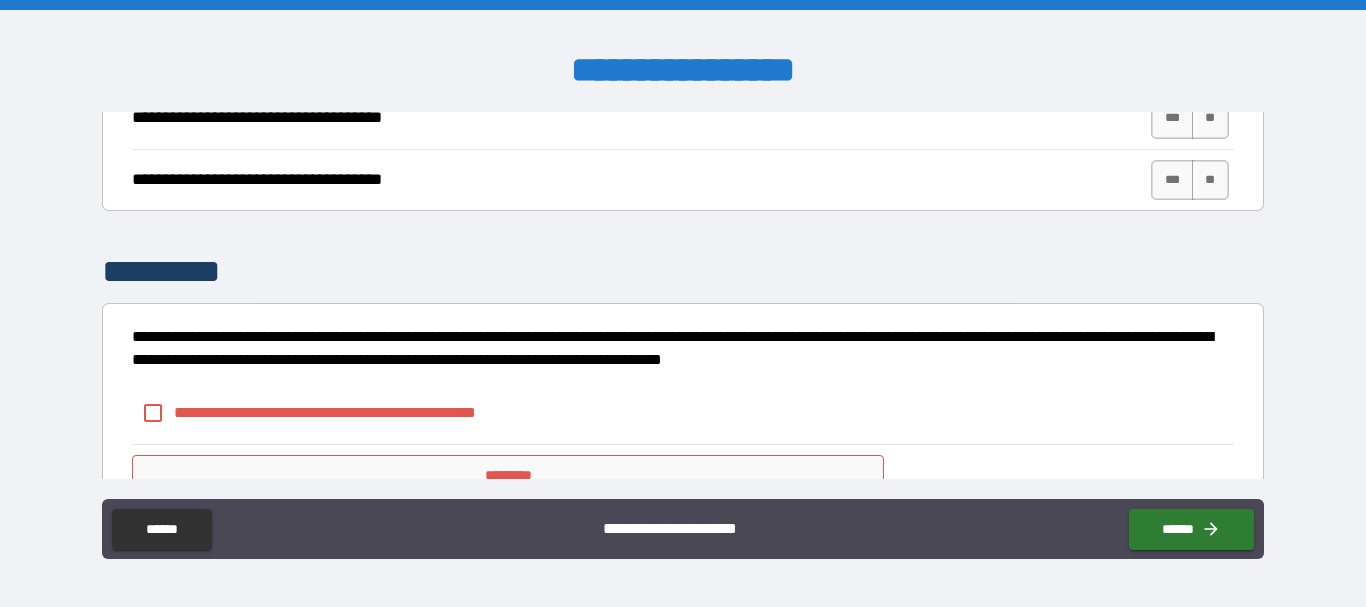 scroll, scrollTop: 2200, scrollLeft: 0, axis: vertical 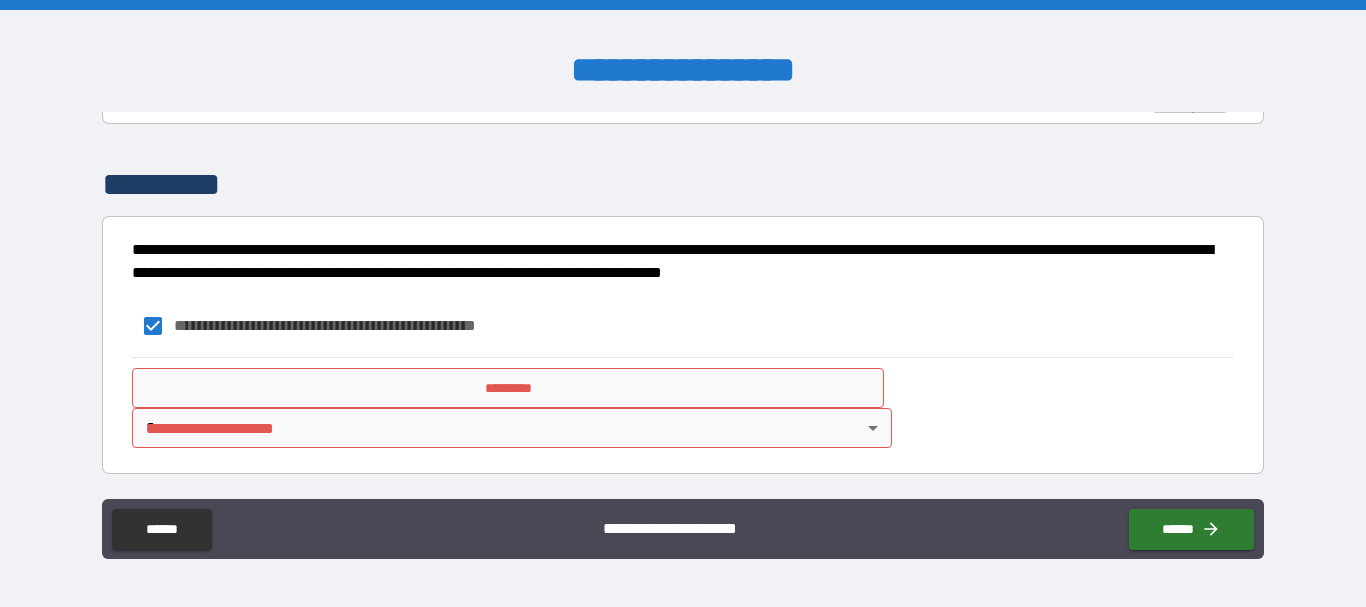 click on "*********" at bounding box center (508, 388) 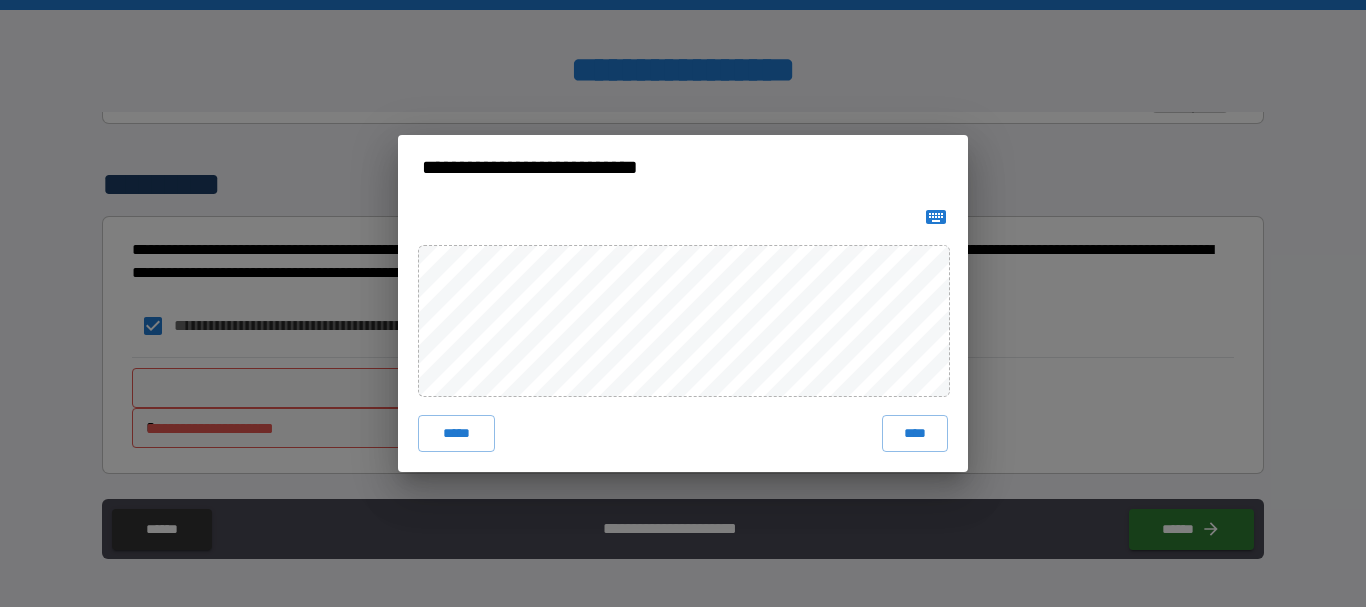click 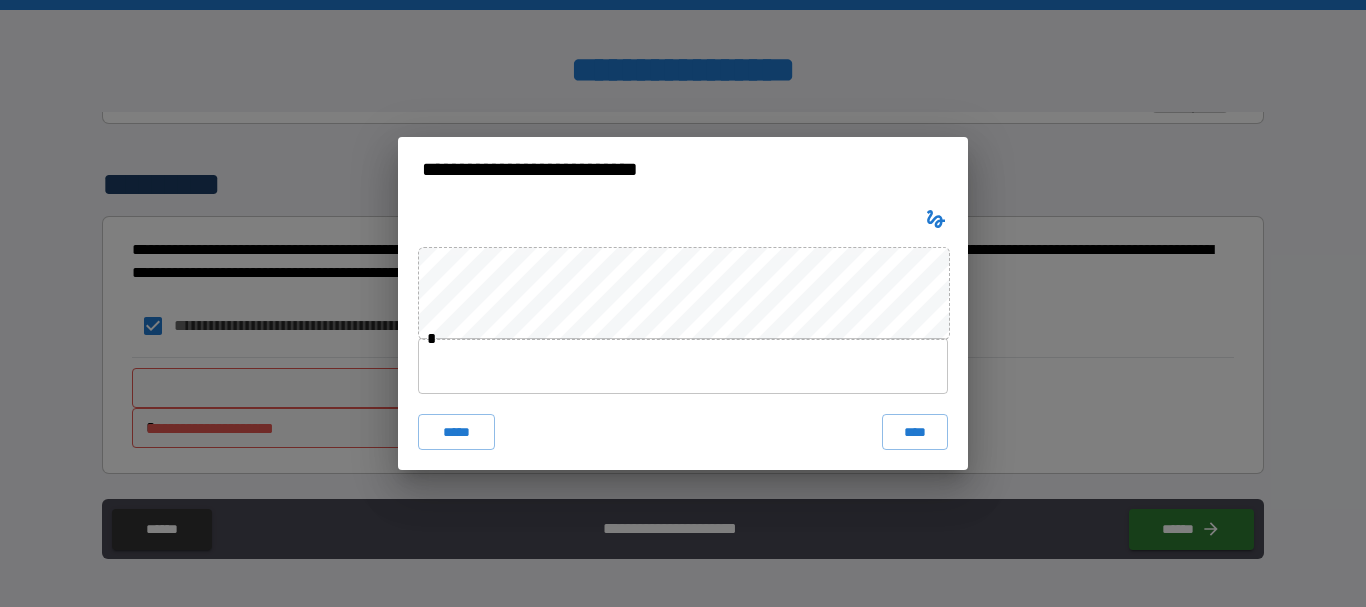 click at bounding box center (683, 366) 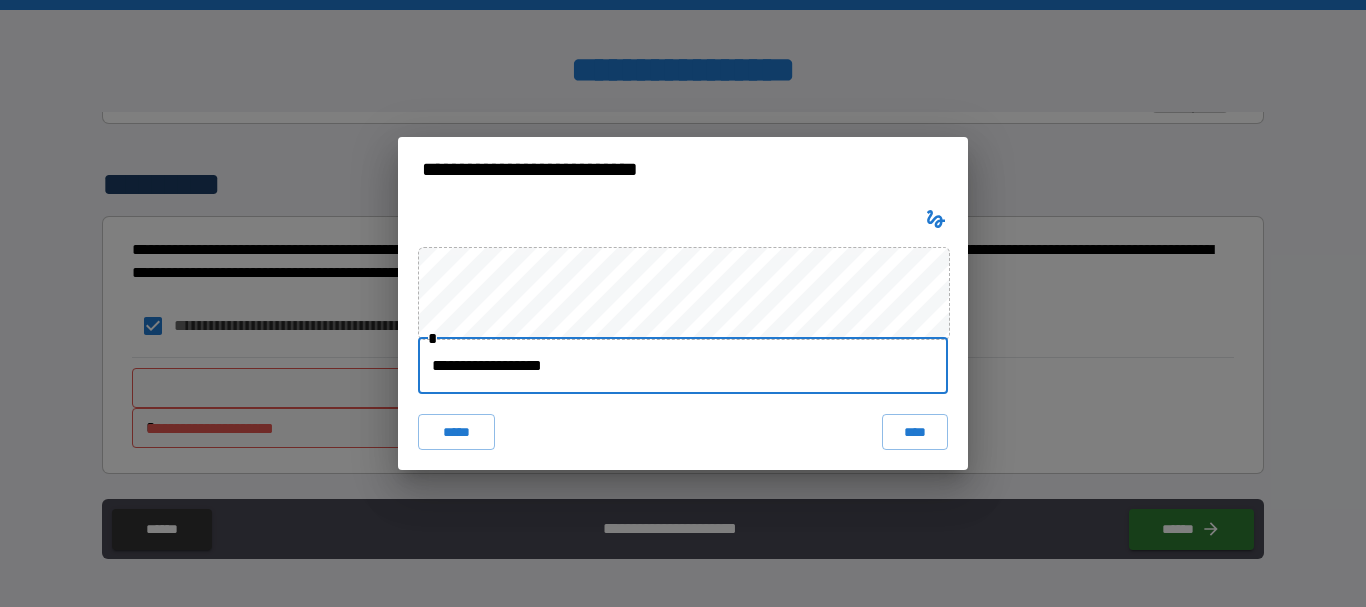 click on "****" at bounding box center [915, 432] 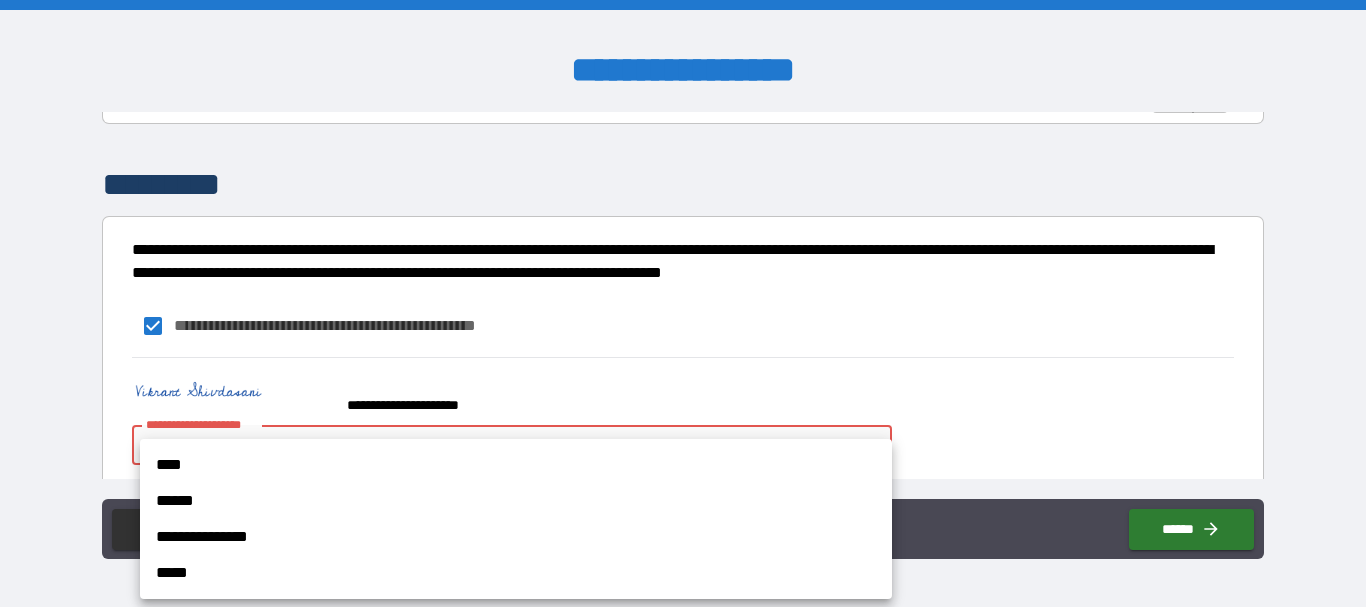 click on "**********" at bounding box center (683, 303) 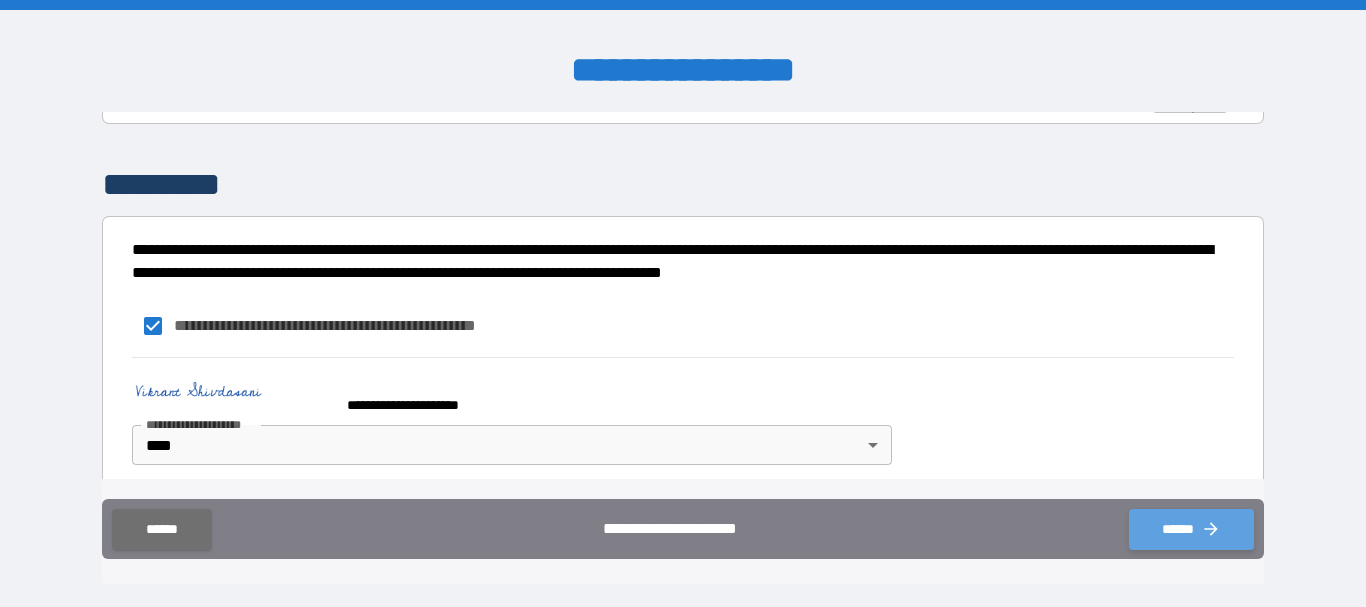 click on "******" at bounding box center [1191, 529] 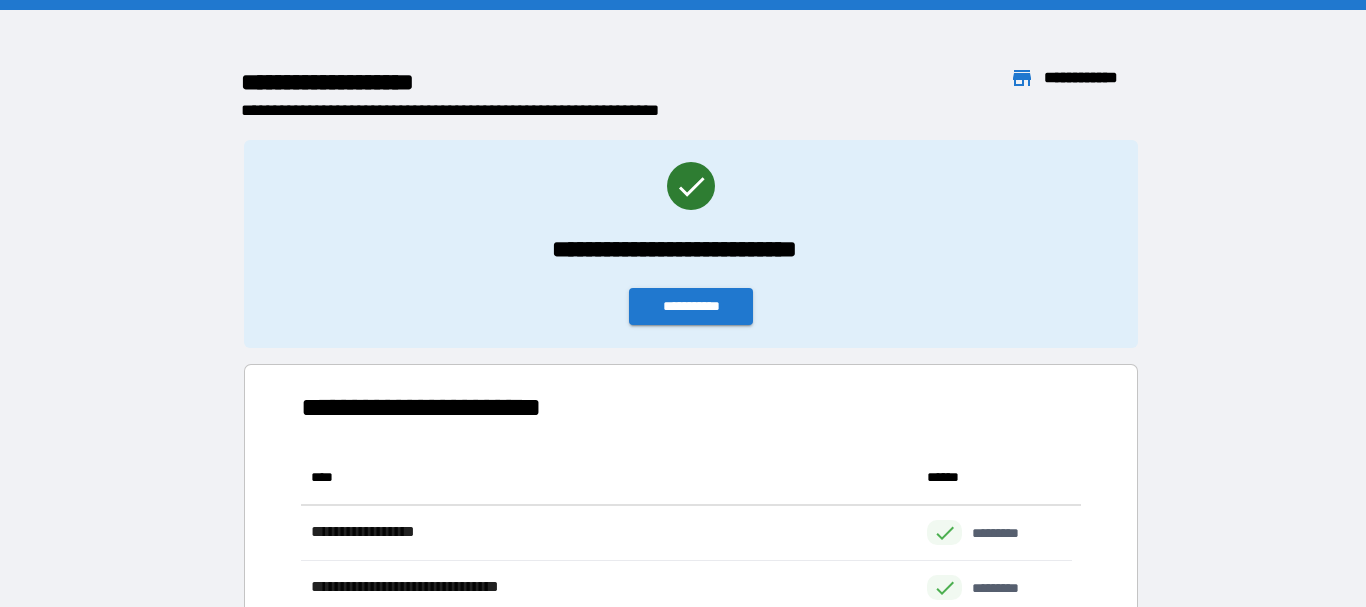 scroll, scrollTop: 16, scrollLeft: 16, axis: both 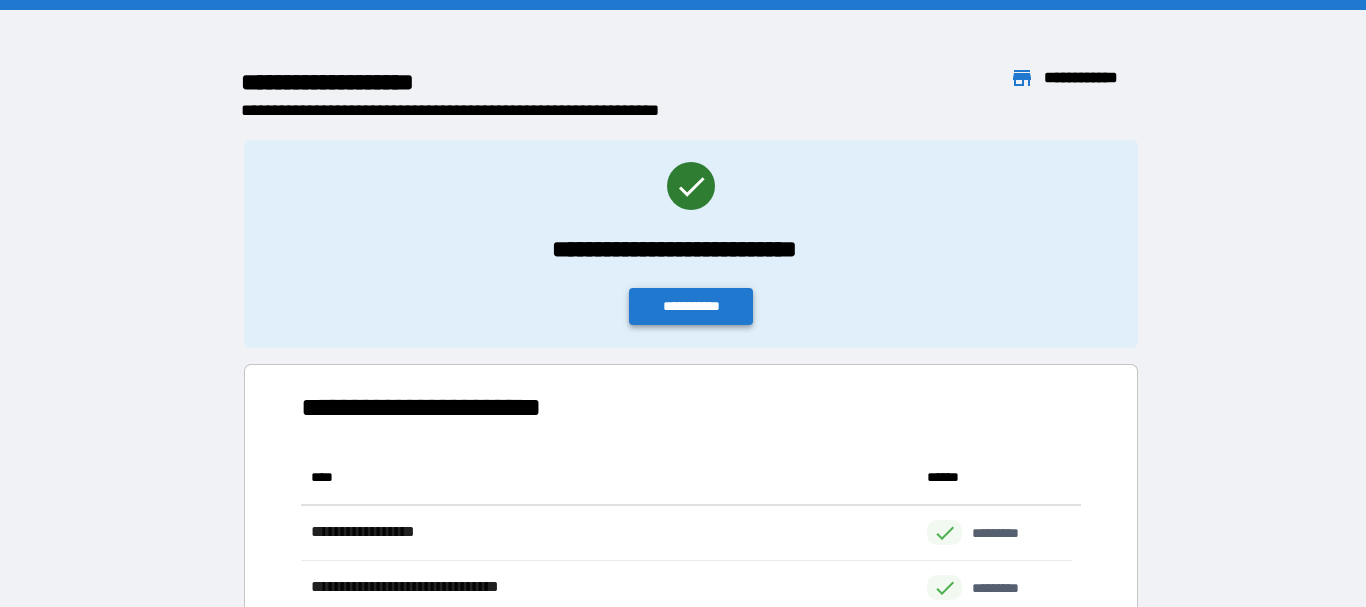 click on "**********" at bounding box center [691, 306] 